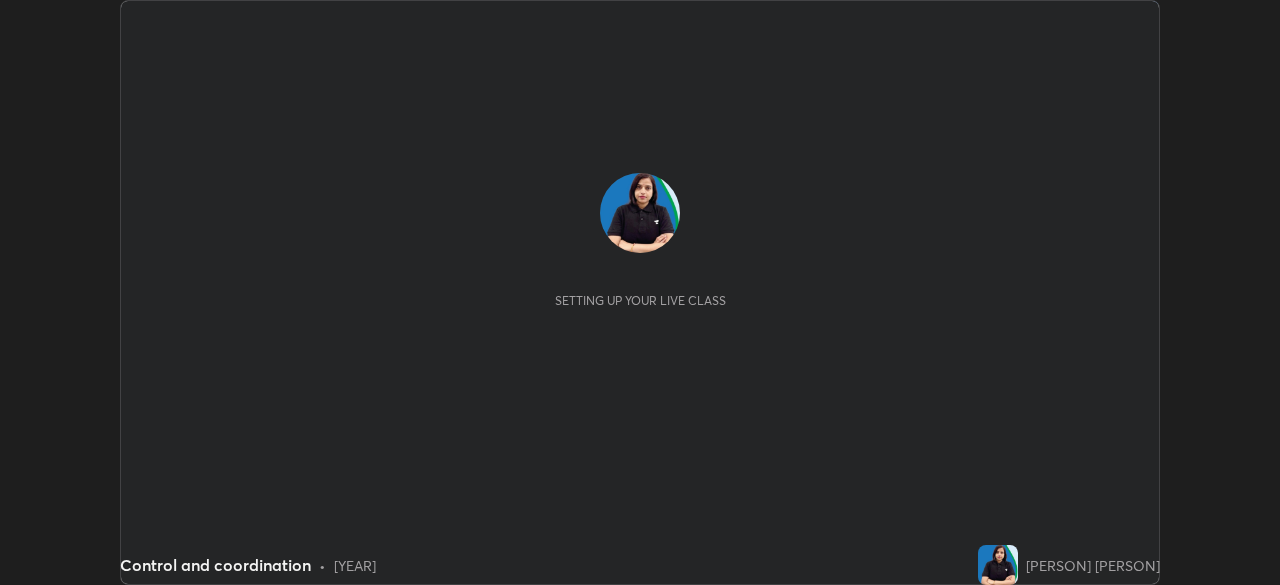 scroll, scrollTop: 0, scrollLeft: 0, axis: both 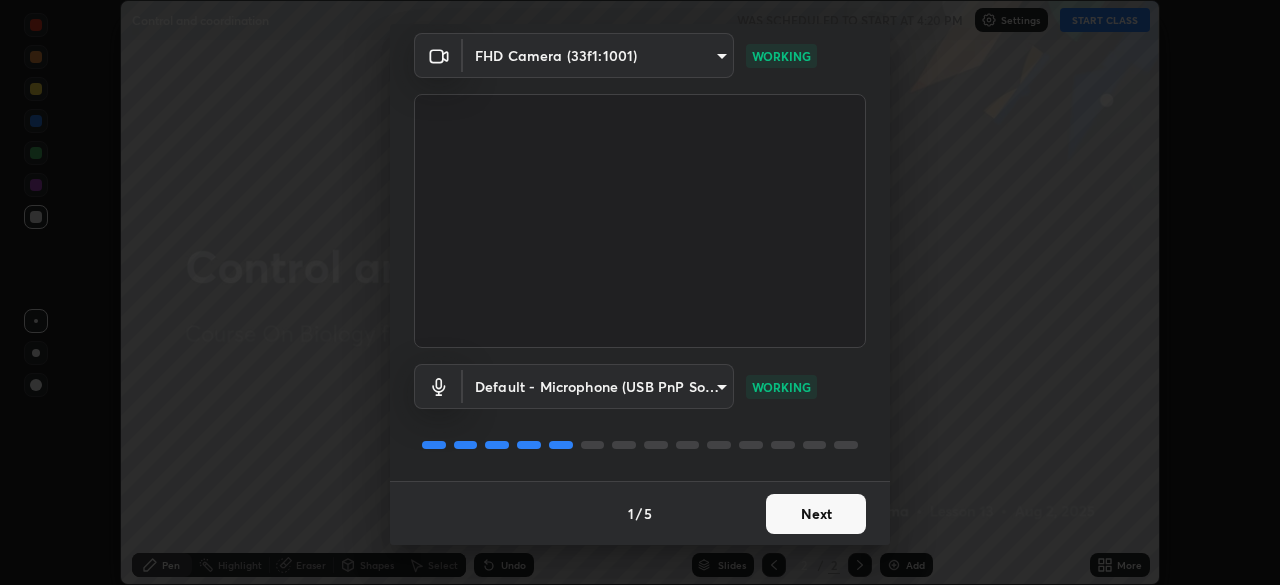 click on "Next" at bounding box center [816, 514] 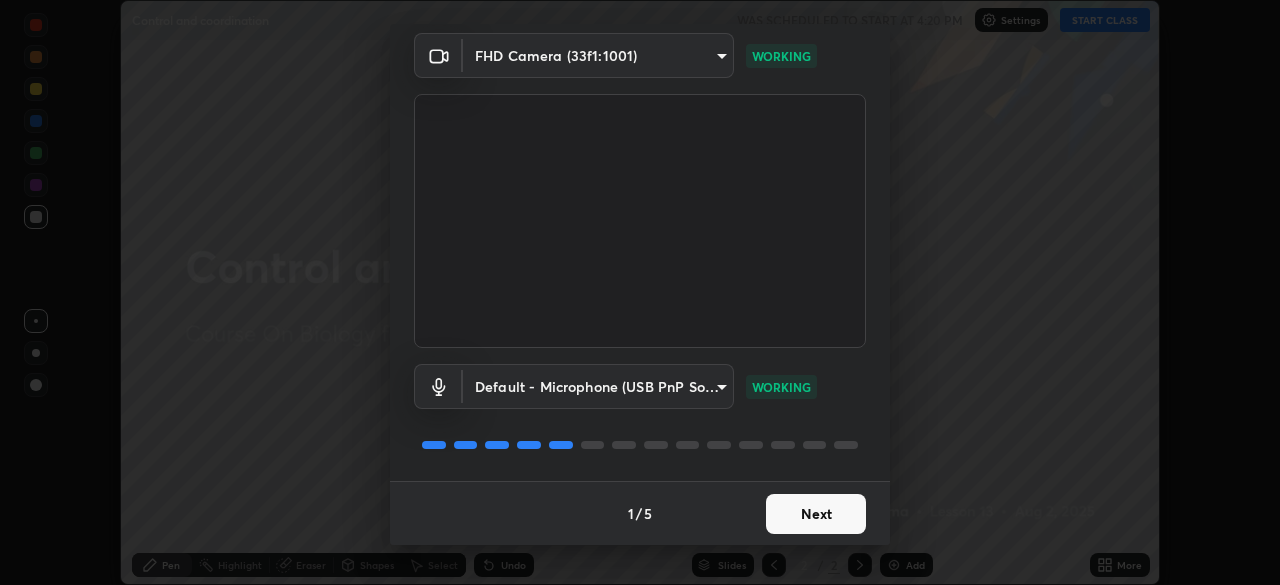scroll, scrollTop: 0, scrollLeft: 0, axis: both 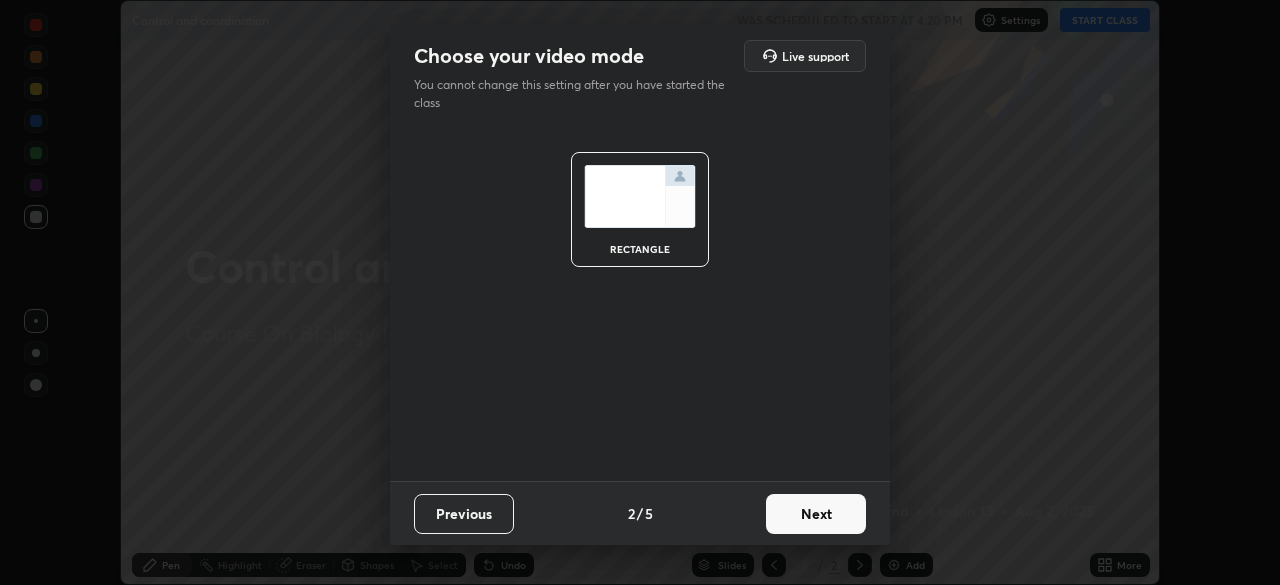 click on "Next" at bounding box center [816, 514] 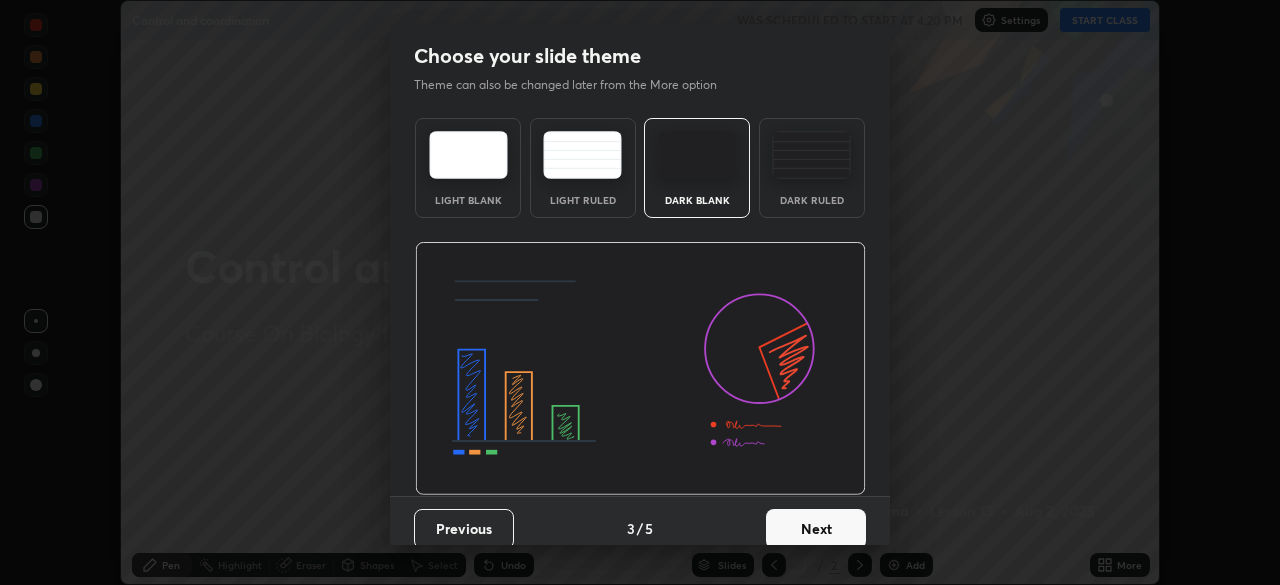 click on "Next" at bounding box center (816, 529) 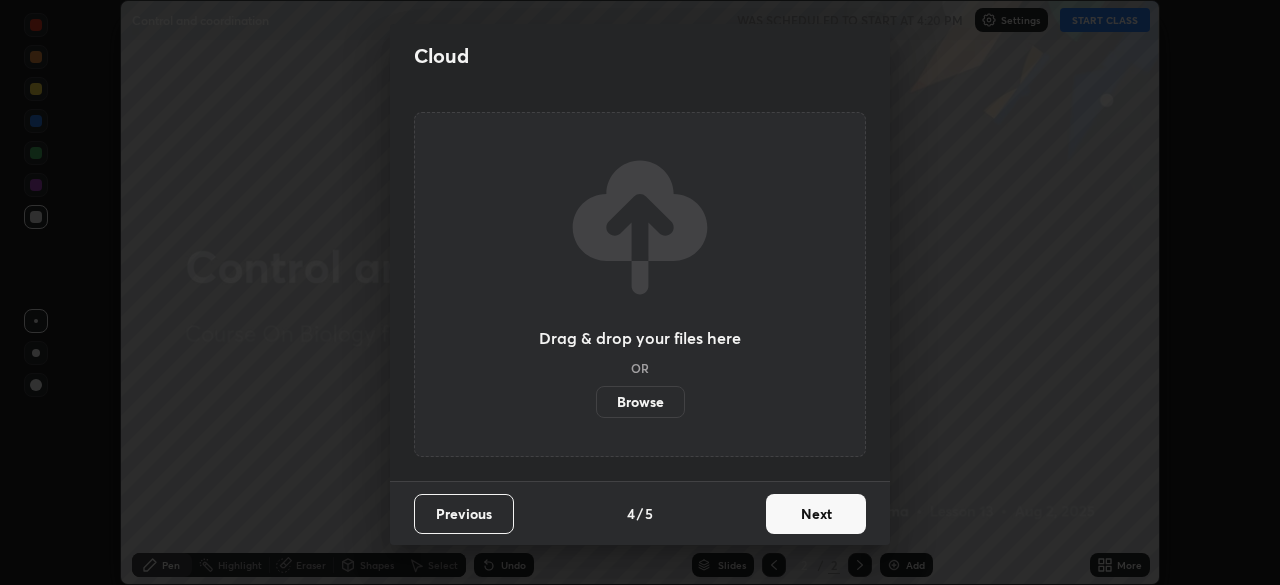 click on "Next" at bounding box center (816, 514) 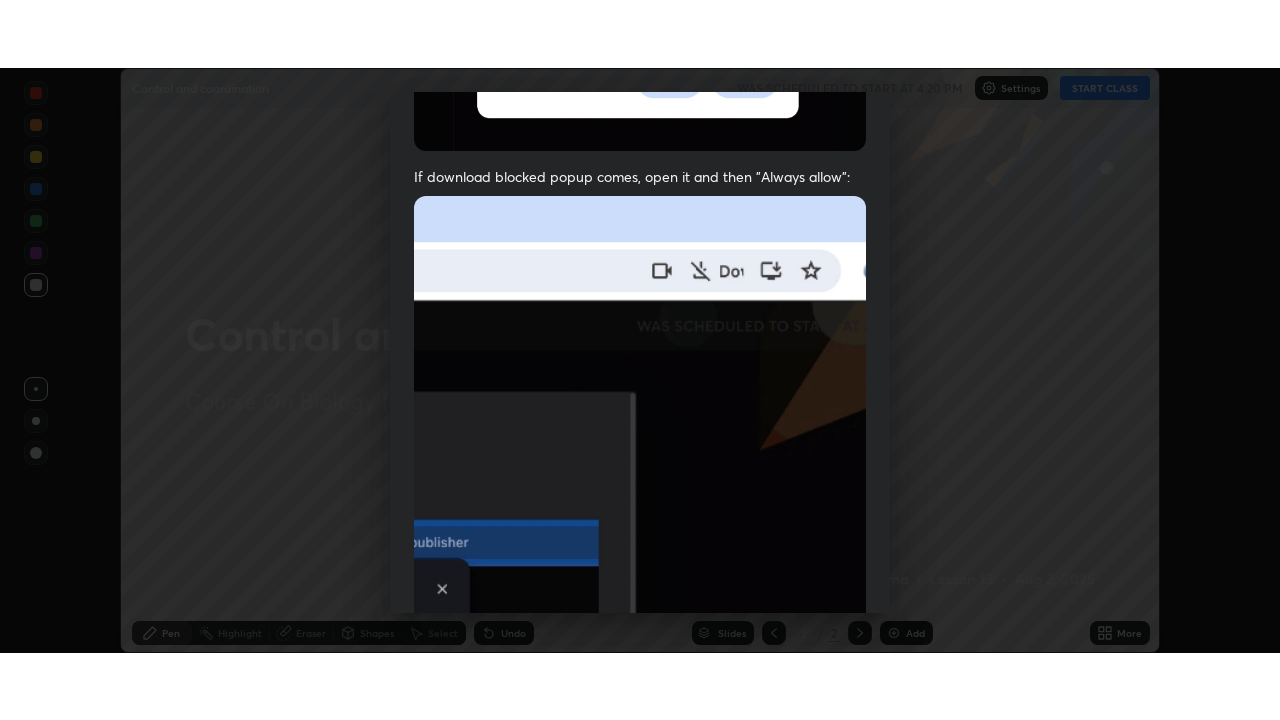 scroll, scrollTop: 479, scrollLeft: 0, axis: vertical 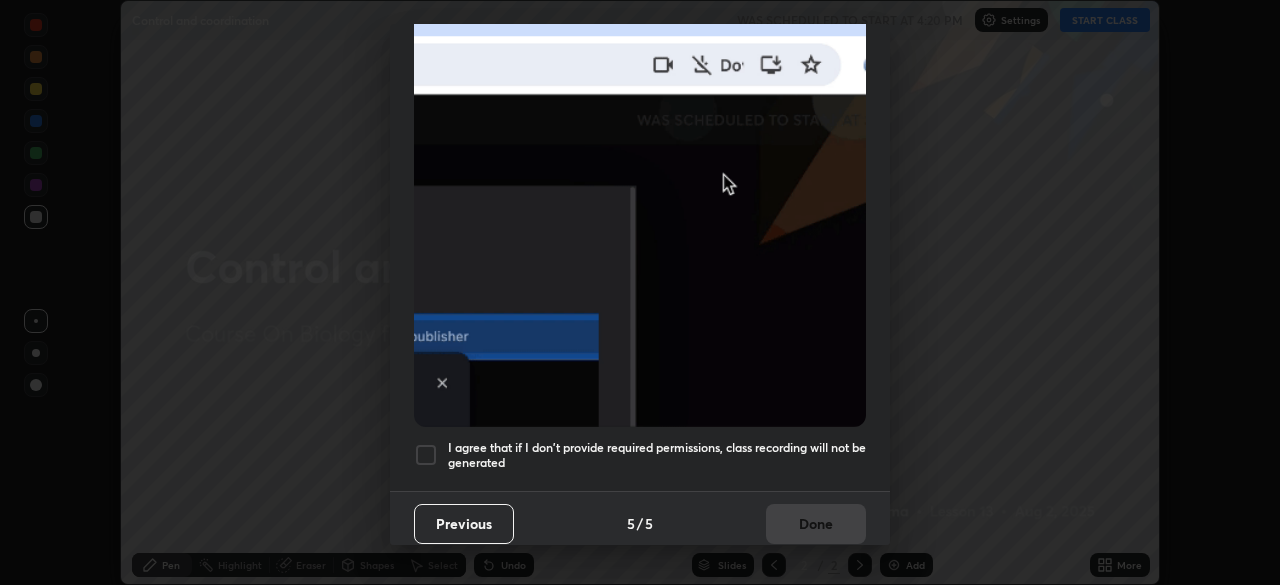 click on "I agree that if I don't provide required permissions, class recording will not be generated" at bounding box center (657, 455) 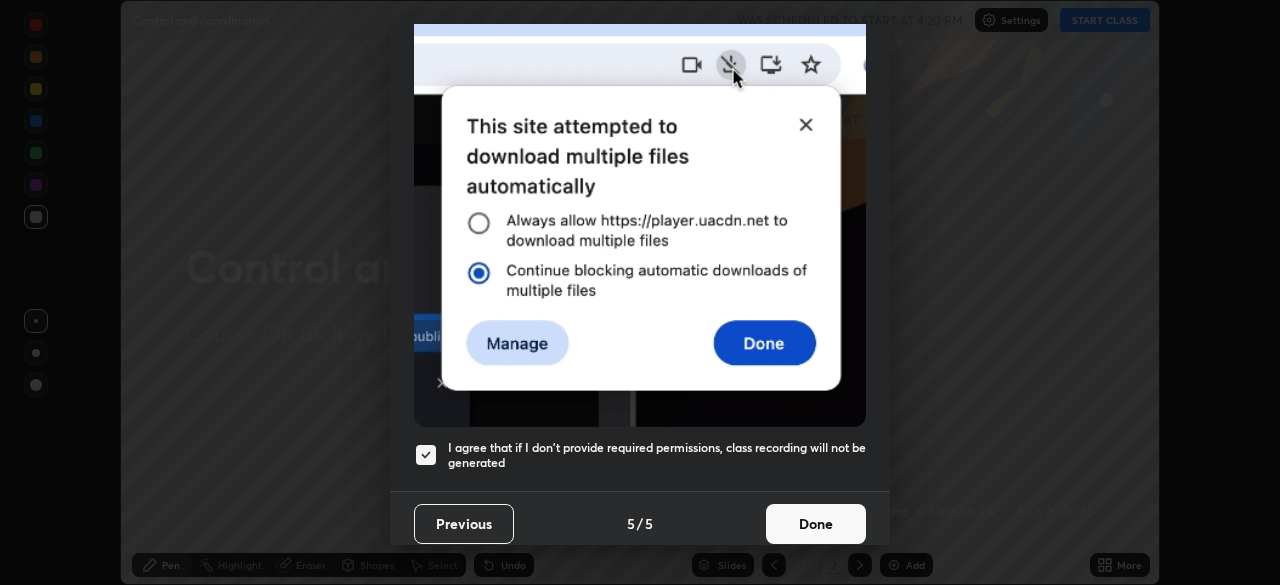 click on "Done" at bounding box center [816, 524] 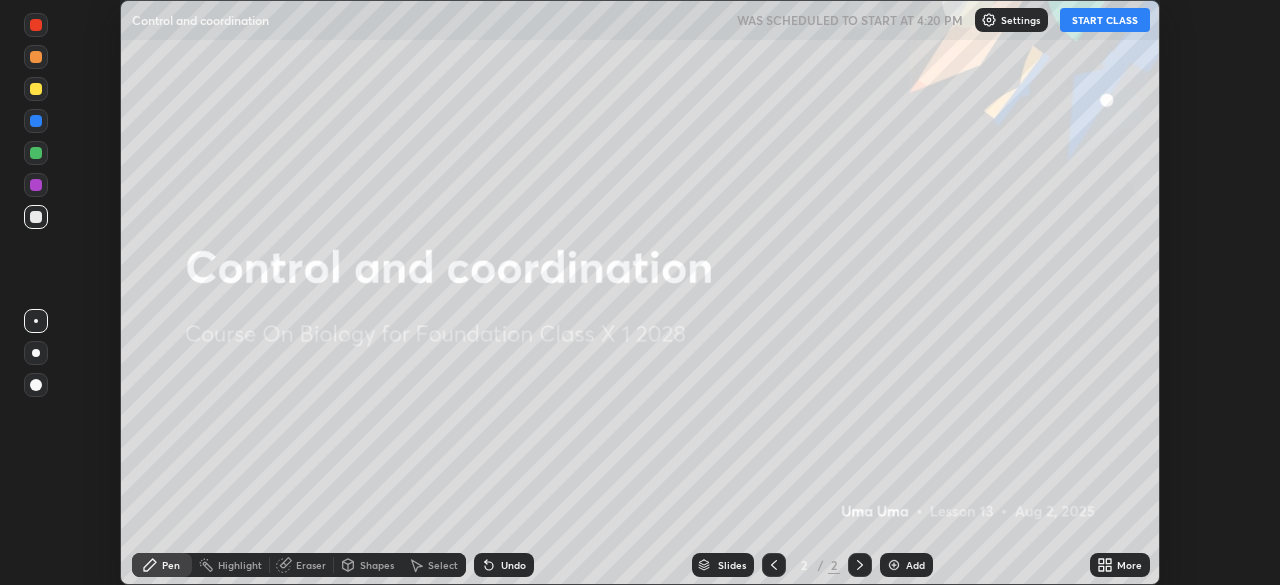 click on "START CLASS" at bounding box center [1105, 20] 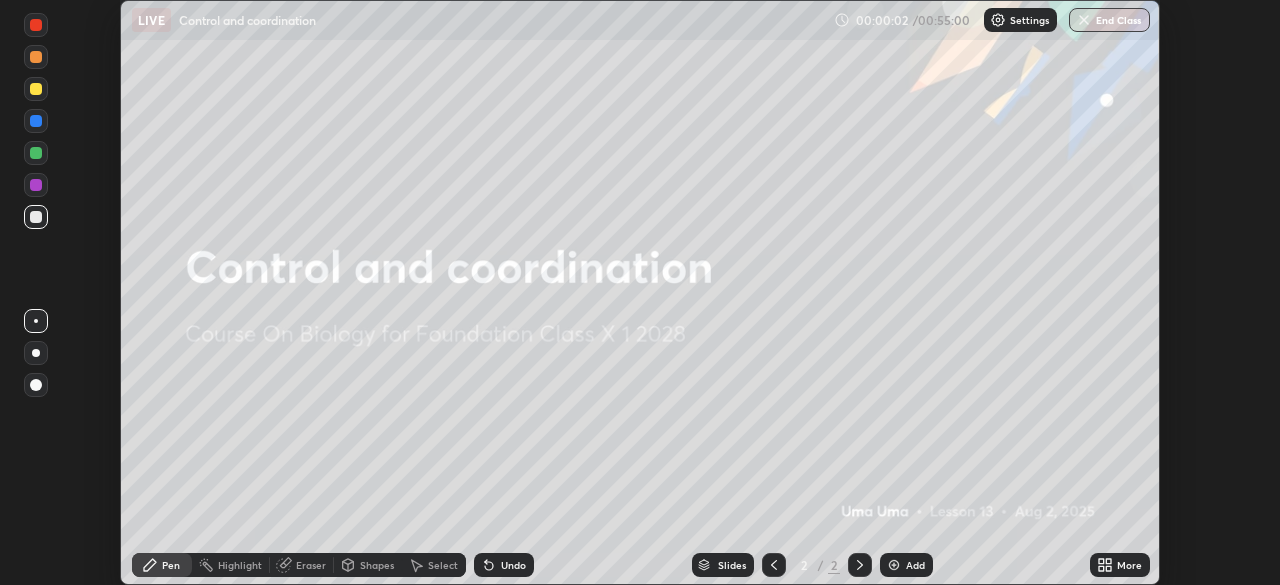 click 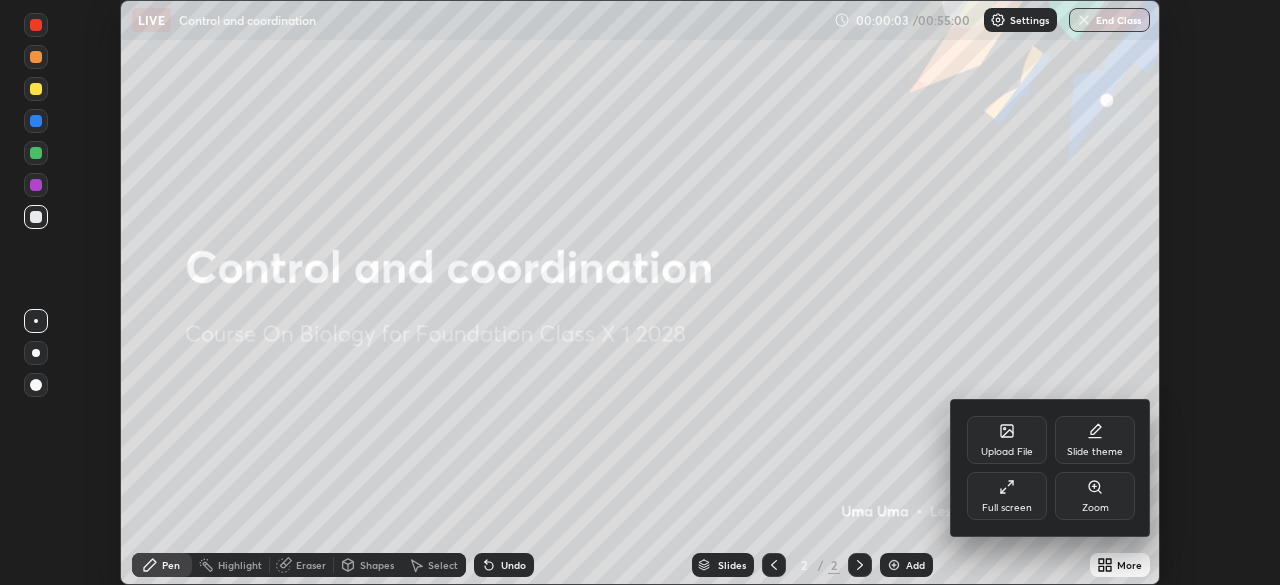 click 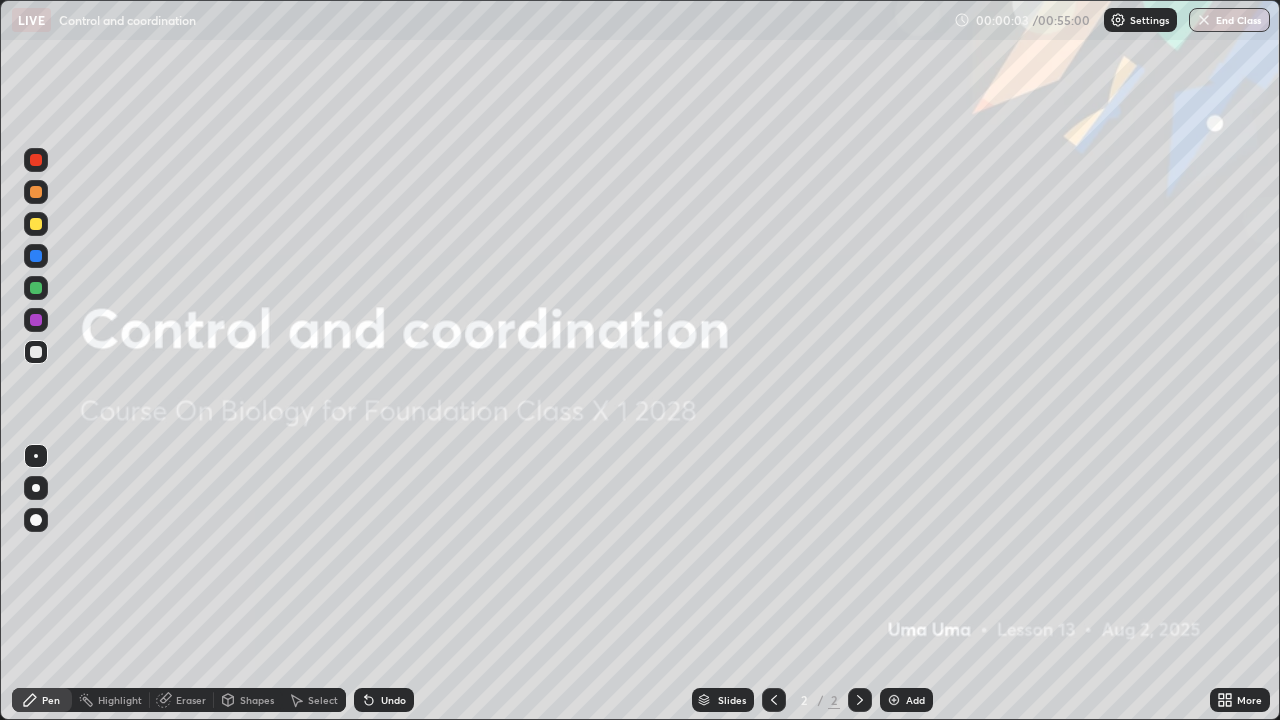 scroll, scrollTop: 99280, scrollLeft: 98720, axis: both 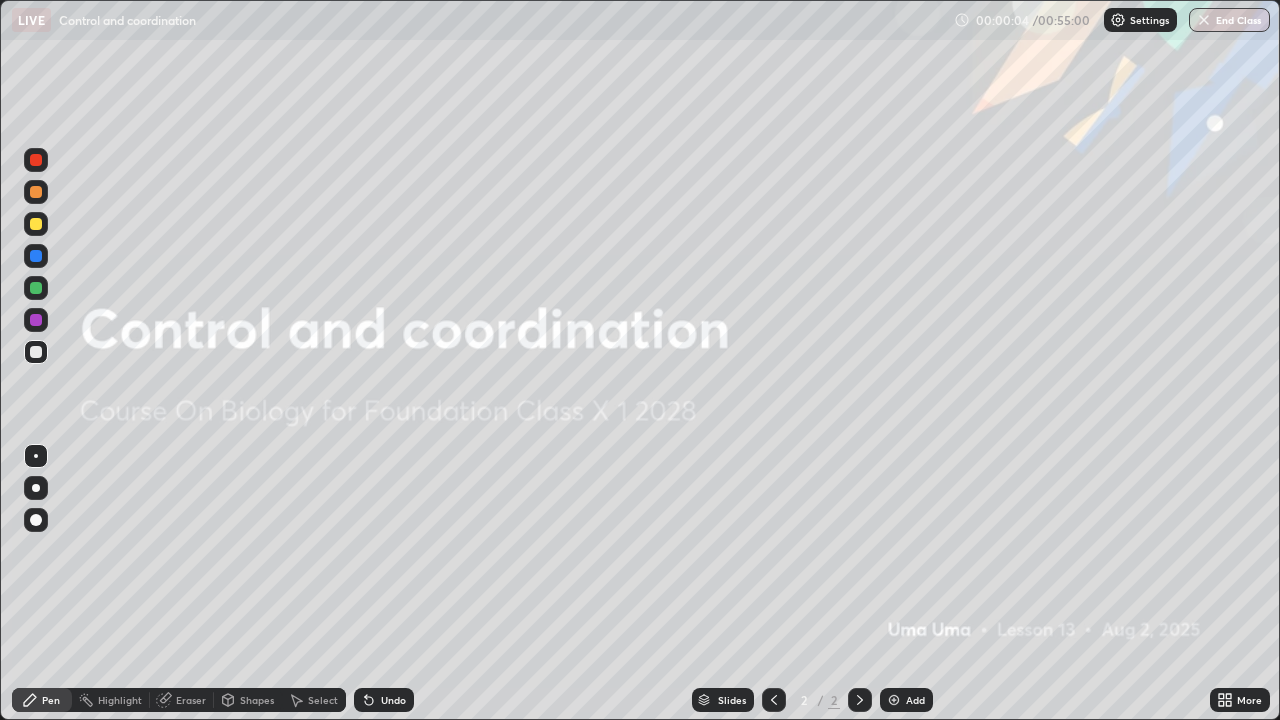 click on "Add" at bounding box center (915, 700) 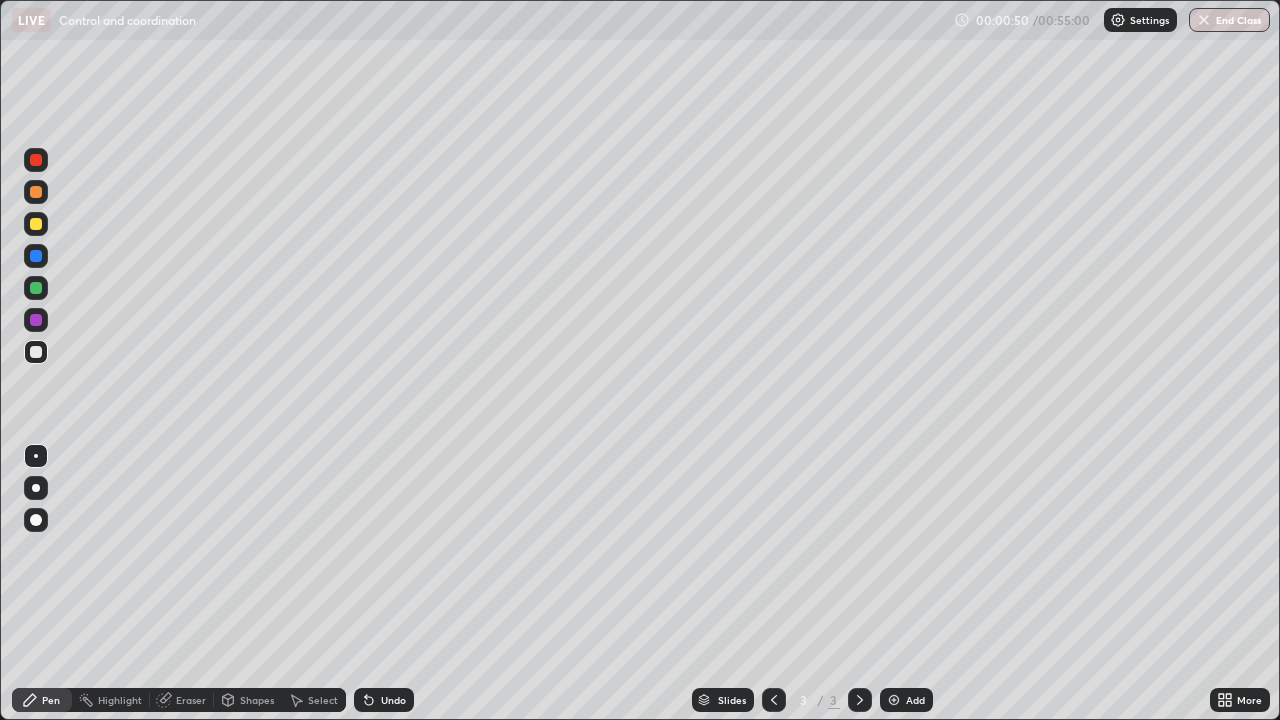 click at bounding box center [36, 224] 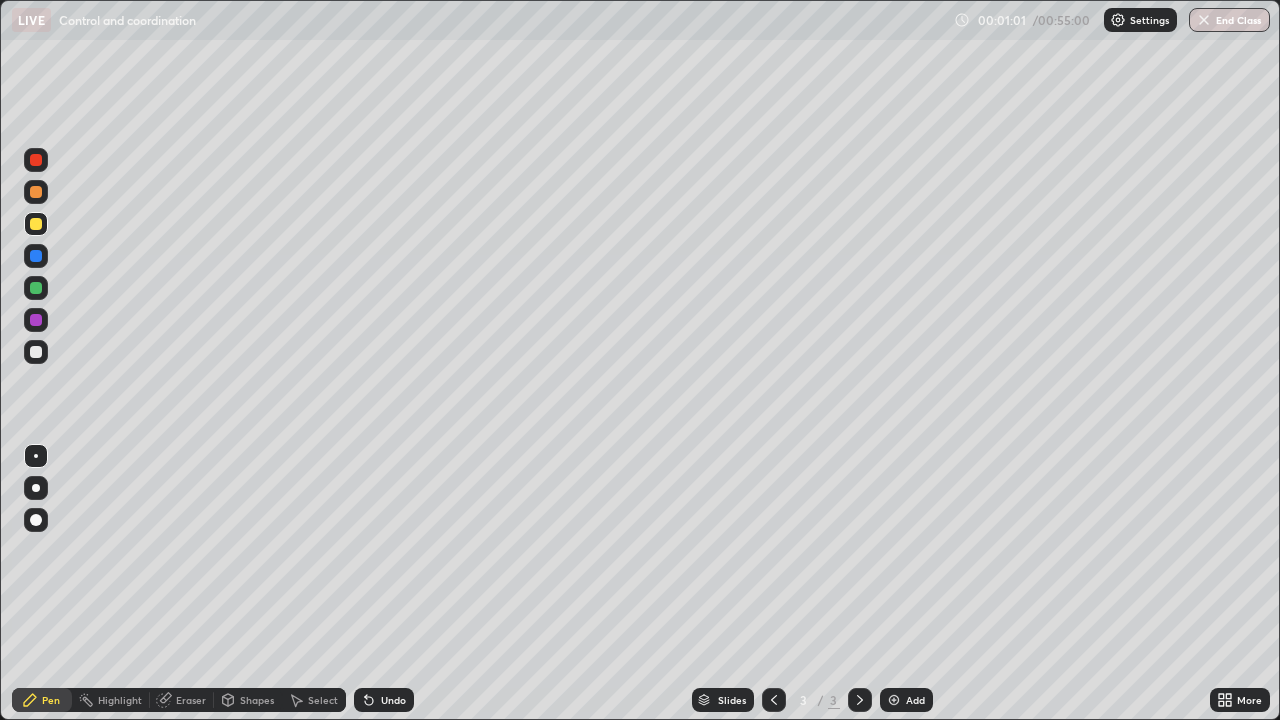click at bounding box center (36, 352) 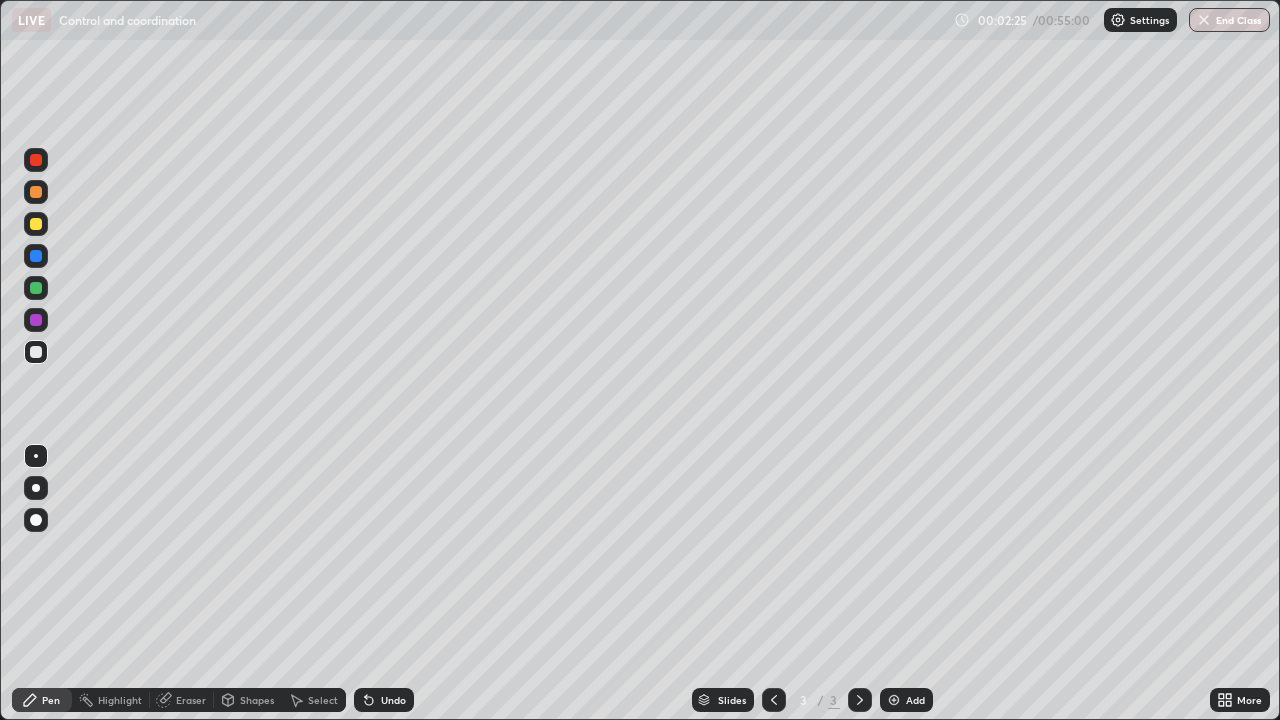 click on "Eraser" at bounding box center (191, 700) 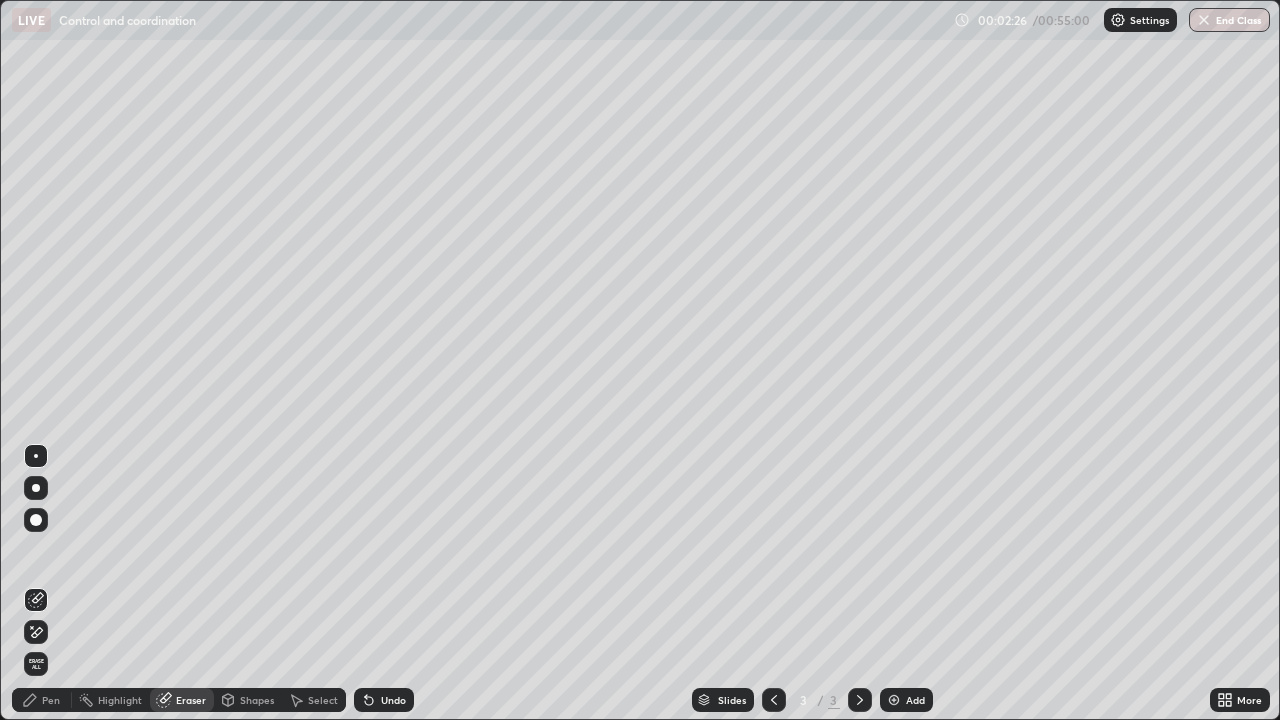 click on "Pen" at bounding box center [51, 700] 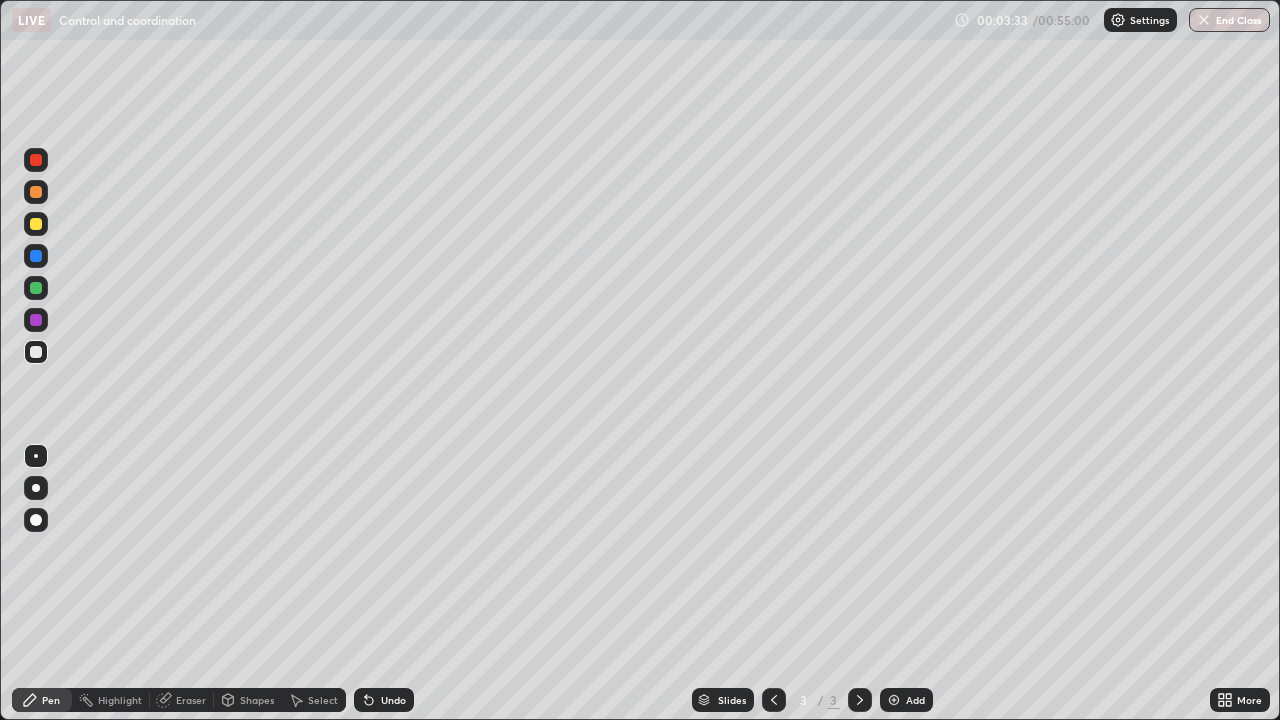 click at bounding box center (36, 352) 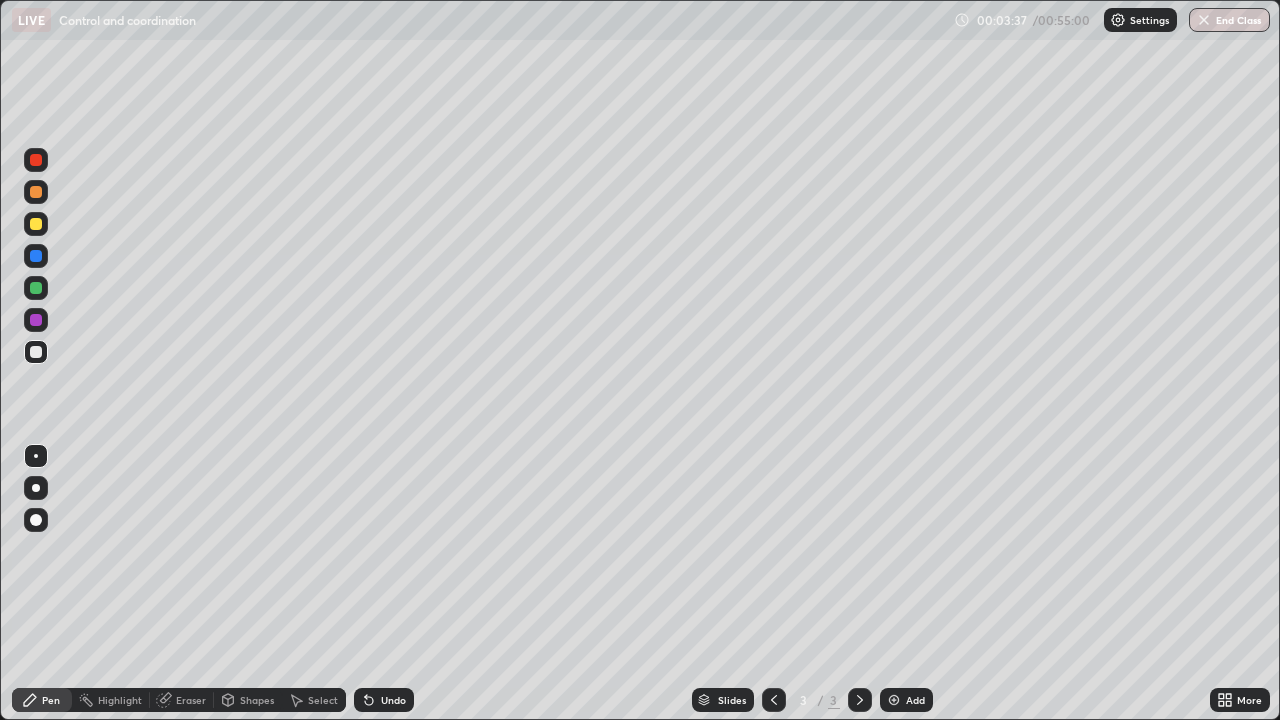 click at bounding box center (36, 288) 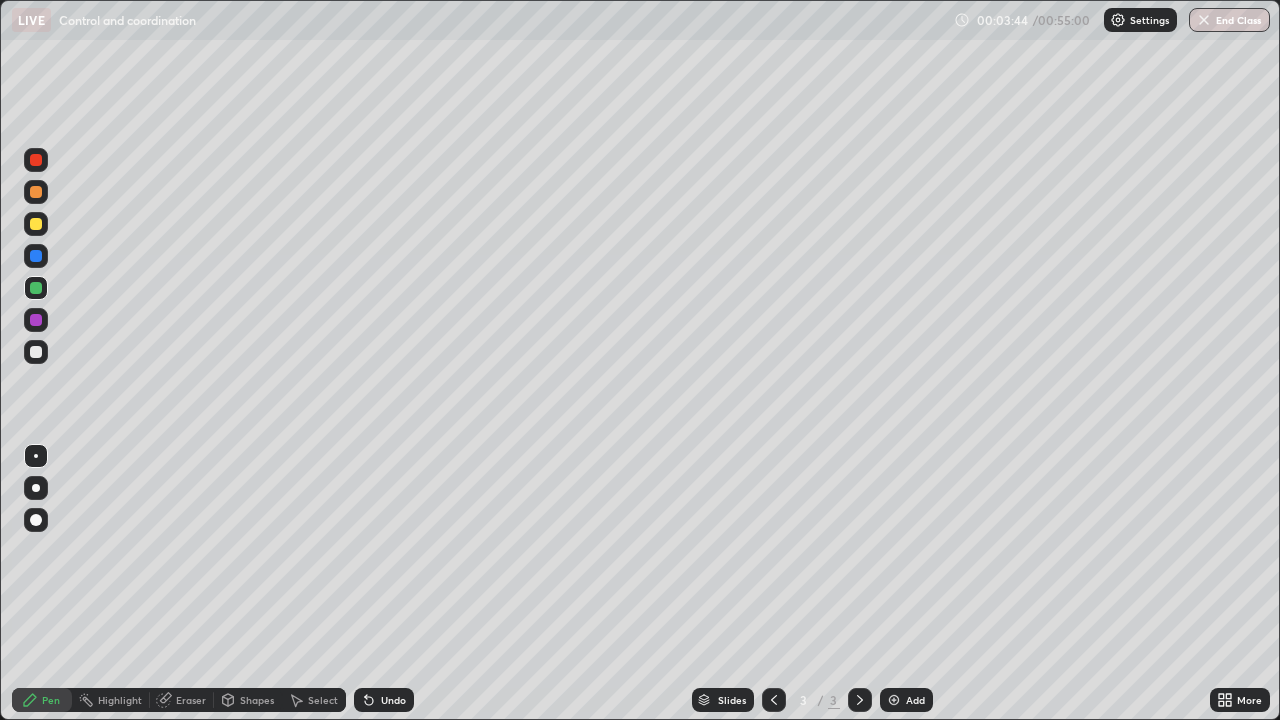 click at bounding box center (36, 320) 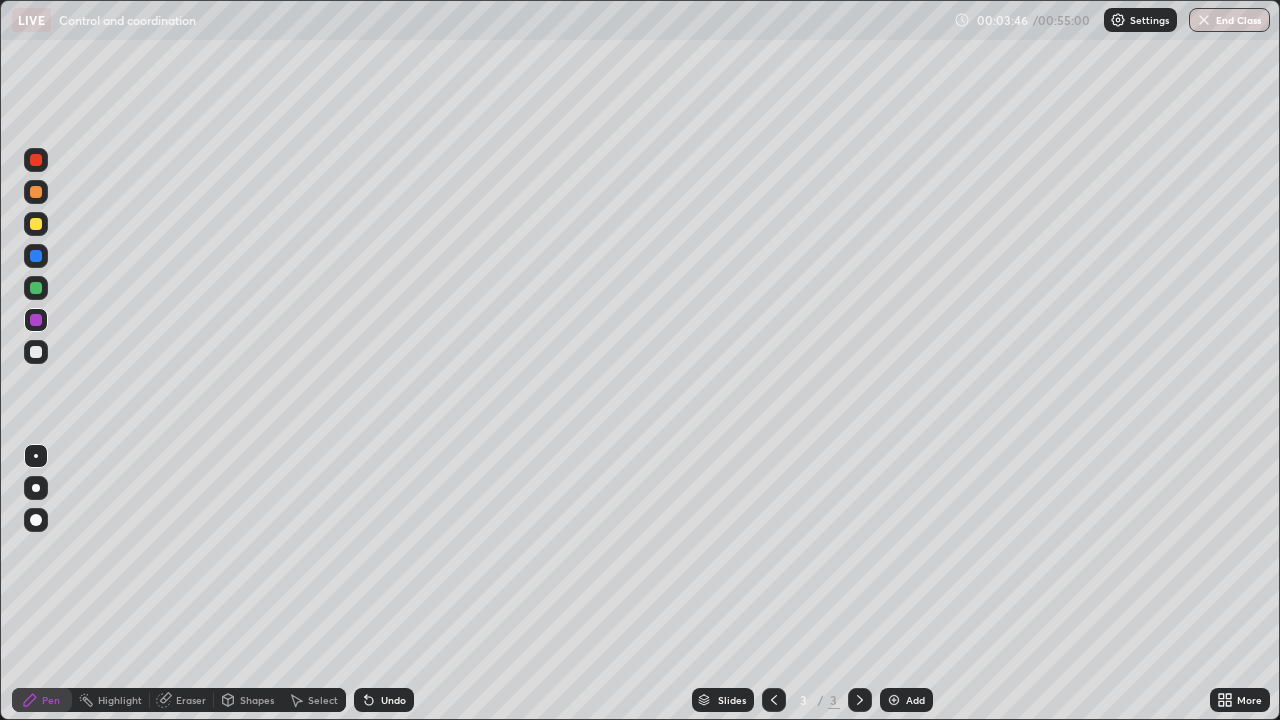 click at bounding box center (36, 224) 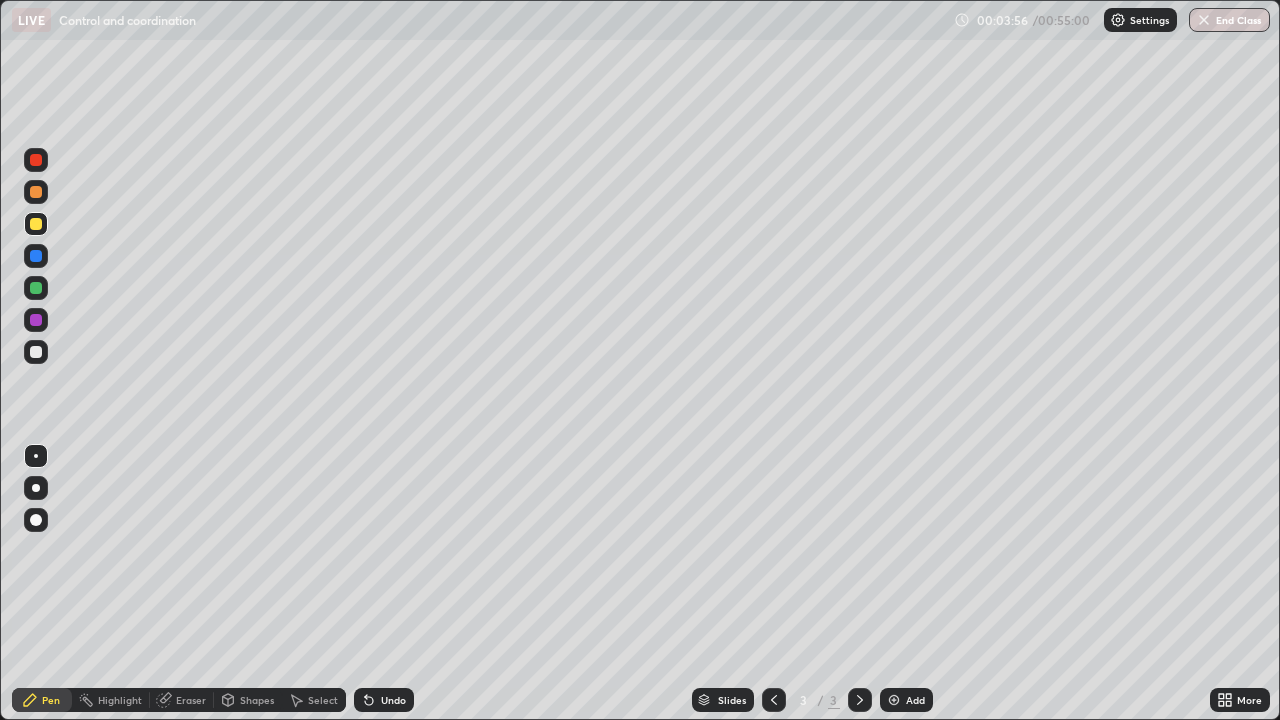 click at bounding box center [36, 352] 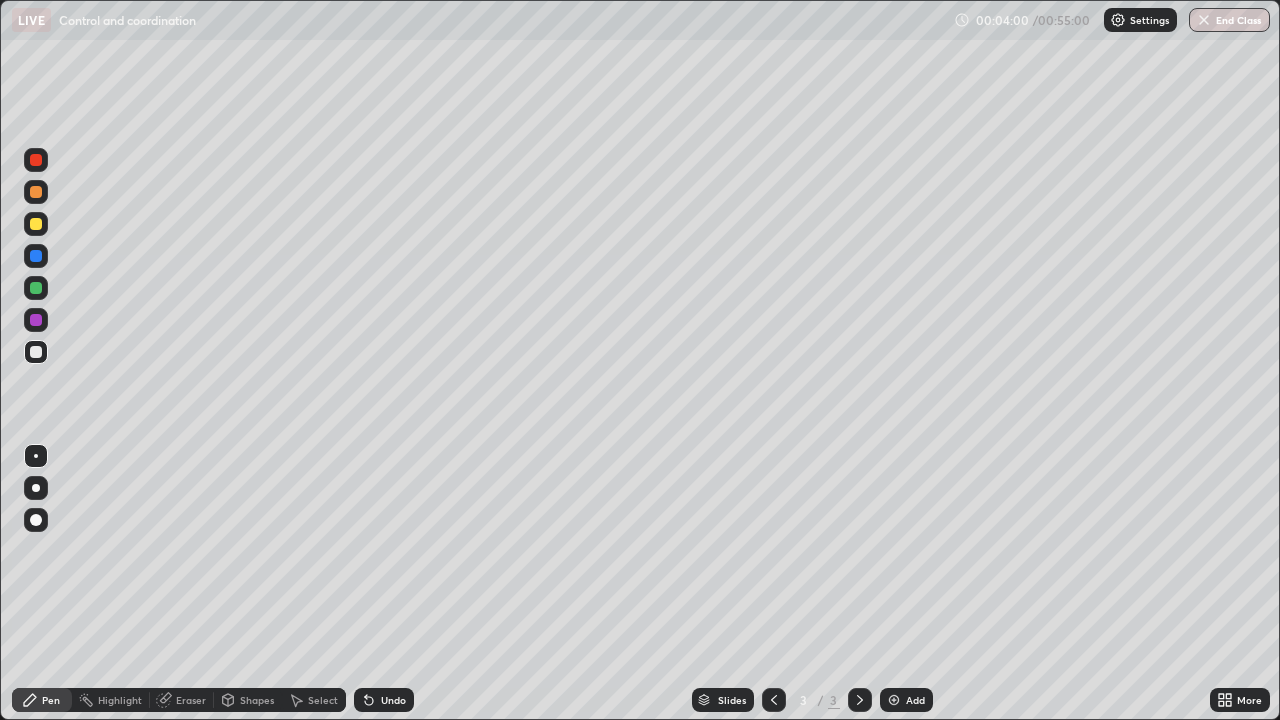 click at bounding box center [36, 288] 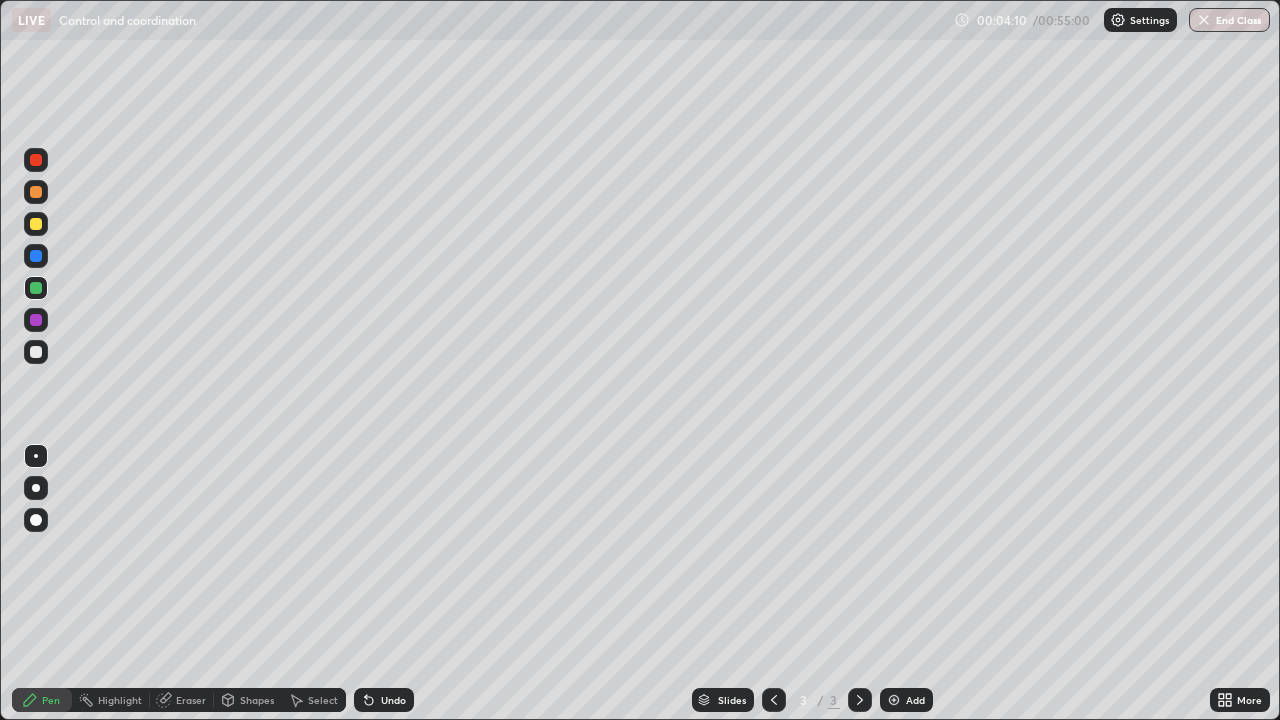 click at bounding box center (36, 224) 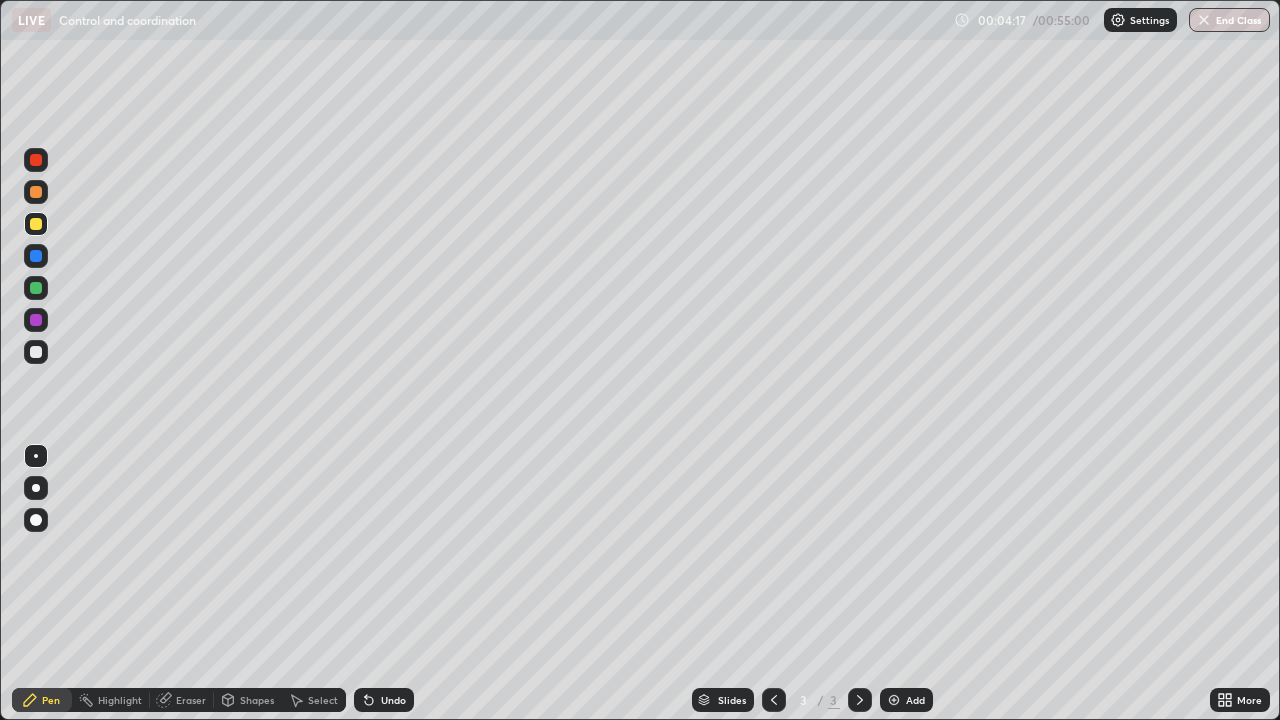 click at bounding box center [36, 320] 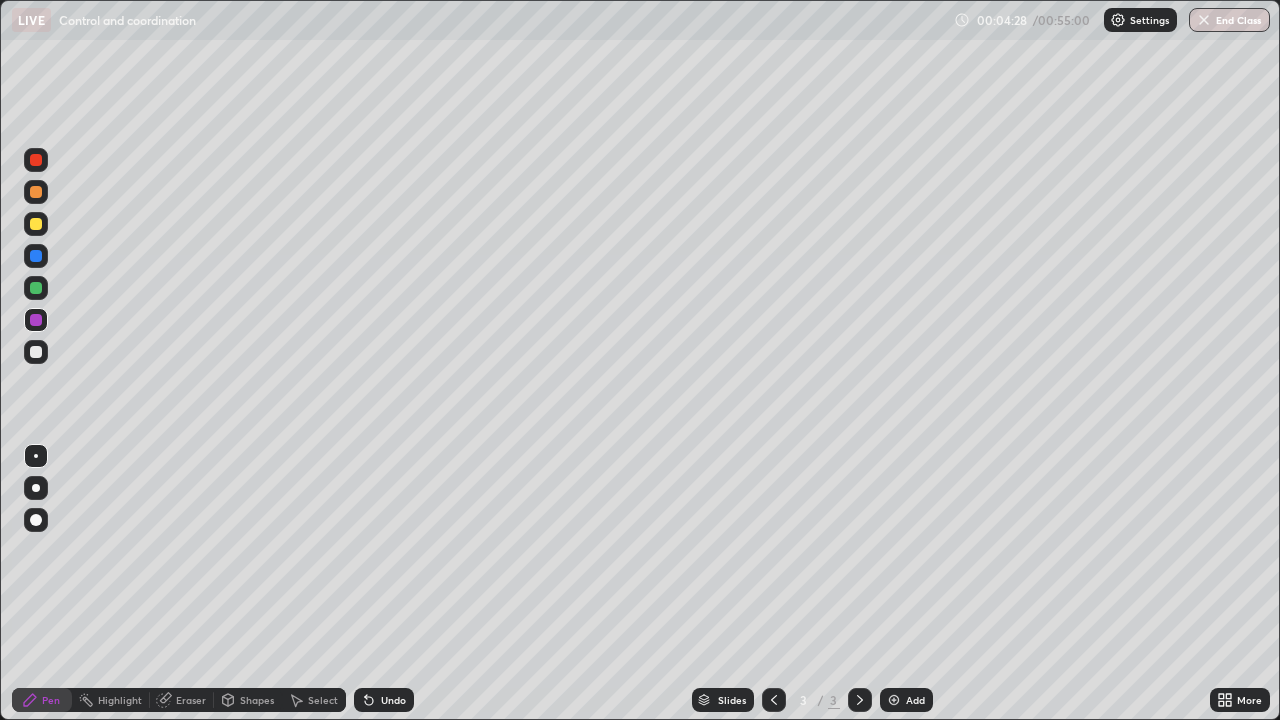 click at bounding box center (36, 288) 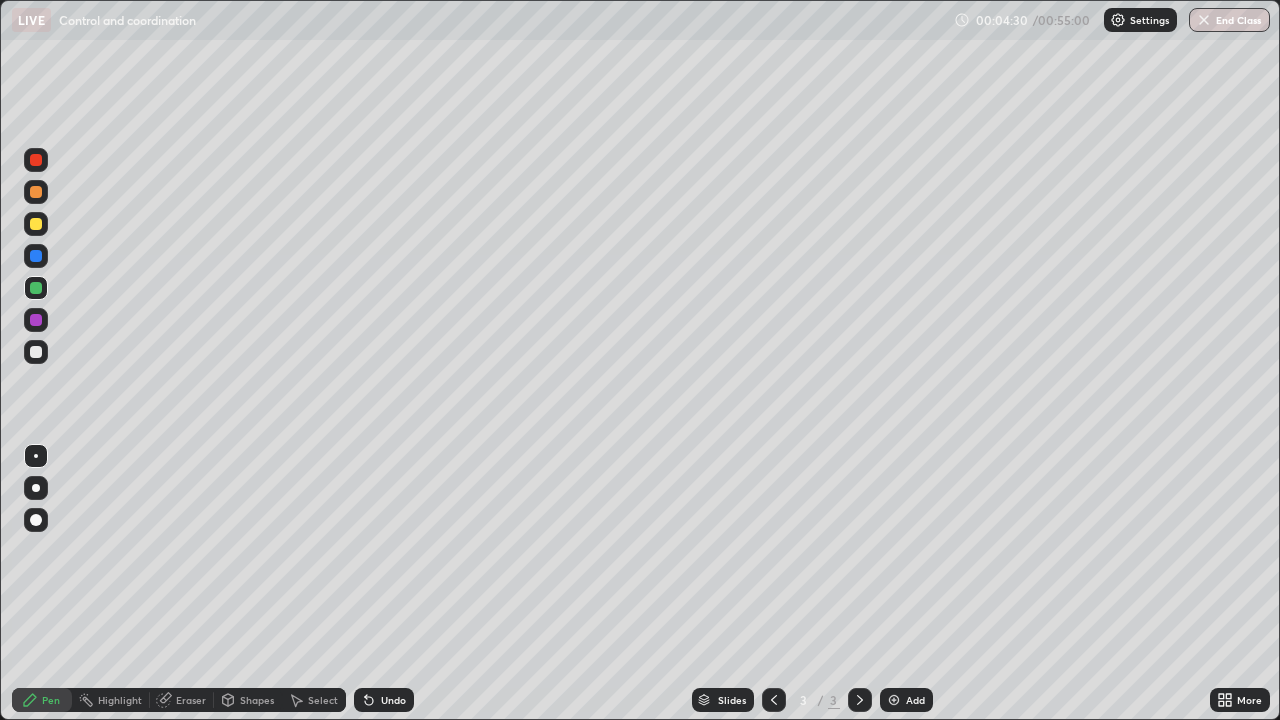 click on "Eraser" at bounding box center (191, 700) 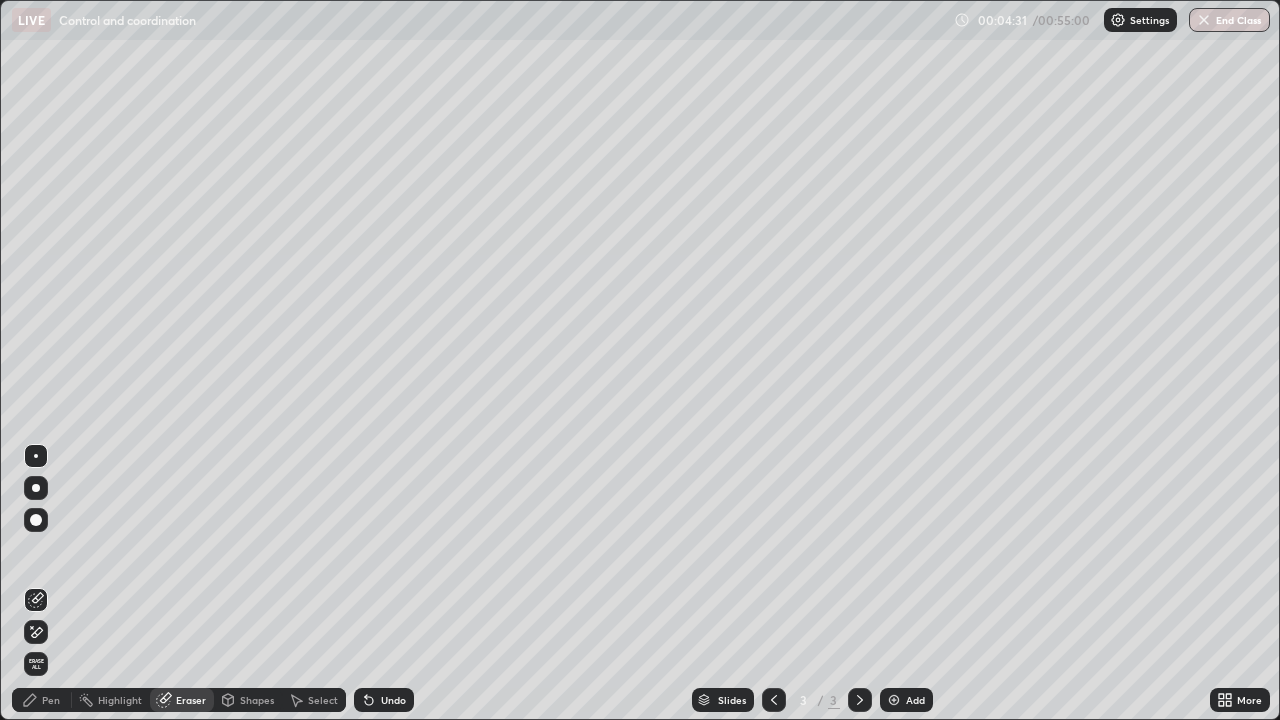 click on "Highlight" at bounding box center (120, 700) 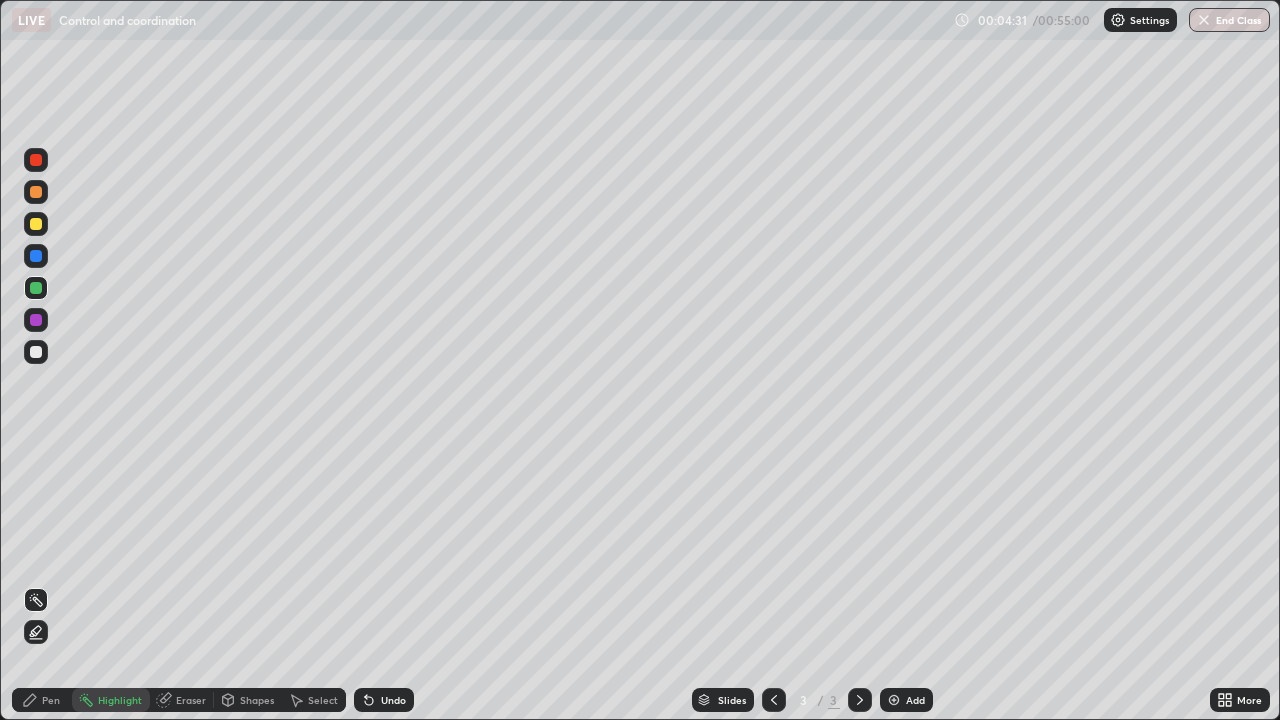 click on "Shapes" at bounding box center [257, 700] 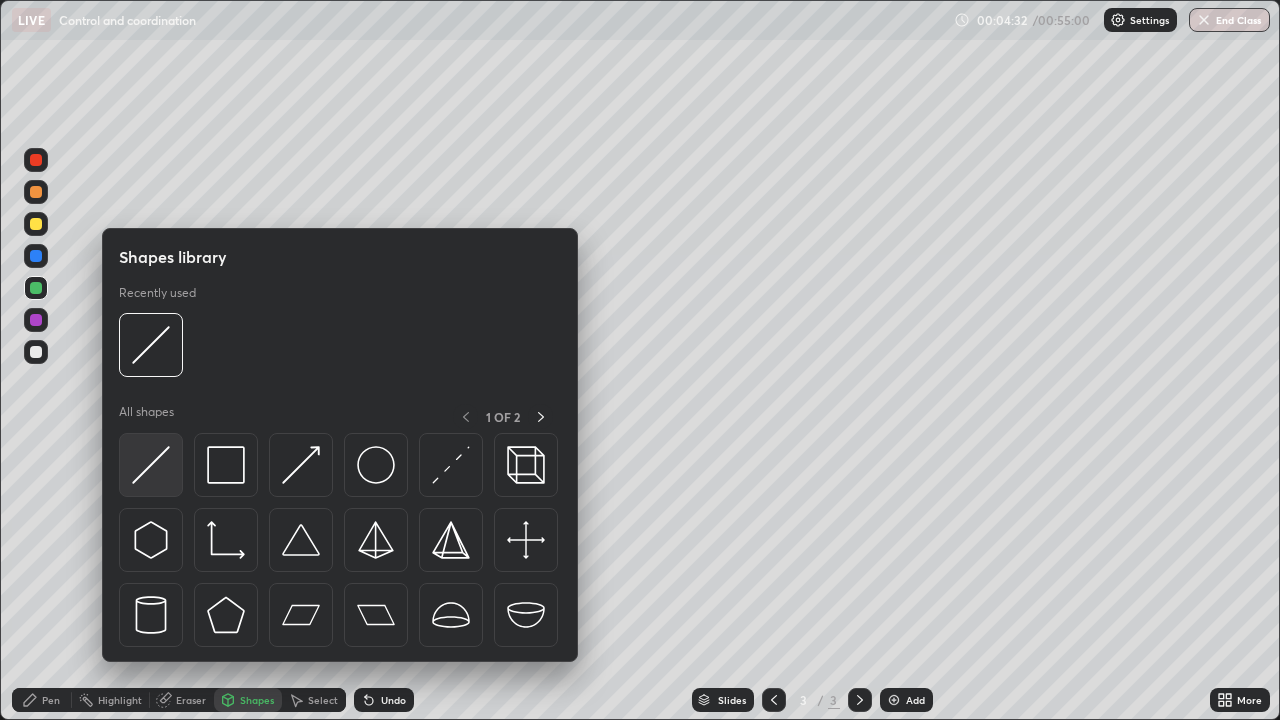 click at bounding box center [151, 465] 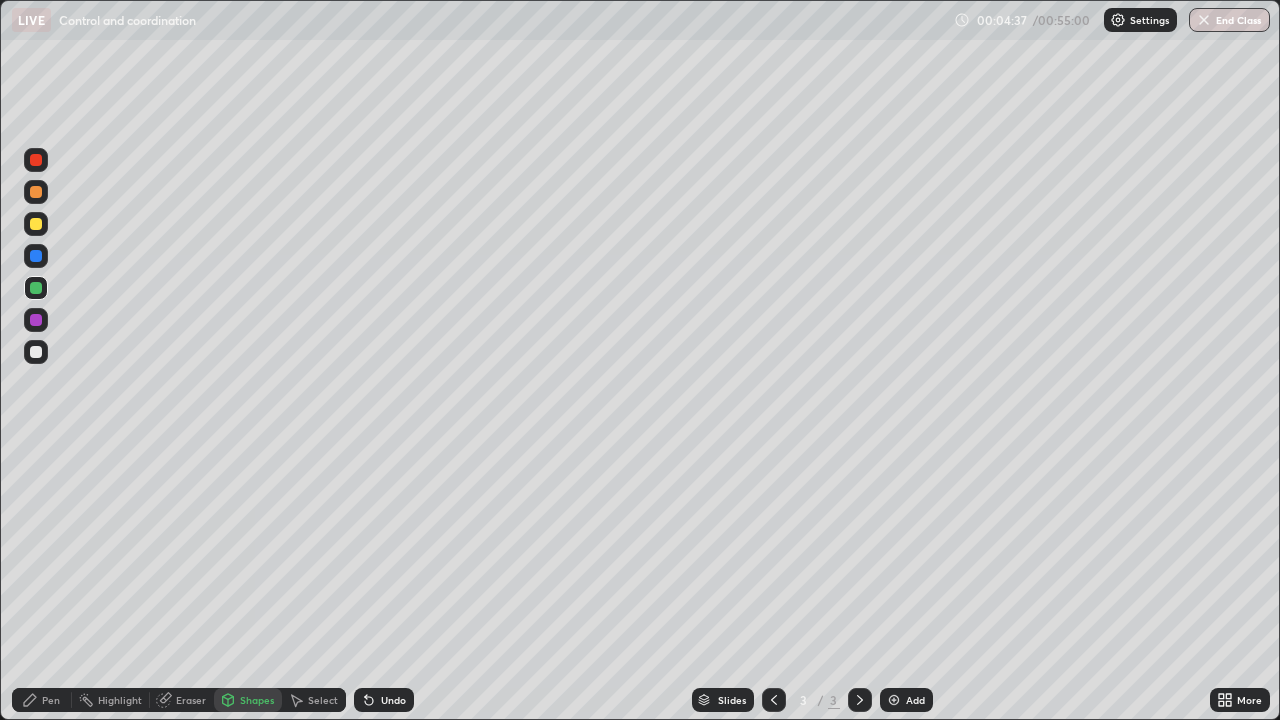 click on "Pen" at bounding box center (51, 700) 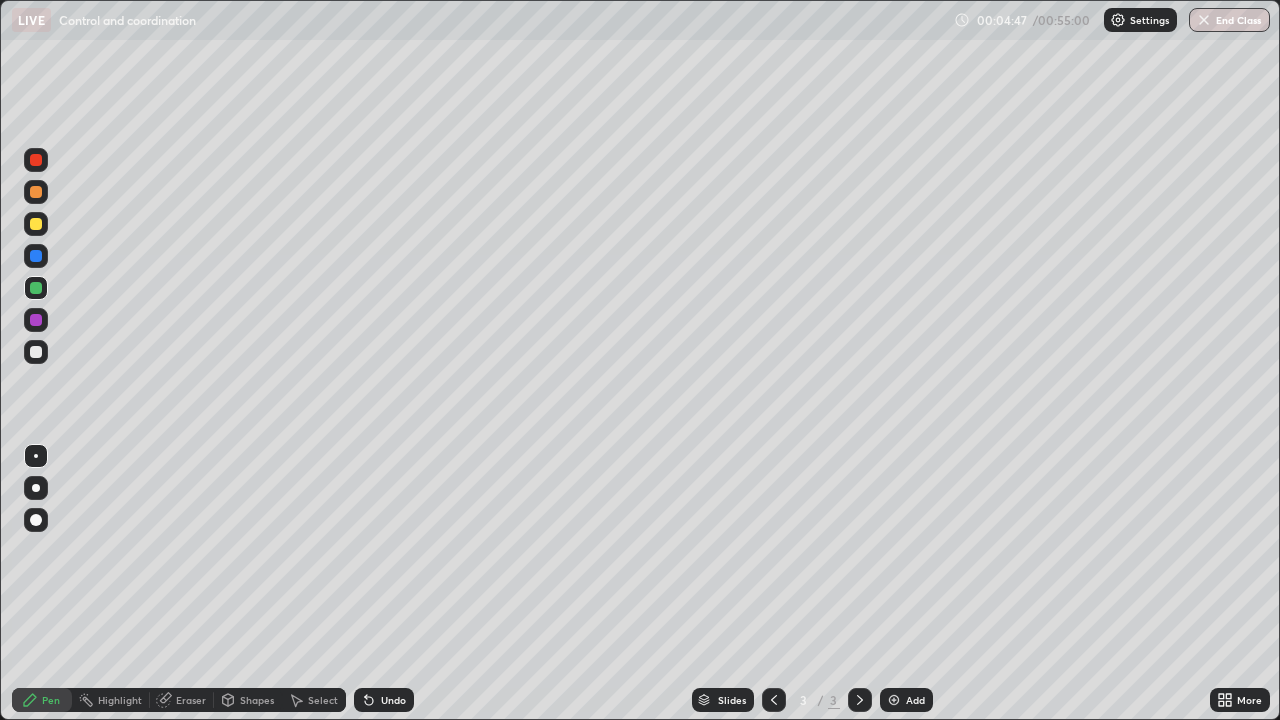 click at bounding box center [36, 224] 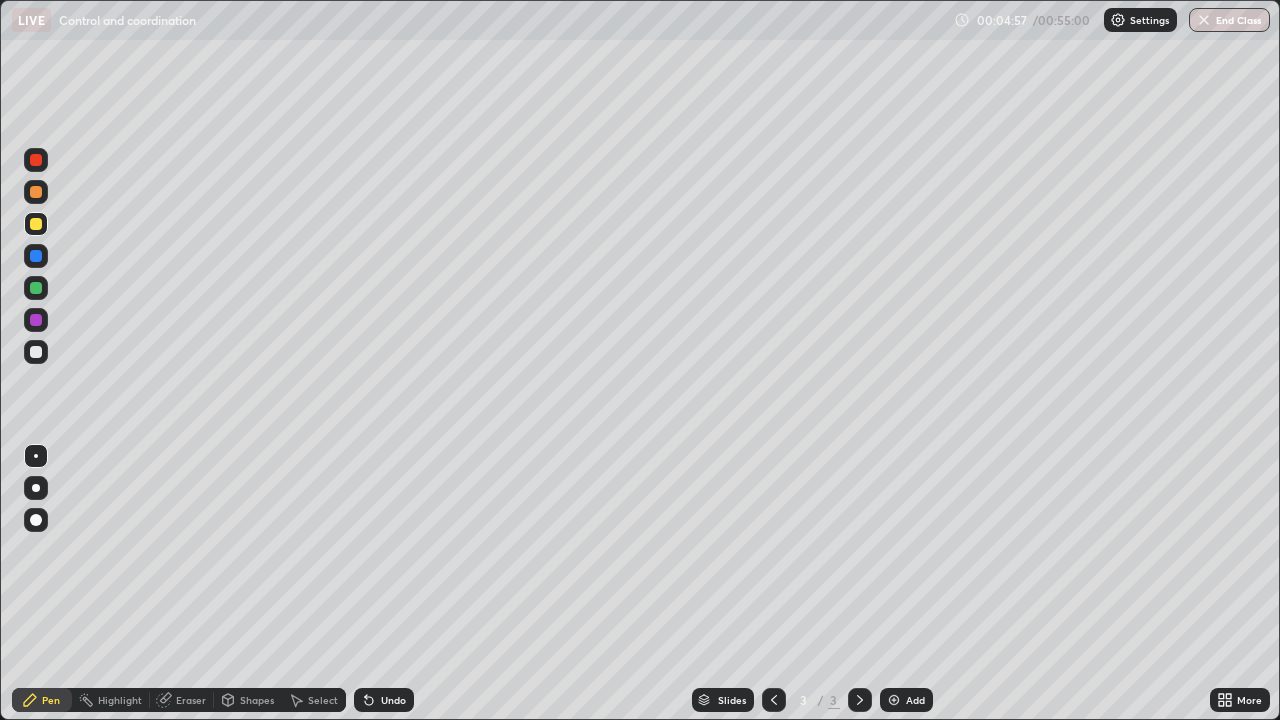 click at bounding box center (36, 352) 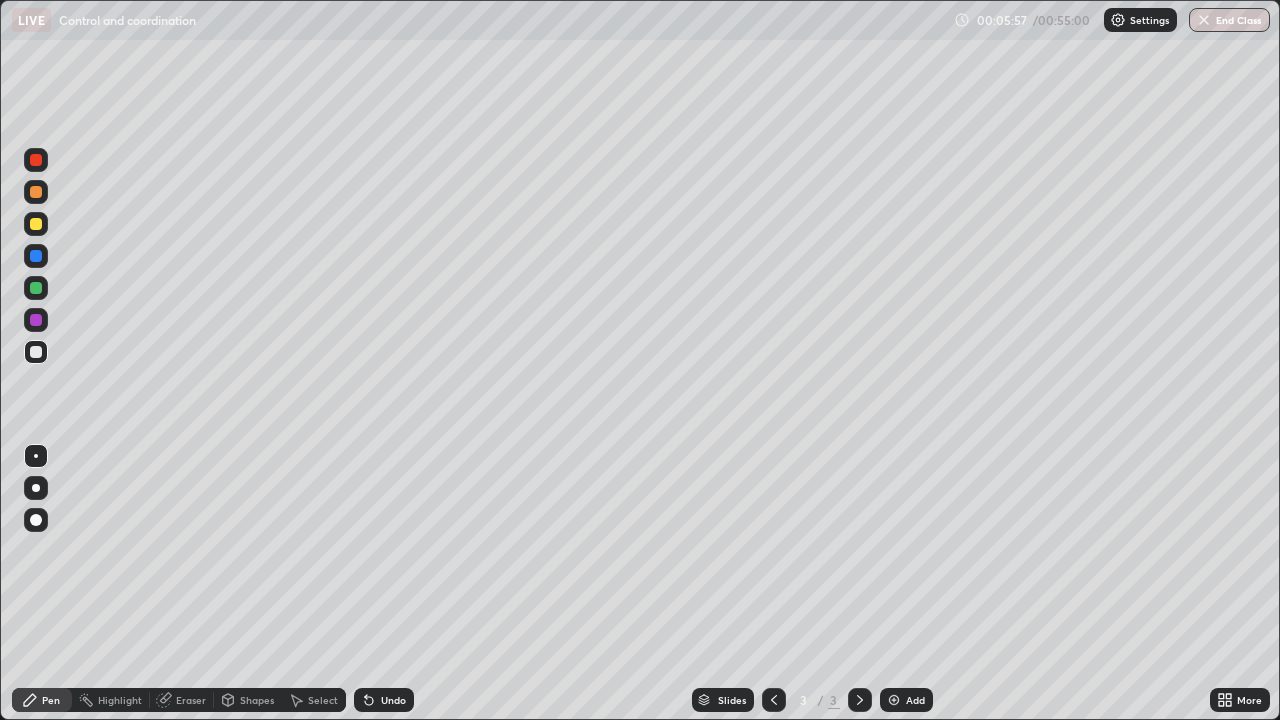 click at bounding box center (36, 288) 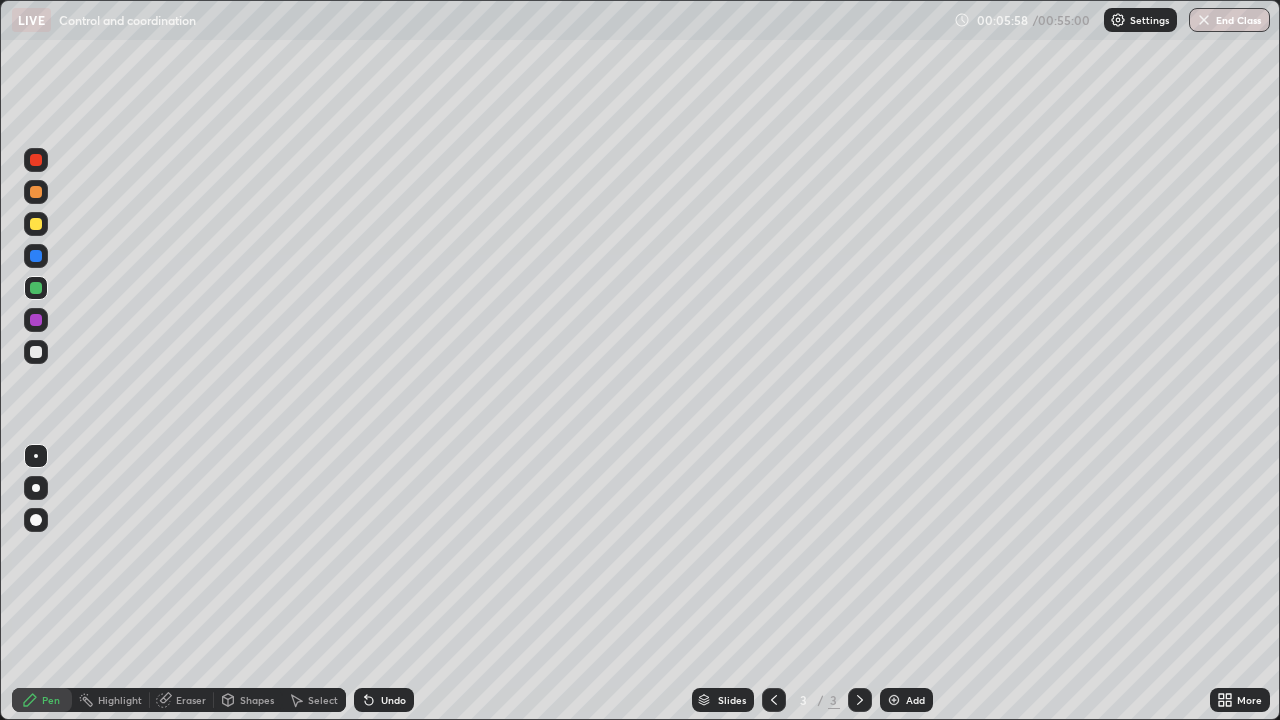 click at bounding box center [36, 352] 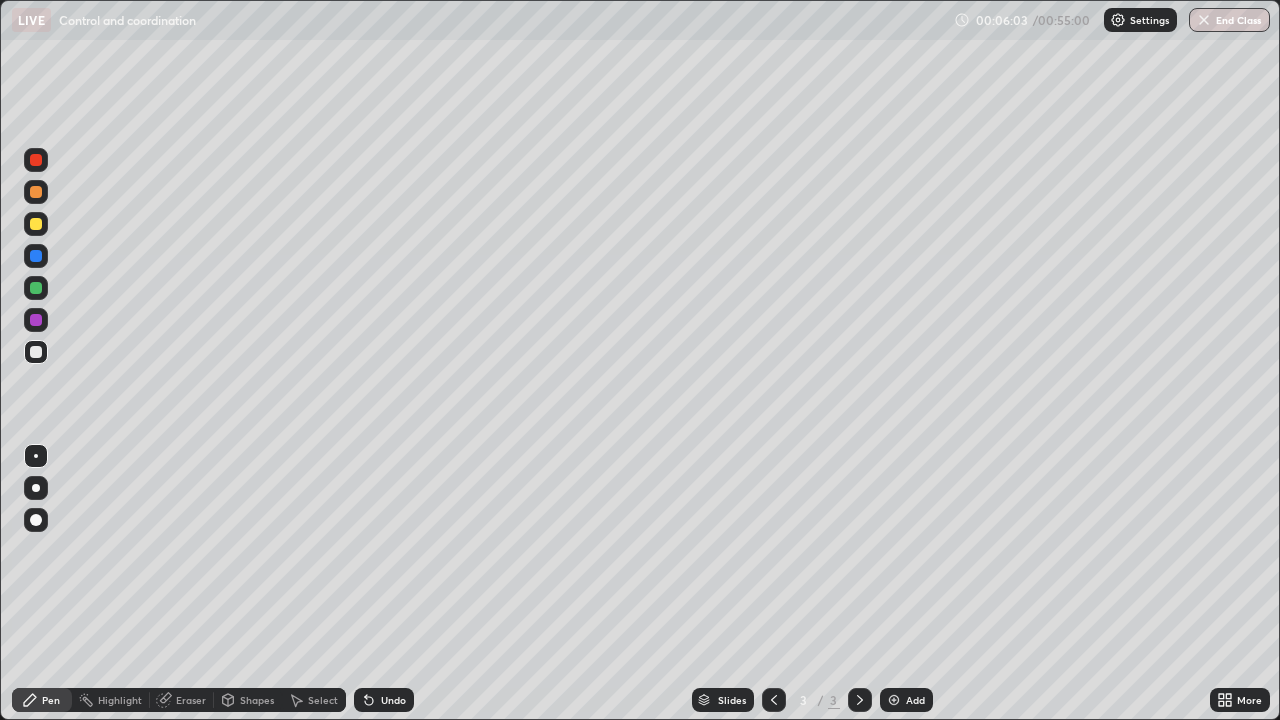 click on "Eraser" at bounding box center (191, 700) 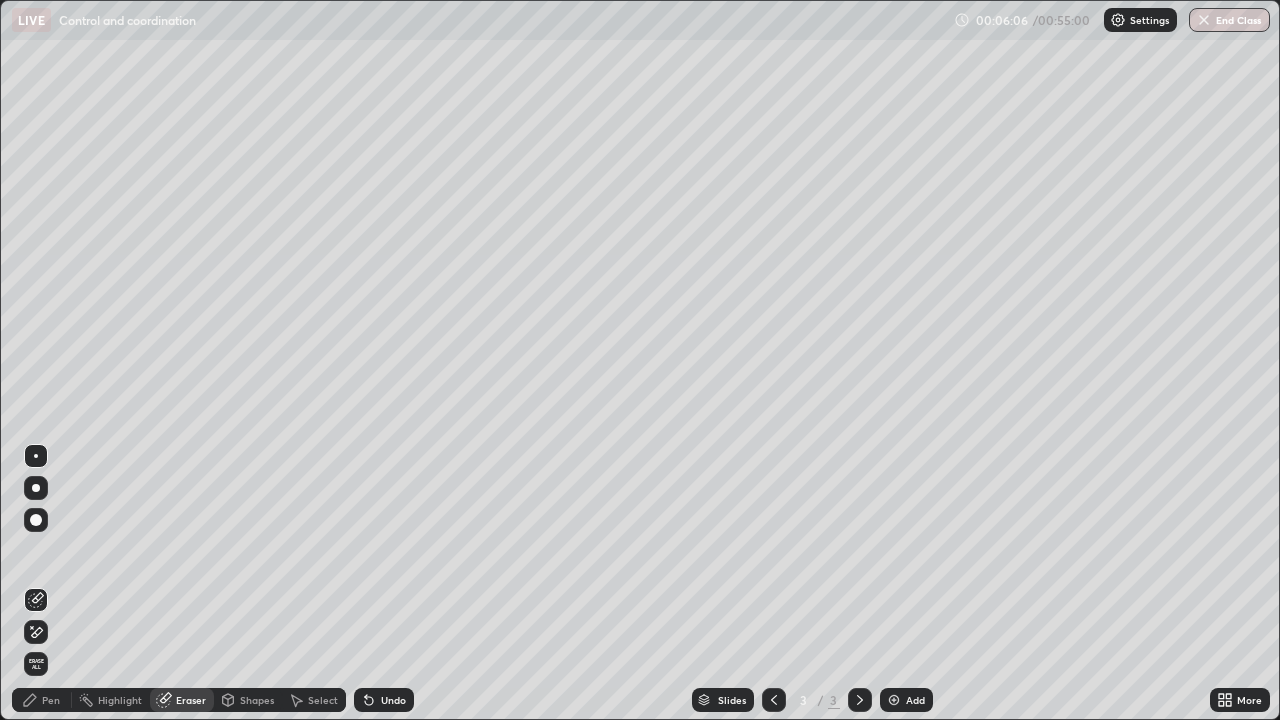 click on "Pen" at bounding box center (51, 700) 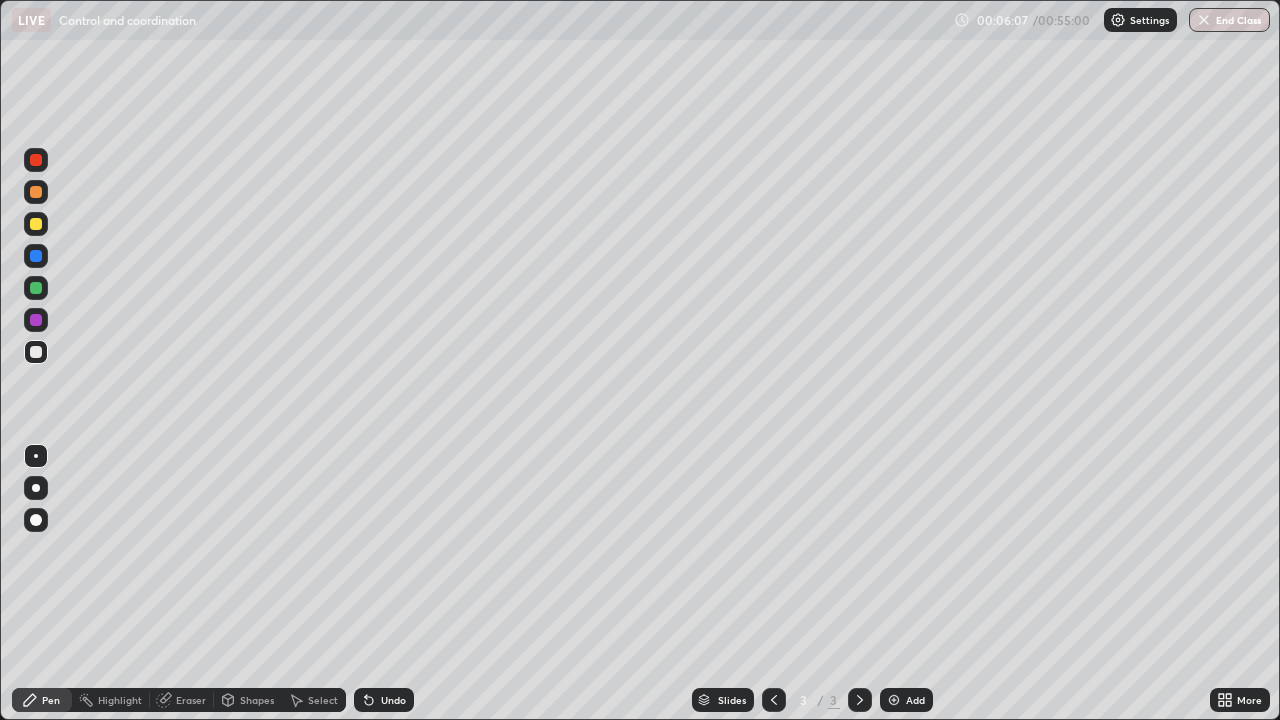 click at bounding box center [36, 320] 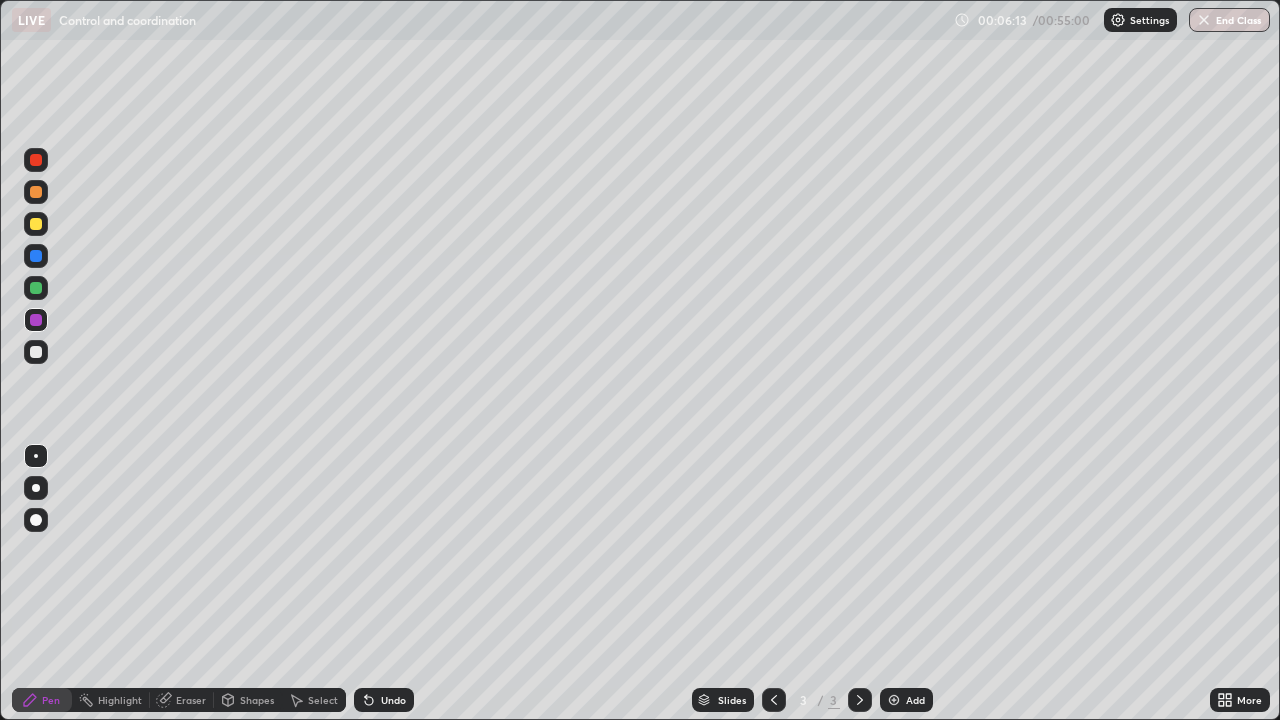 click at bounding box center (36, 352) 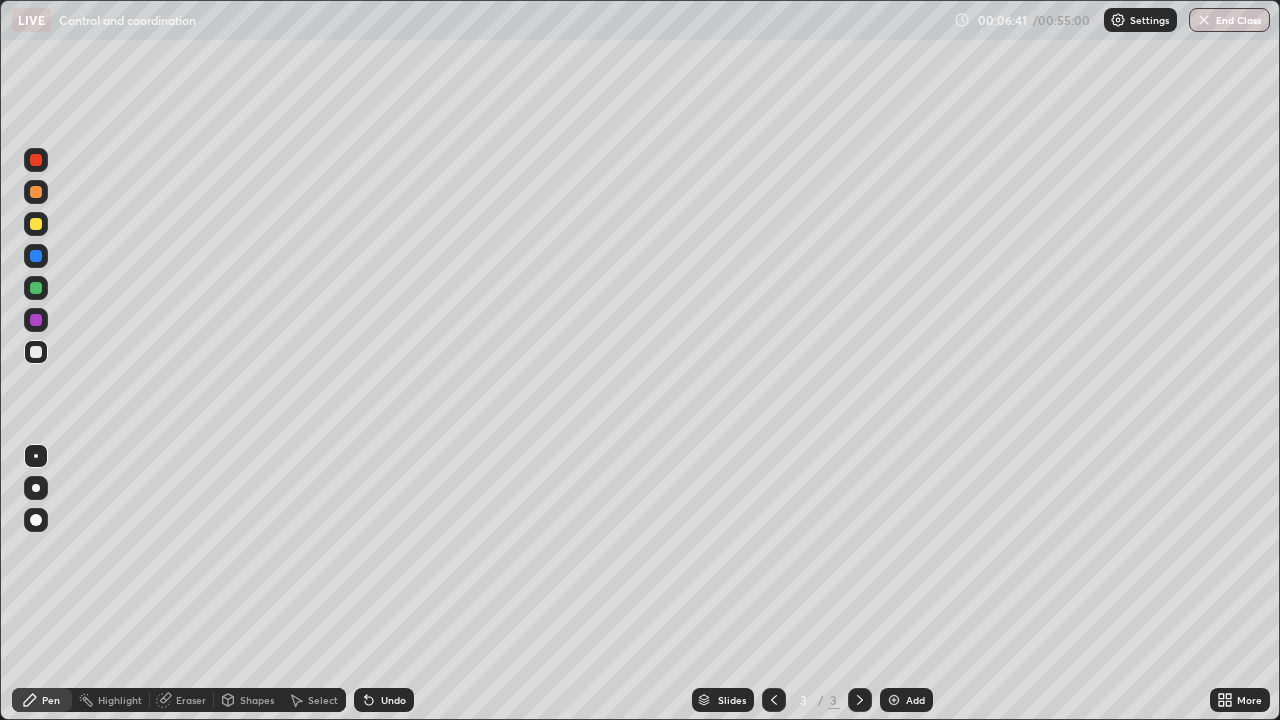 click at bounding box center [36, 288] 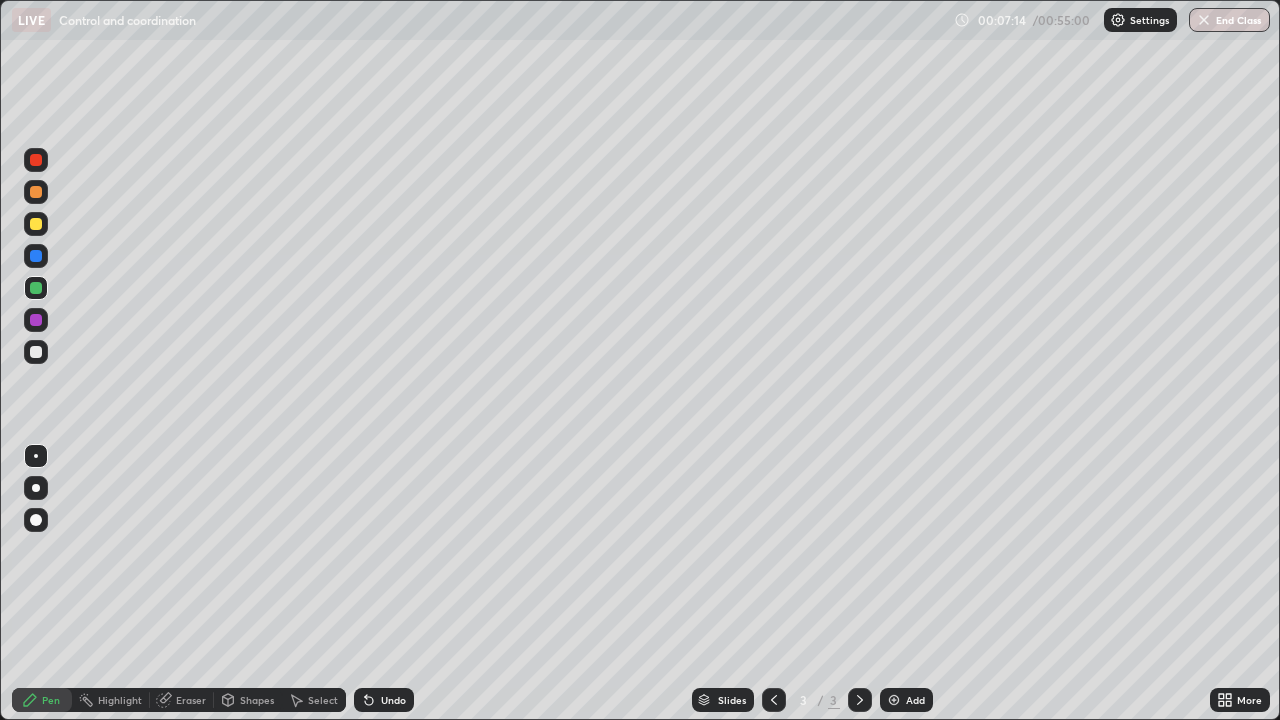 click at bounding box center [36, 192] 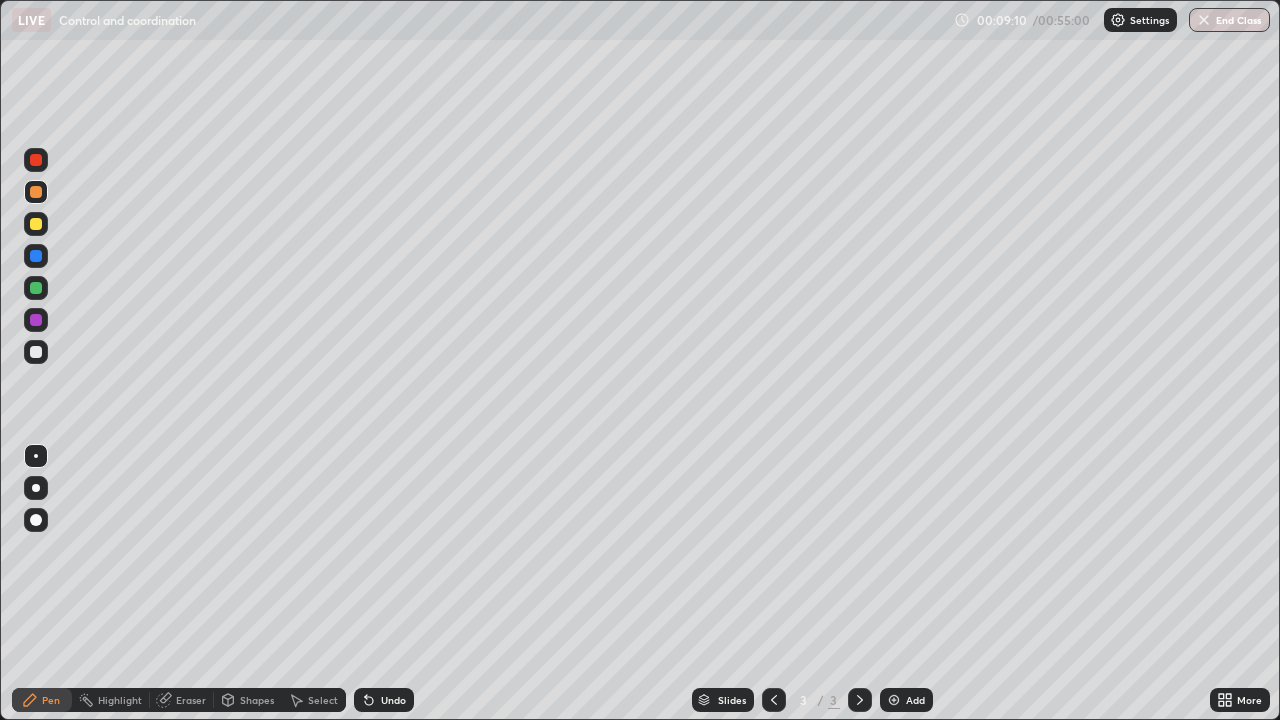 click at bounding box center [36, 352] 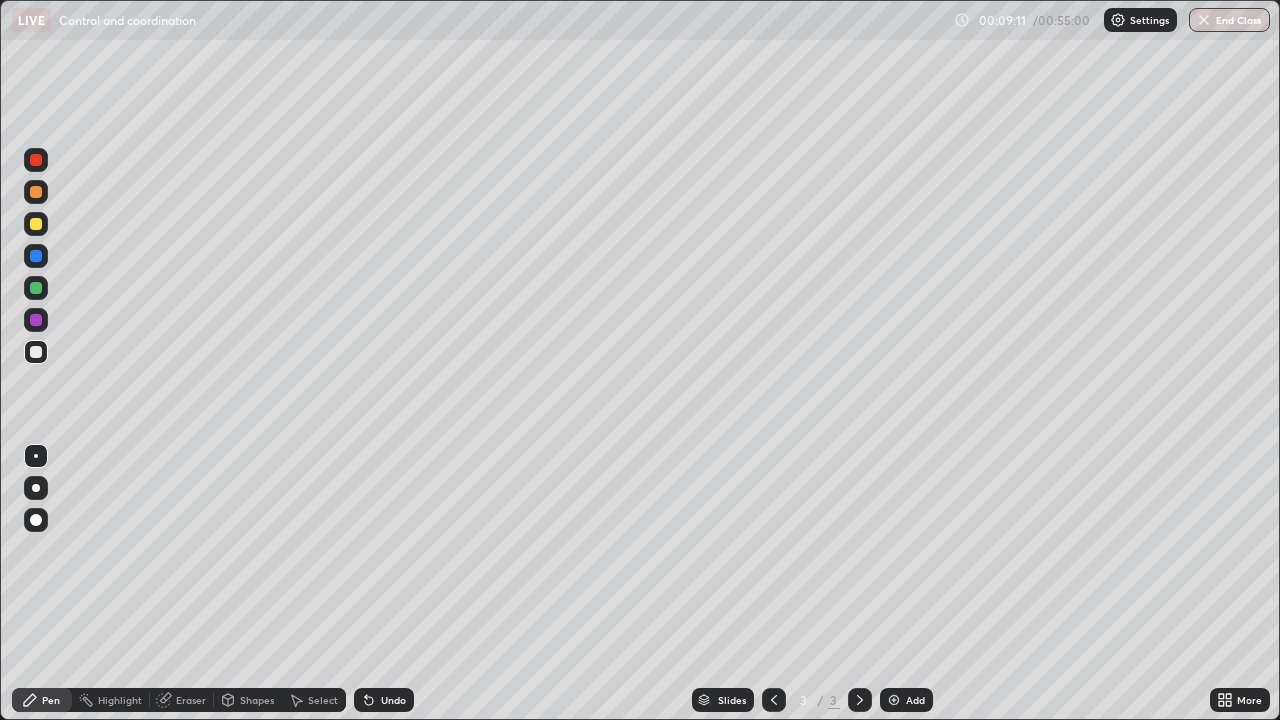 click at bounding box center (36, 256) 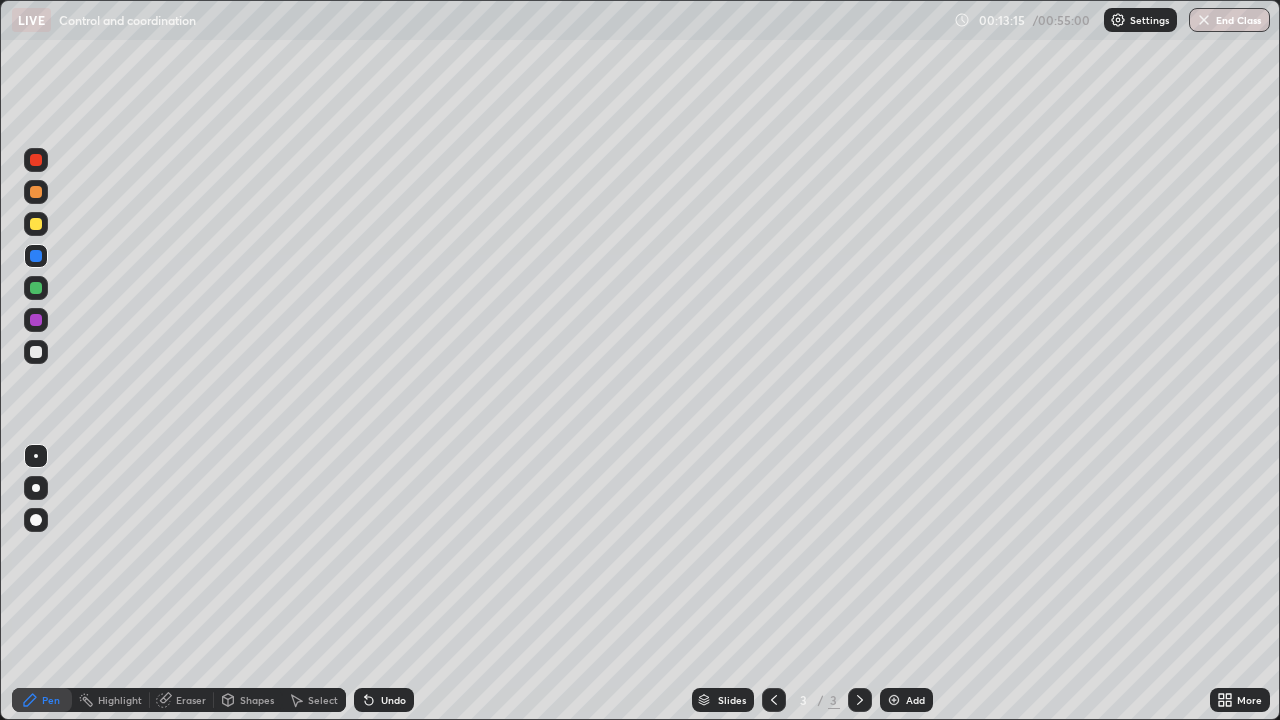 click at bounding box center (894, 700) 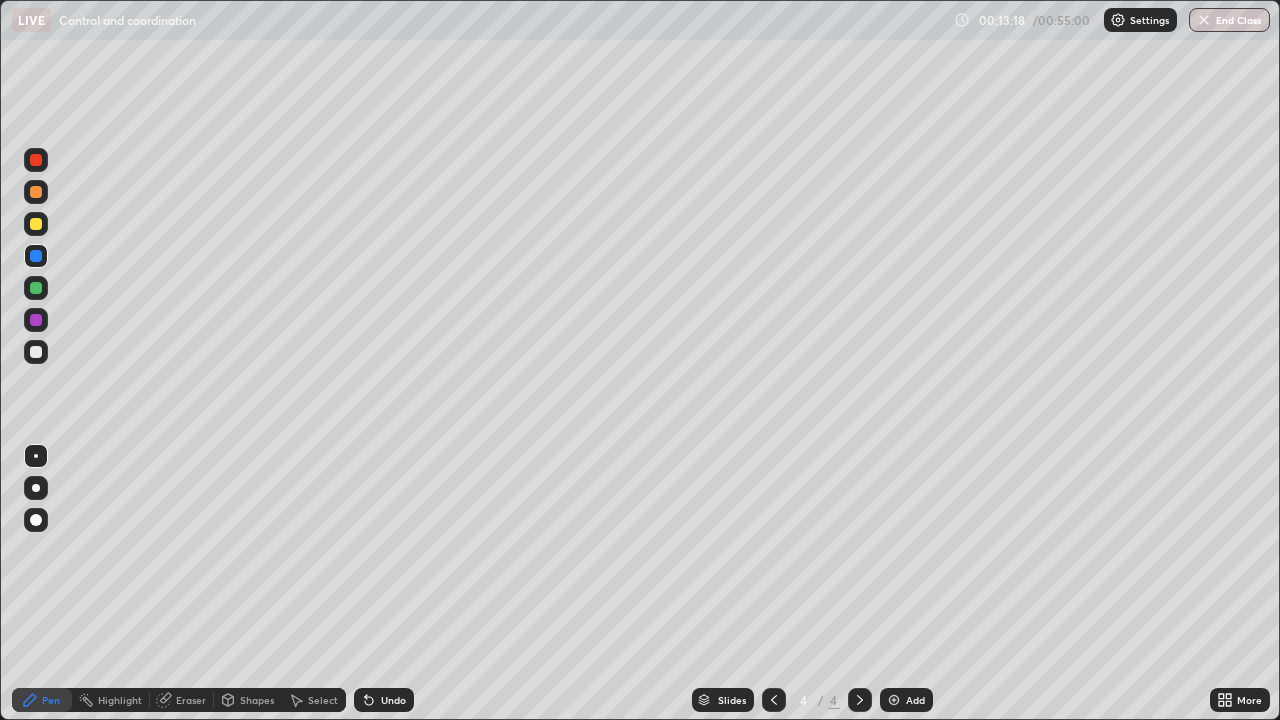 click at bounding box center [36, 160] 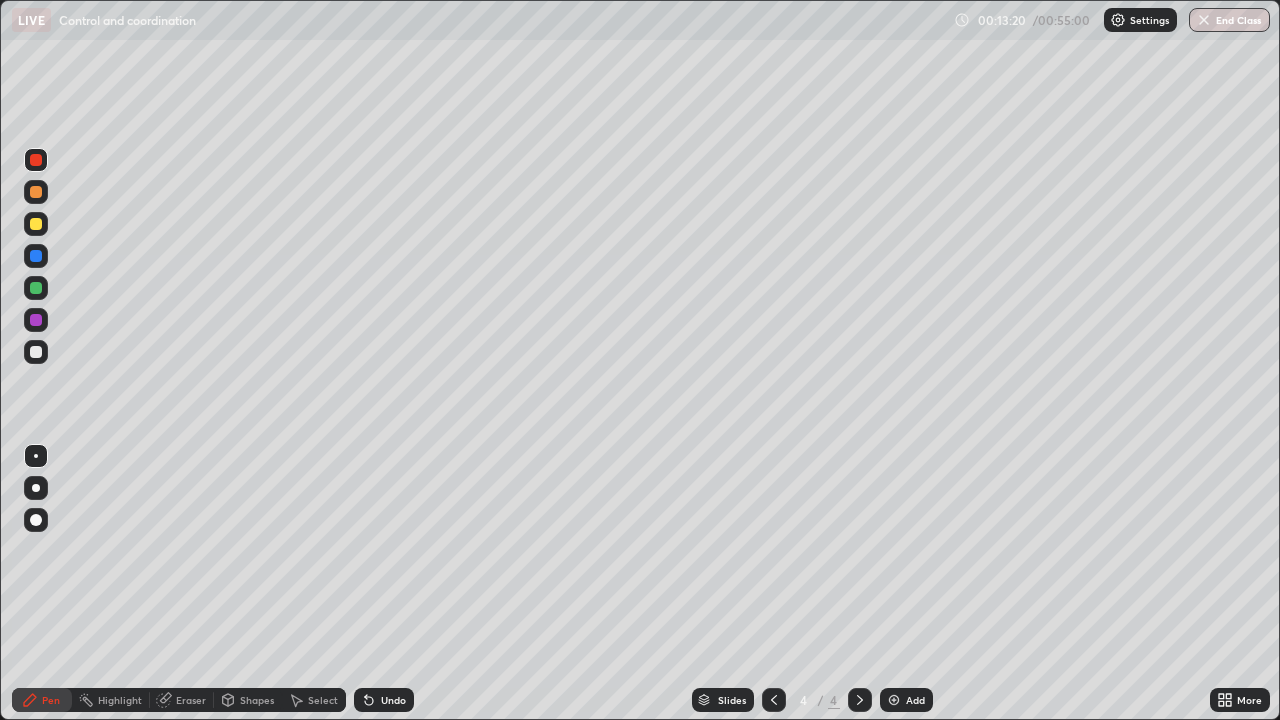 click at bounding box center [36, 224] 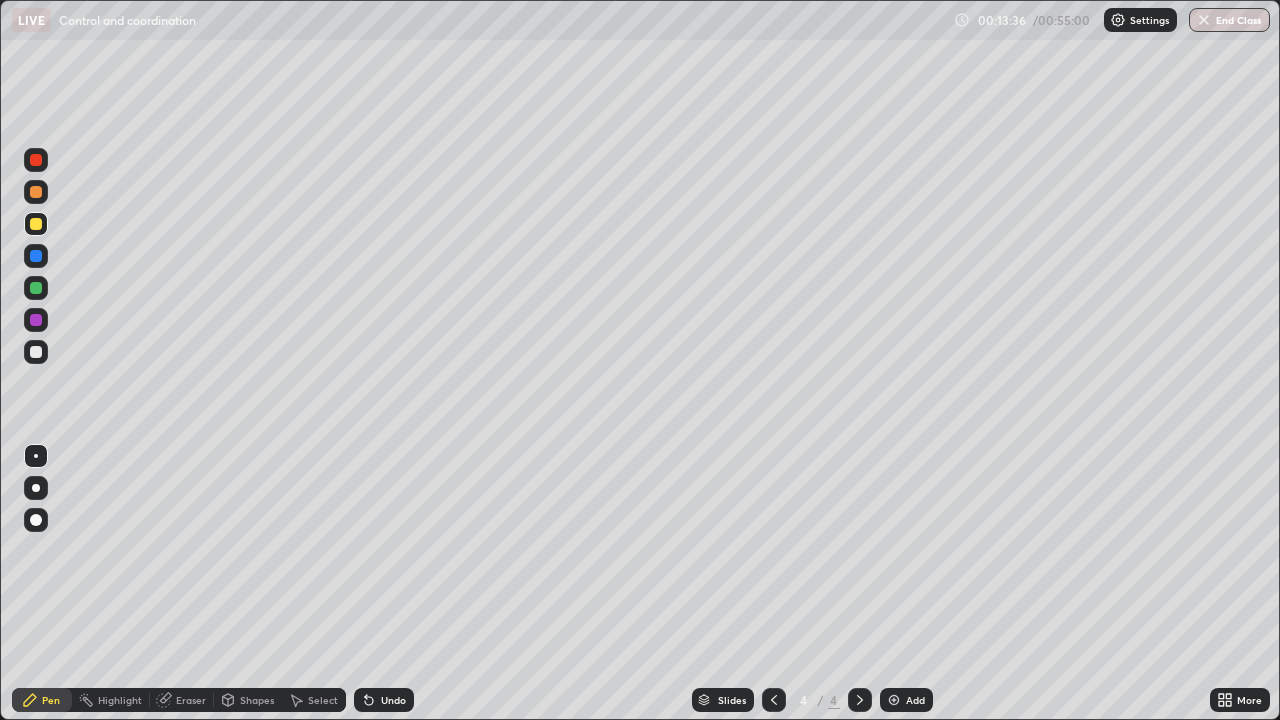 click at bounding box center [36, 352] 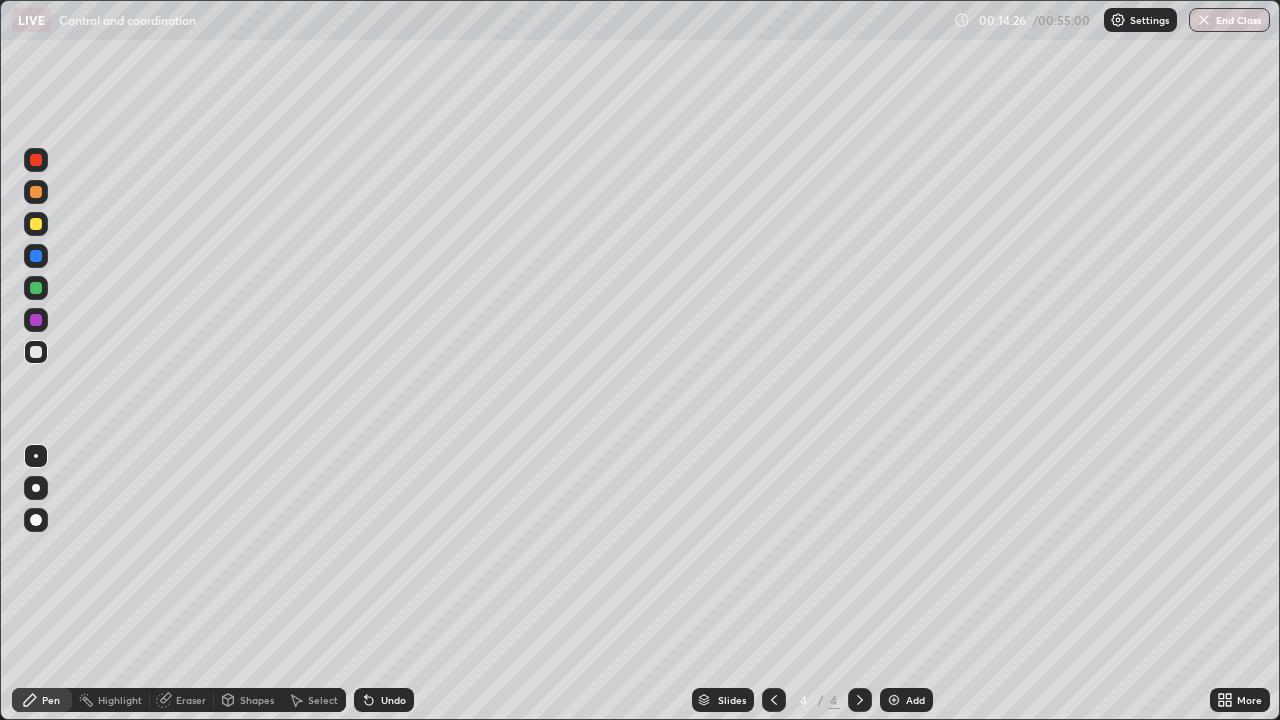 click at bounding box center (36, 352) 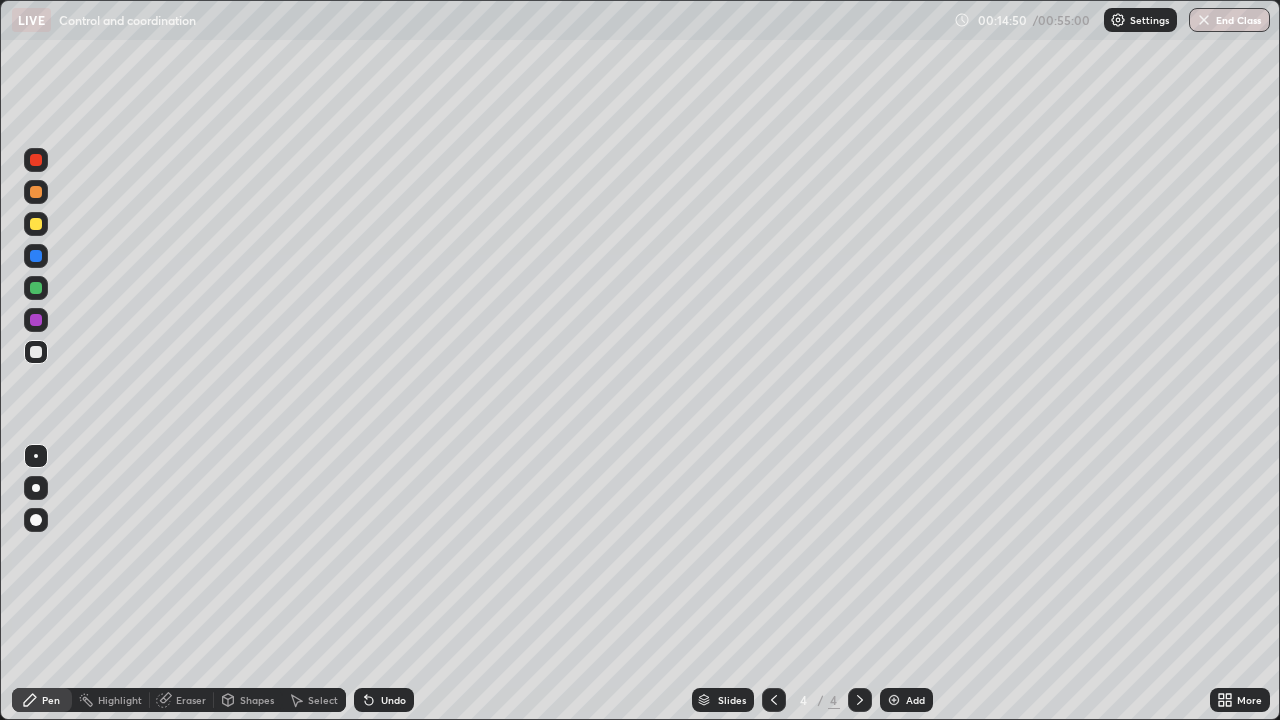 click at bounding box center (36, 320) 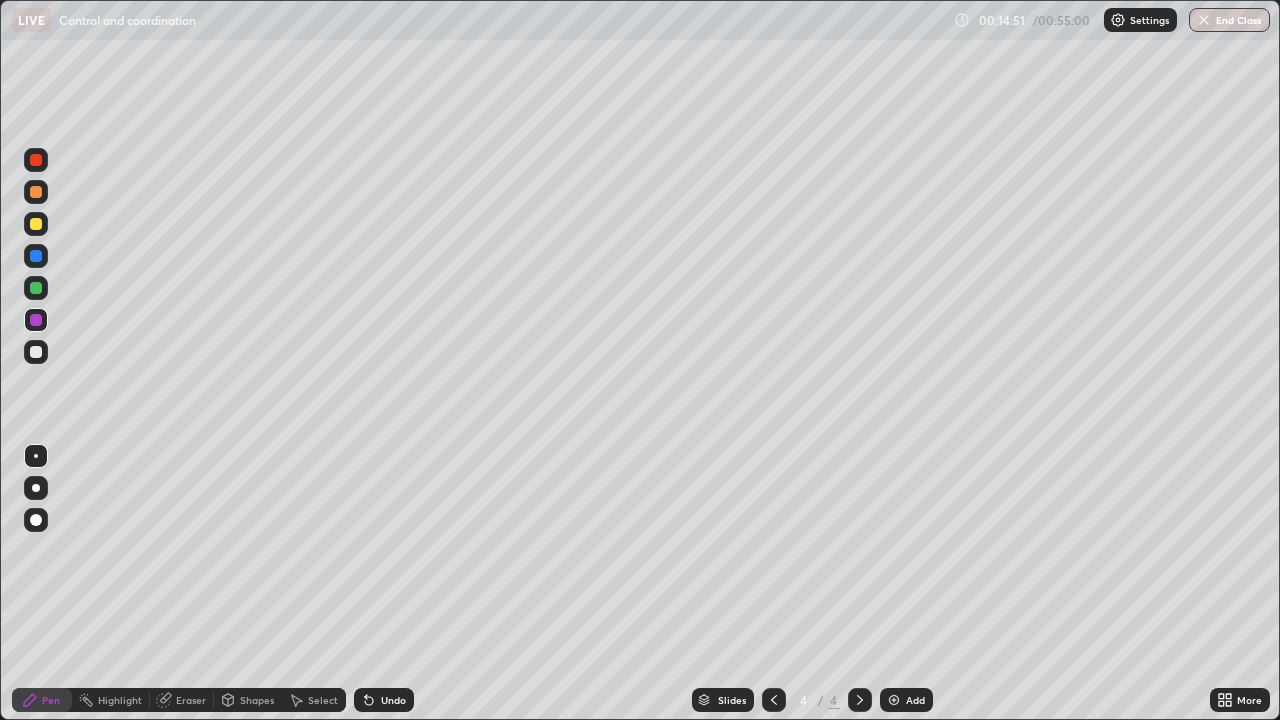 click at bounding box center (36, 224) 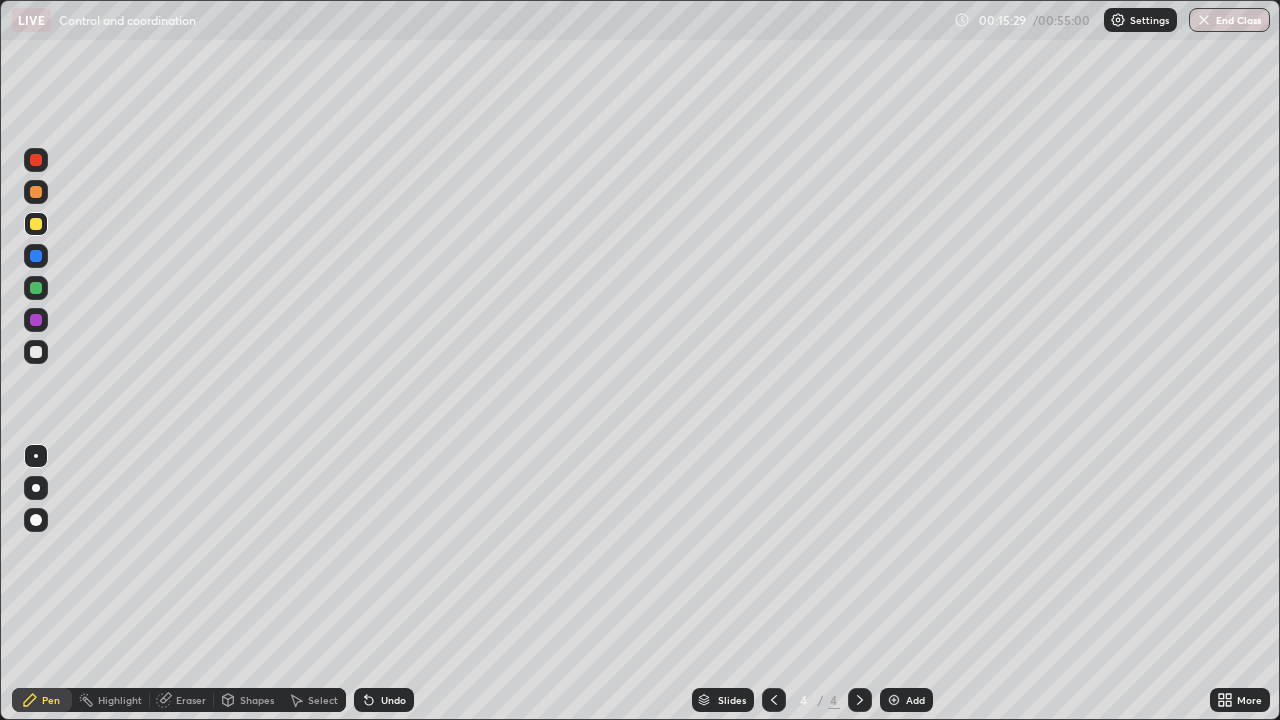 click at bounding box center [36, 320] 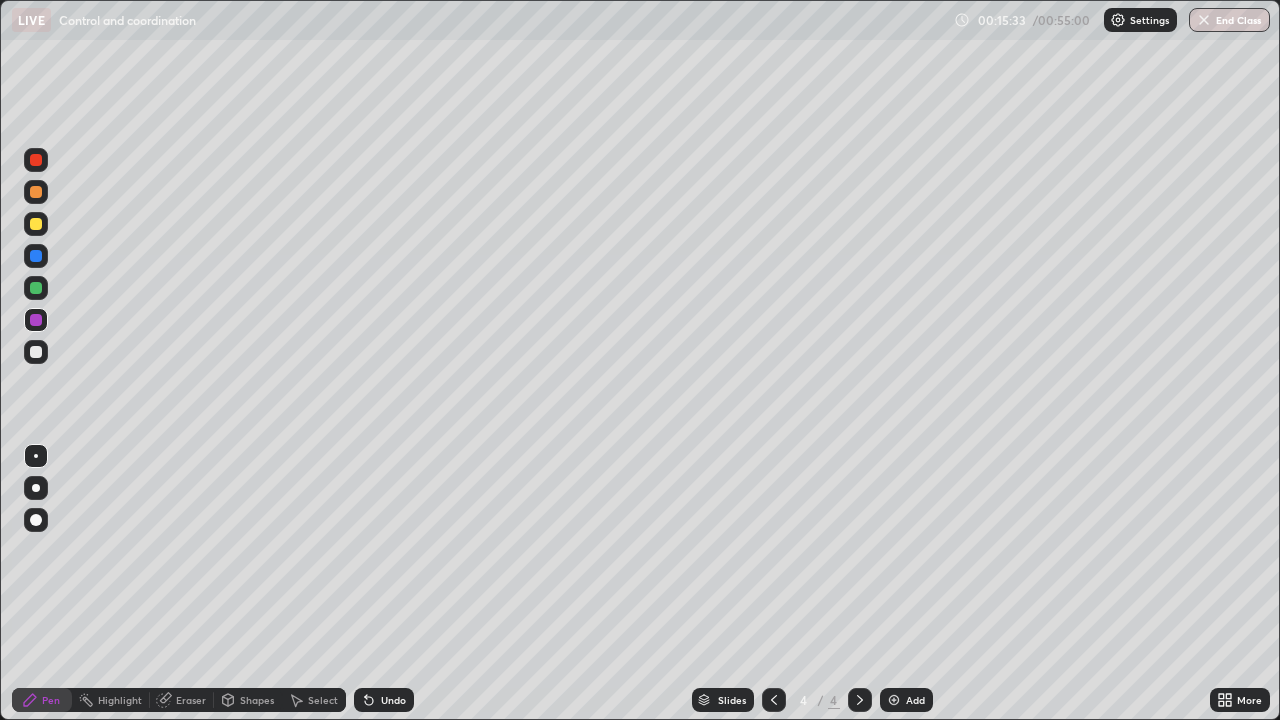 click at bounding box center (36, 288) 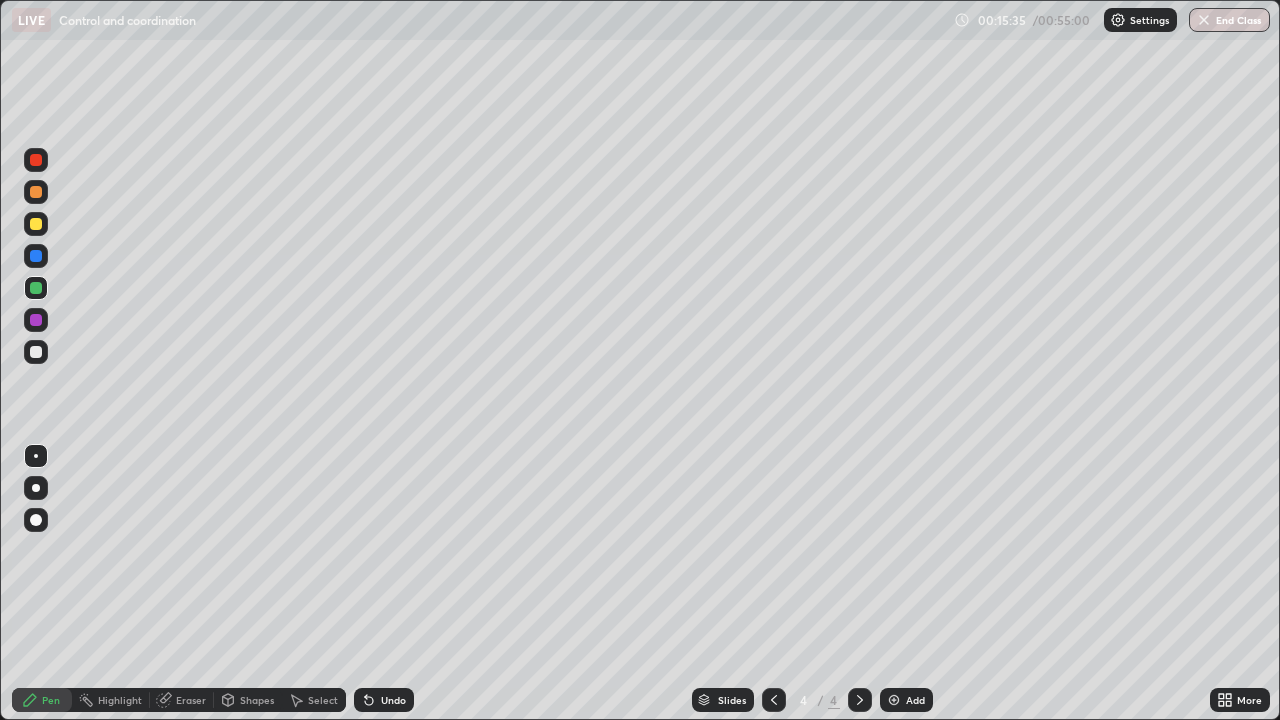 click at bounding box center [36, 160] 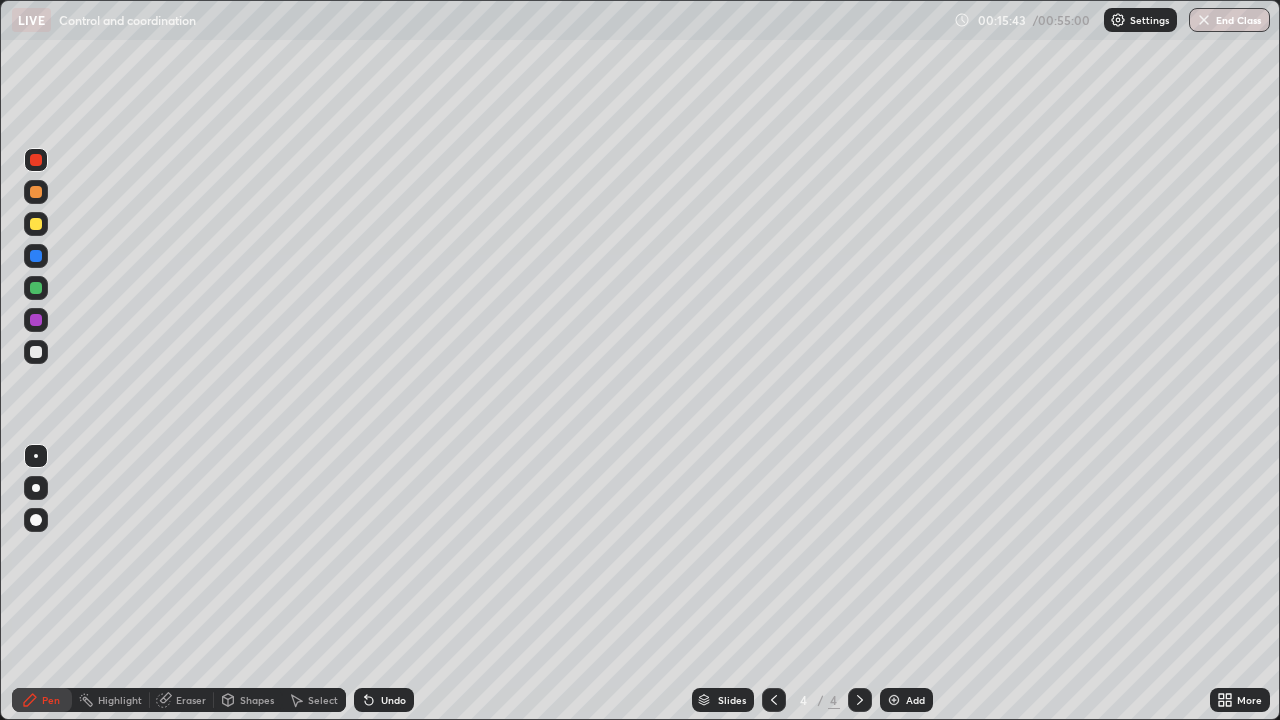 click at bounding box center (36, 288) 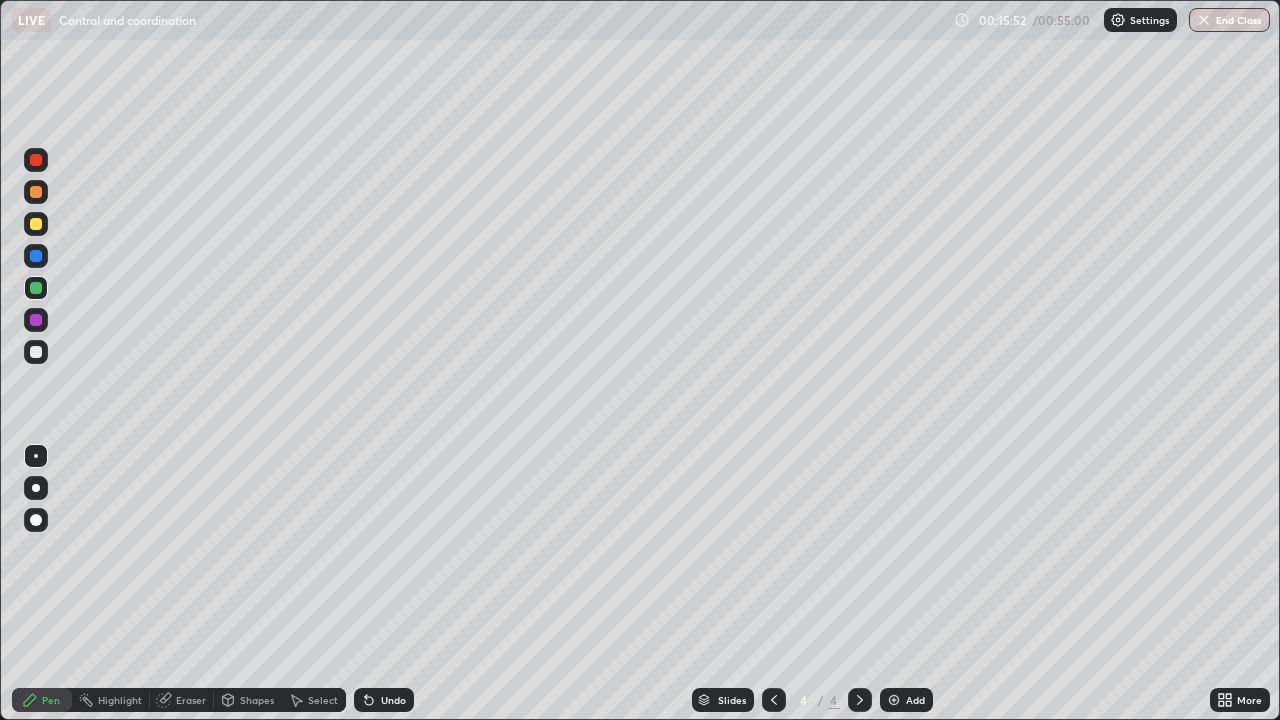 click at bounding box center (36, 352) 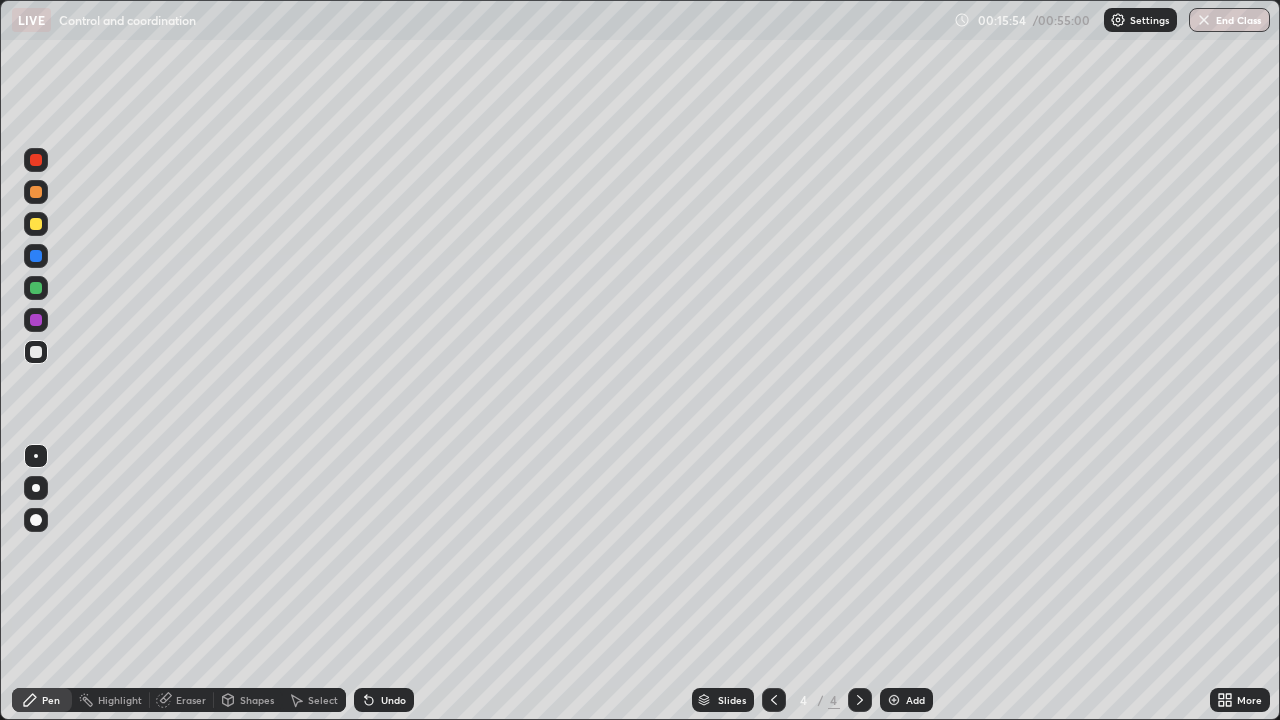 click at bounding box center (36, 224) 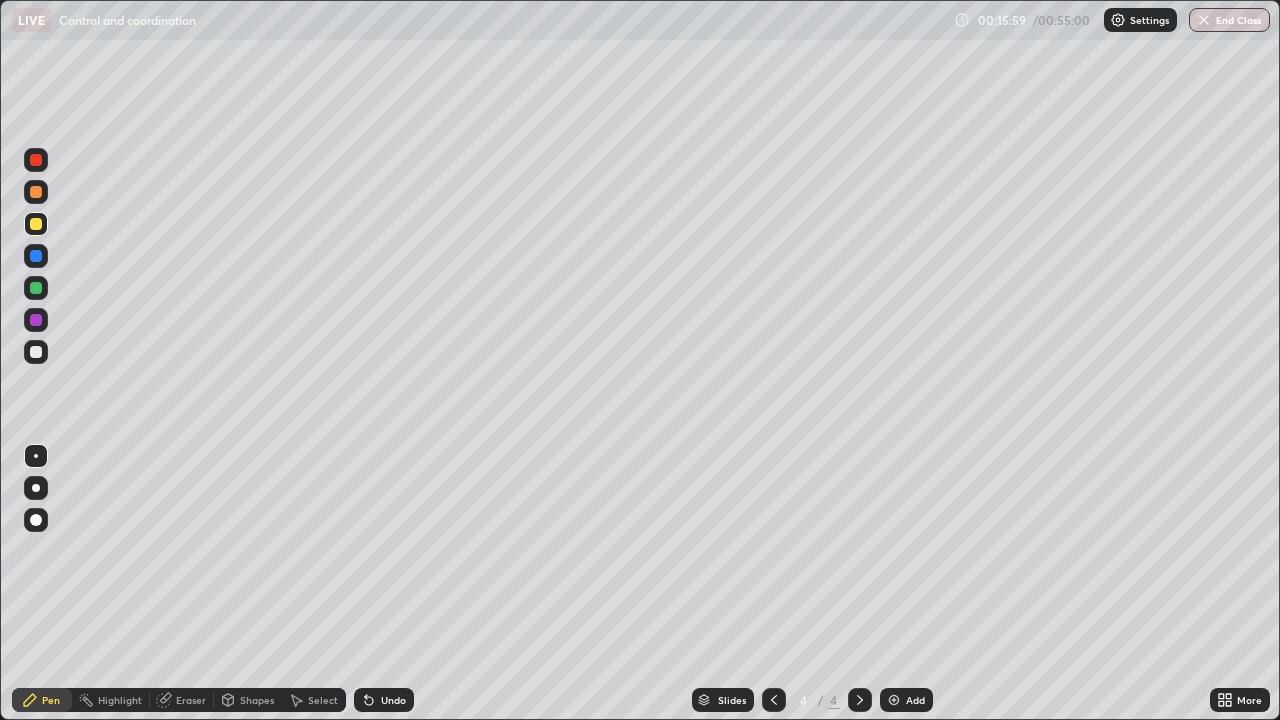 click at bounding box center [36, 160] 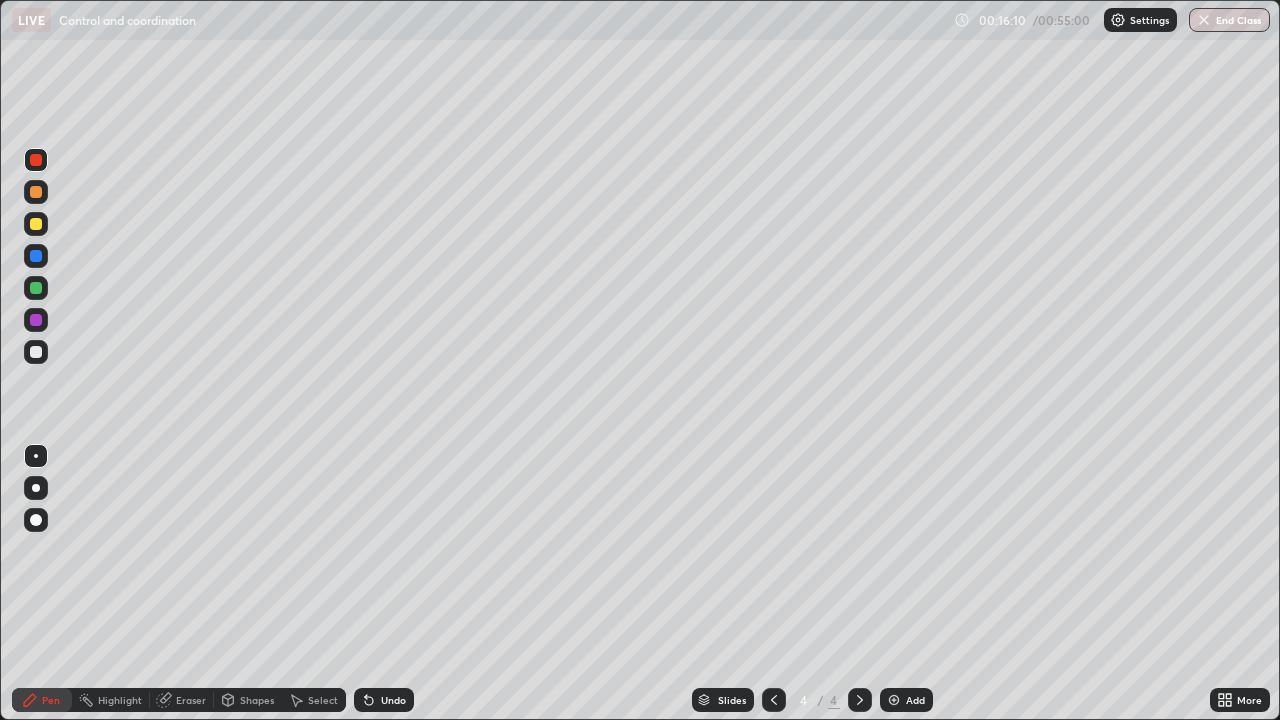 click at bounding box center [36, 224] 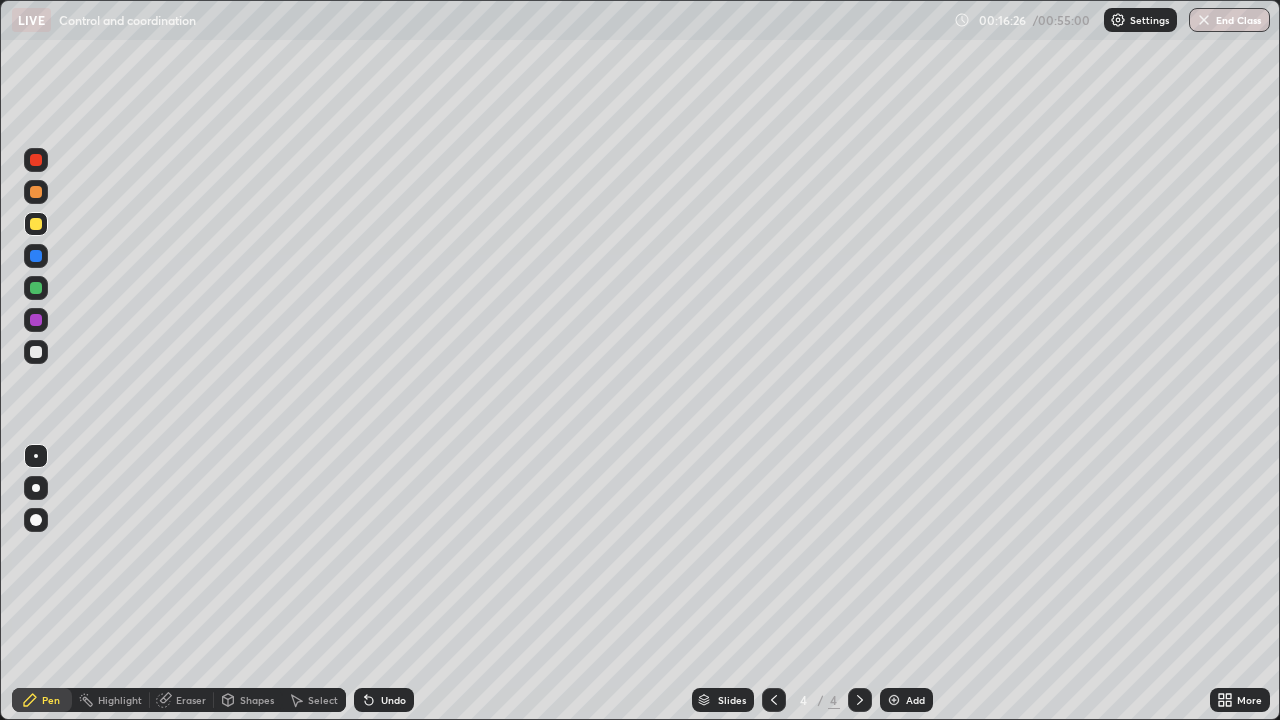 click at bounding box center (36, 352) 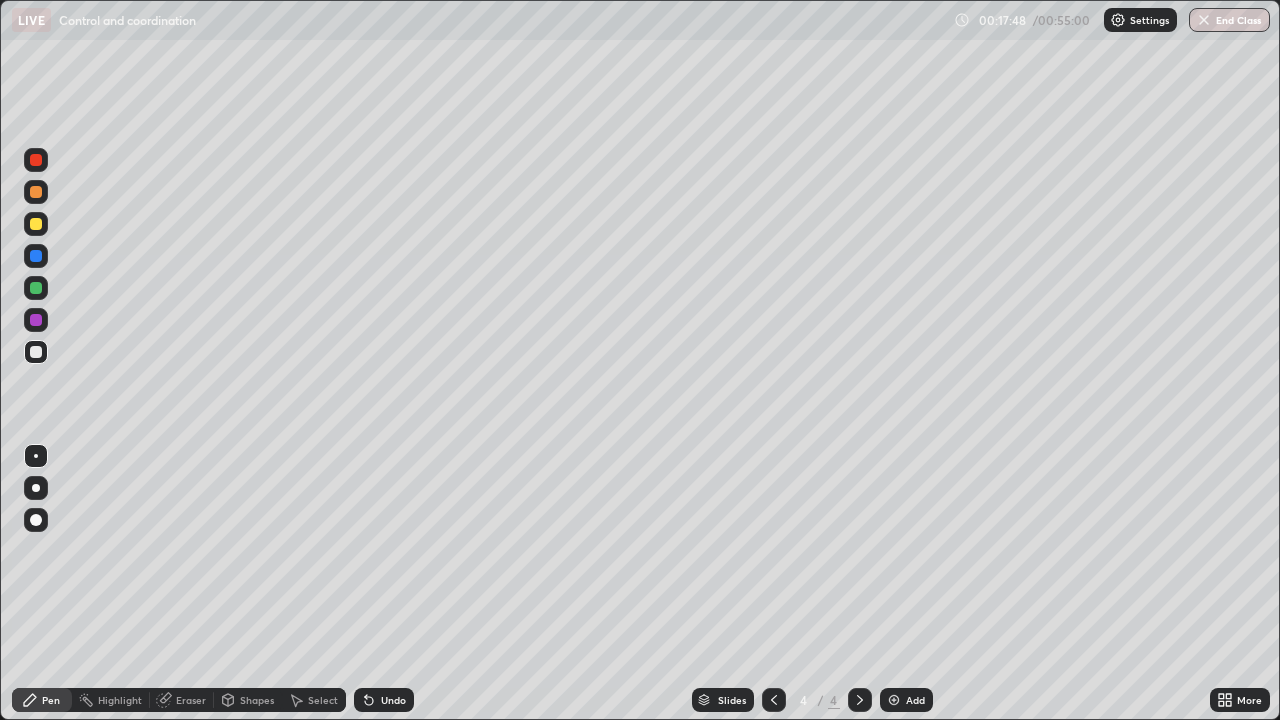 click at bounding box center (36, 224) 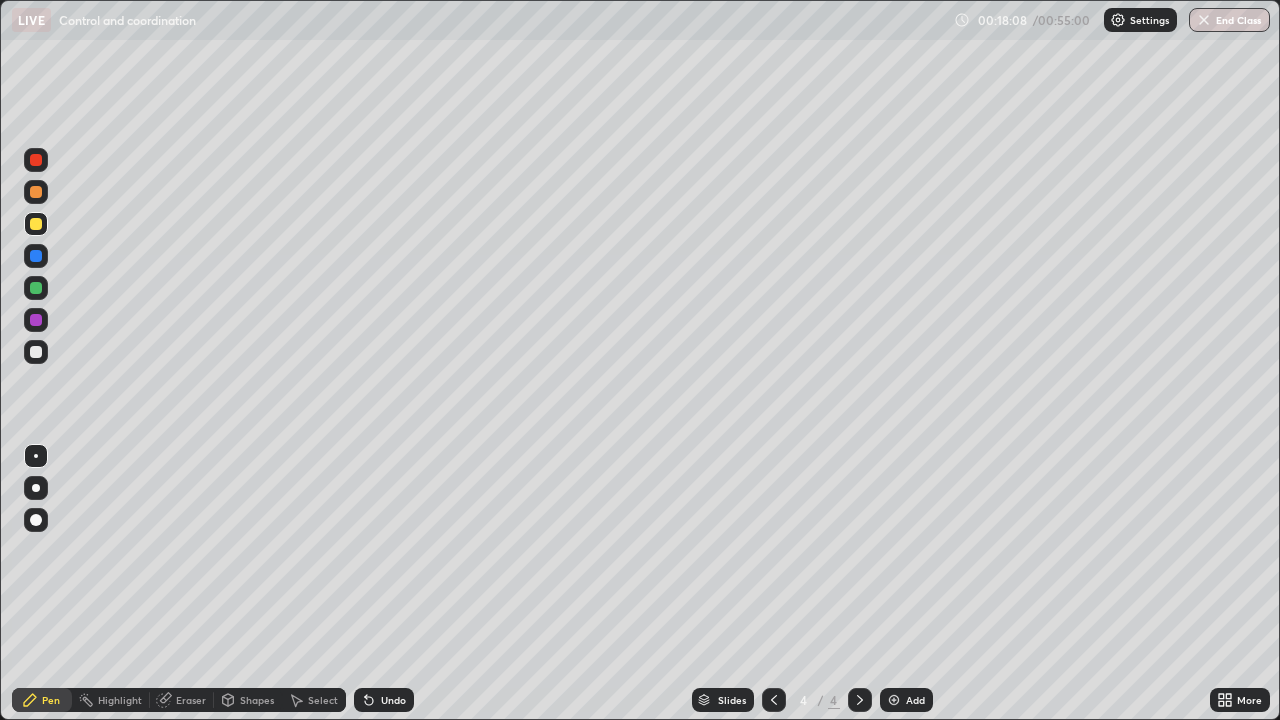click on "Eraser" at bounding box center (191, 700) 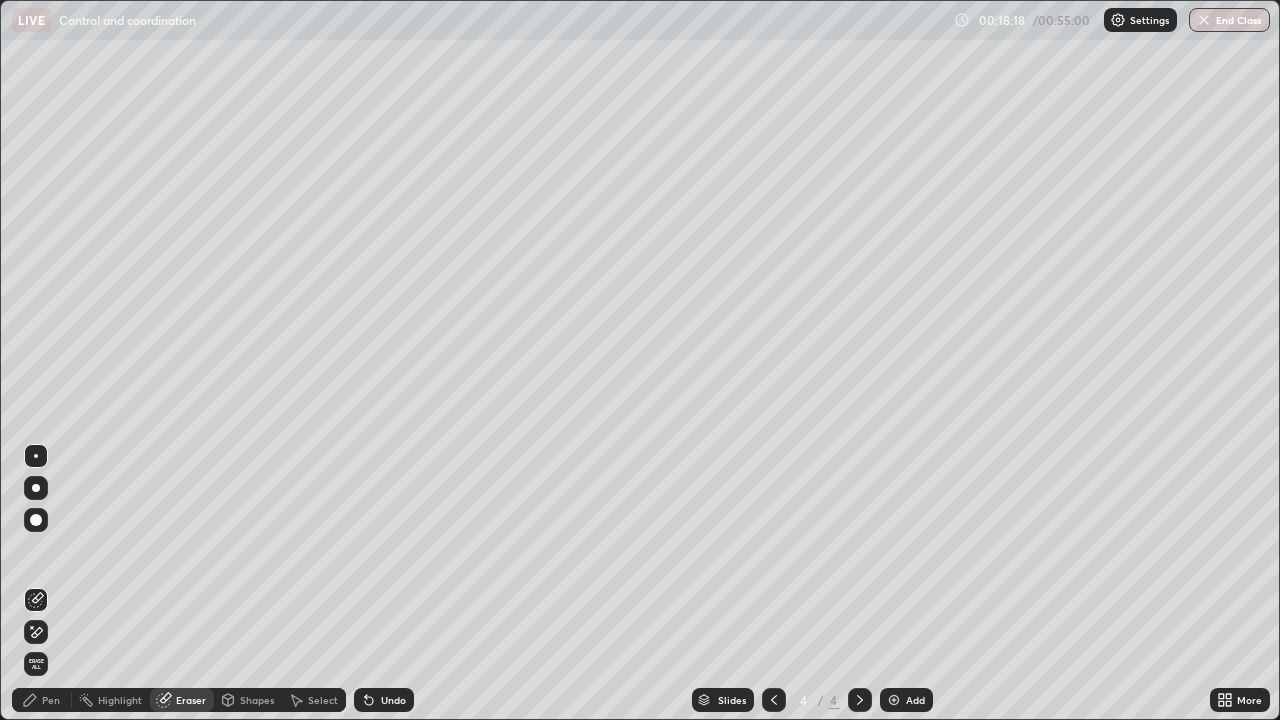 click on "Pen" at bounding box center [51, 700] 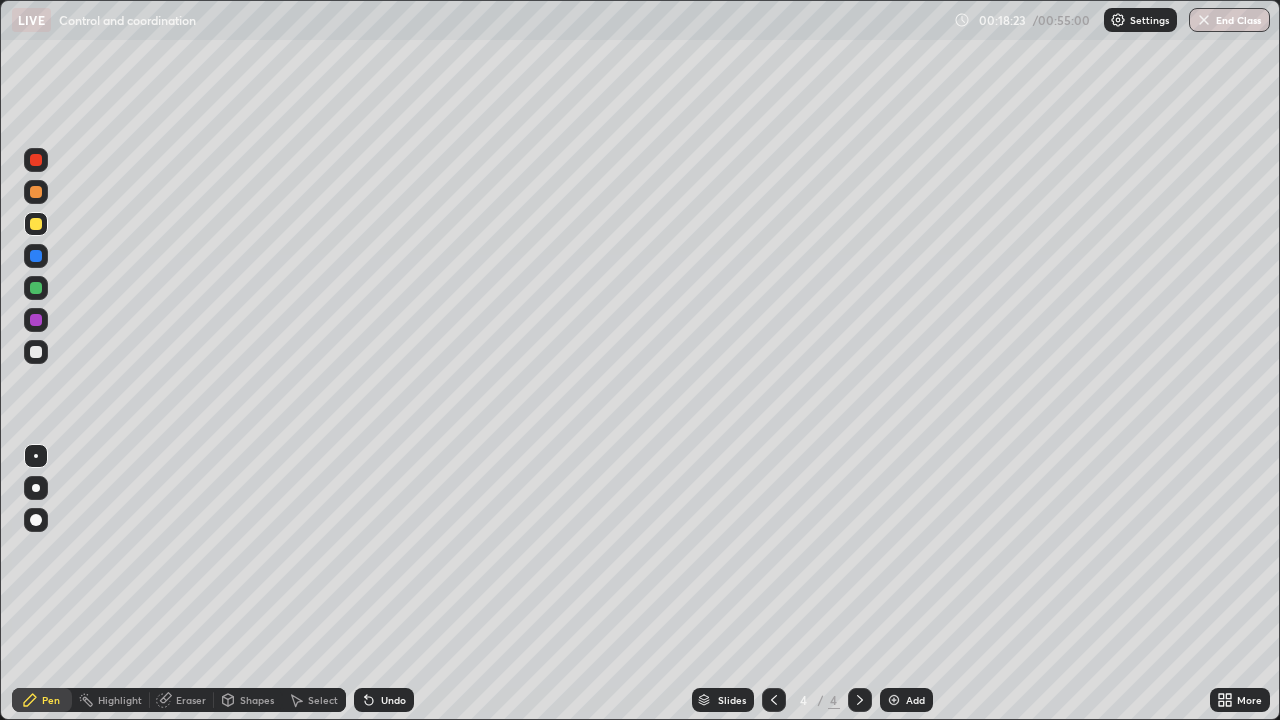 click at bounding box center (36, 352) 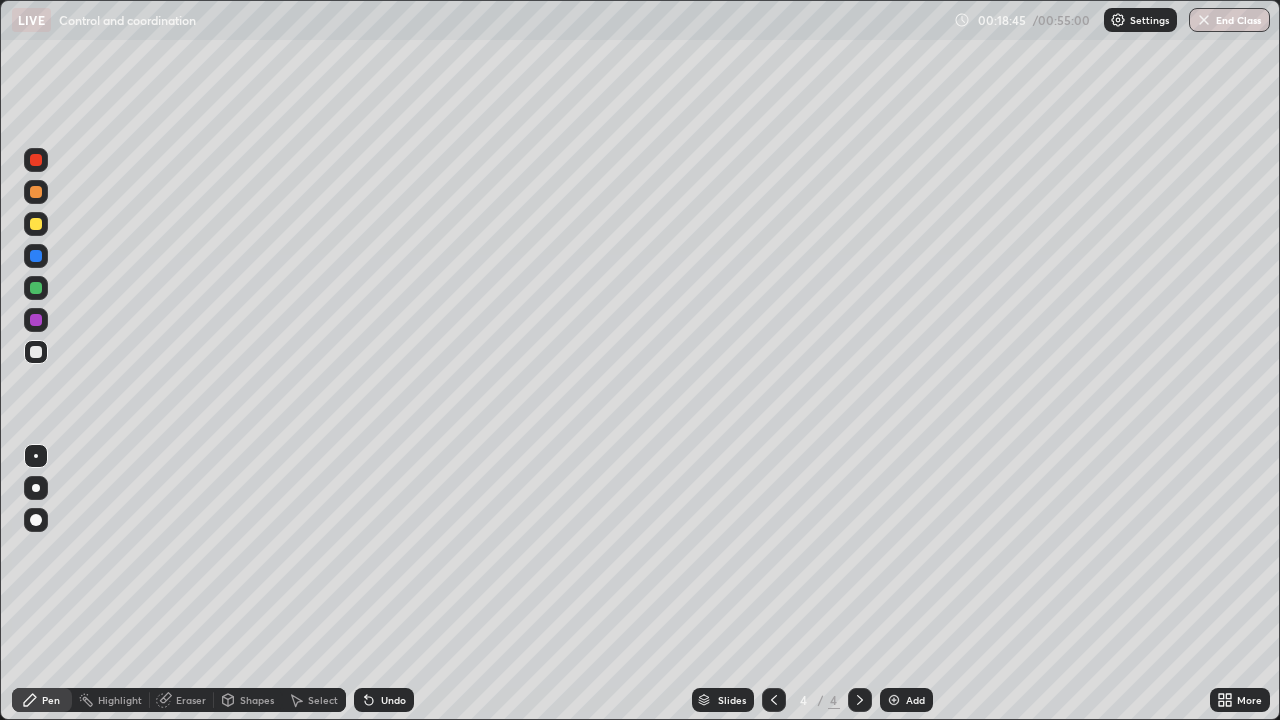 click at bounding box center [36, 288] 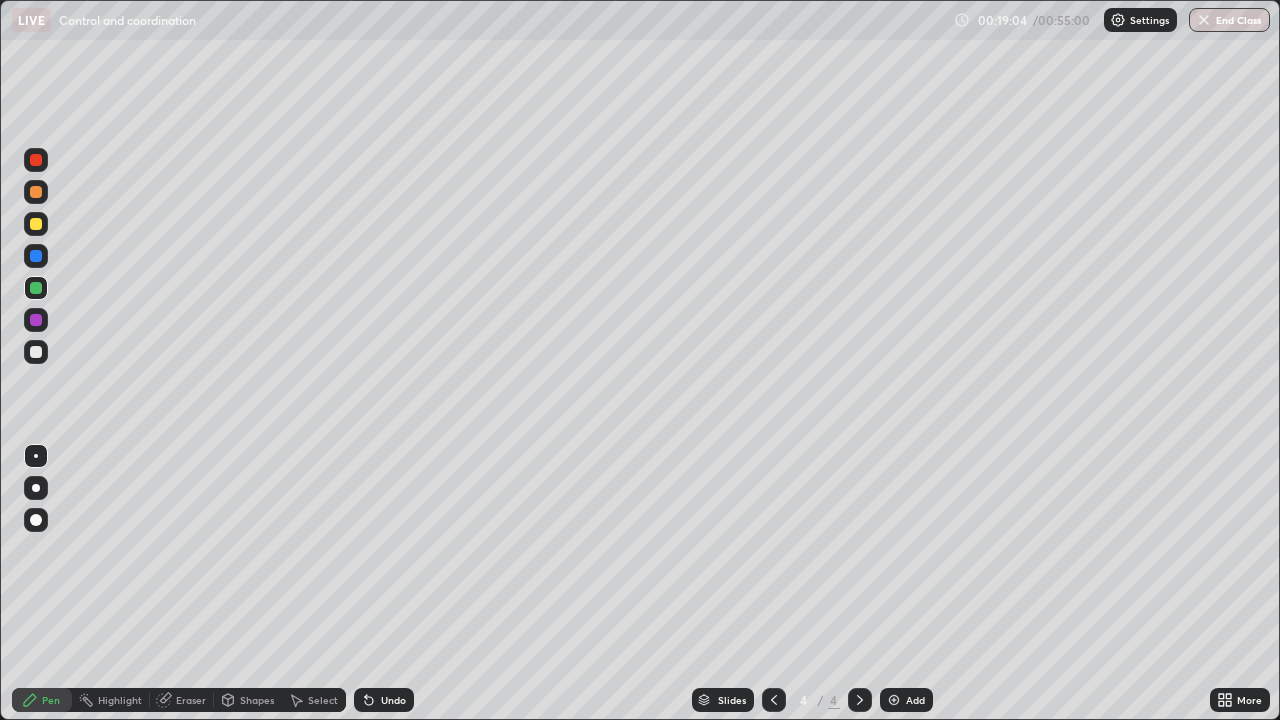 click at bounding box center [36, 320] 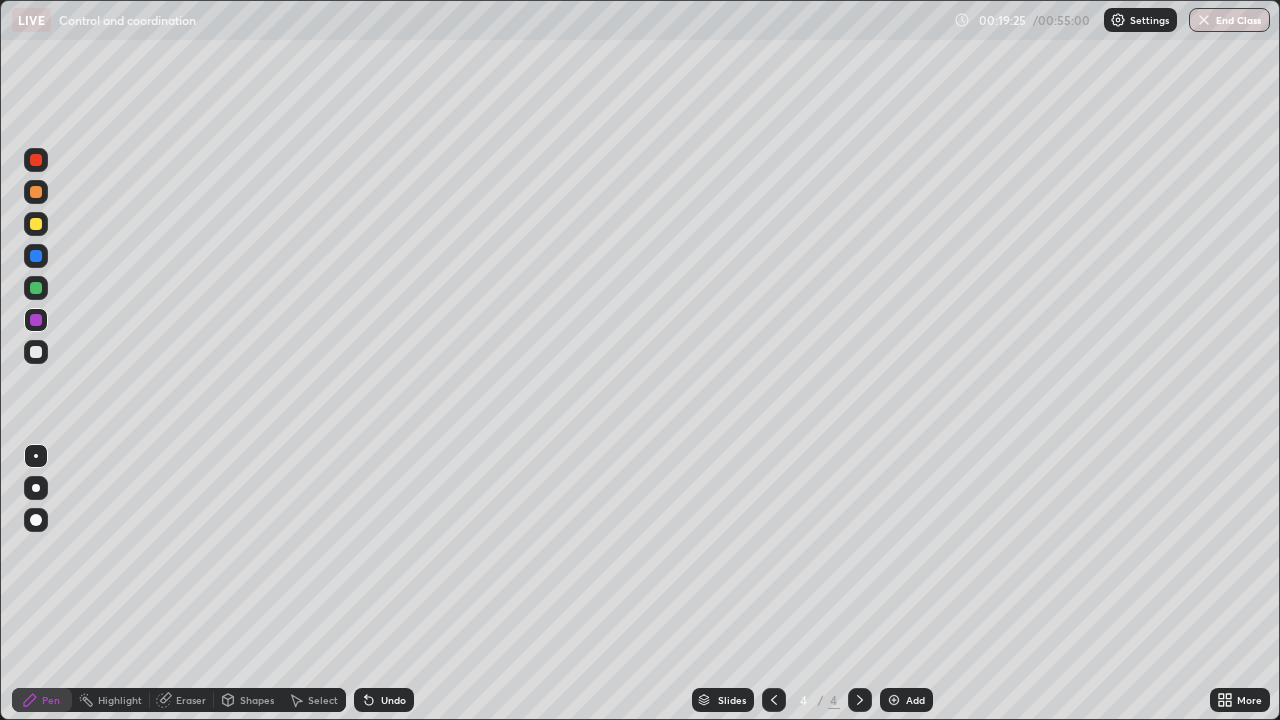 click on "Eraser" at bounding box center (191, 700) 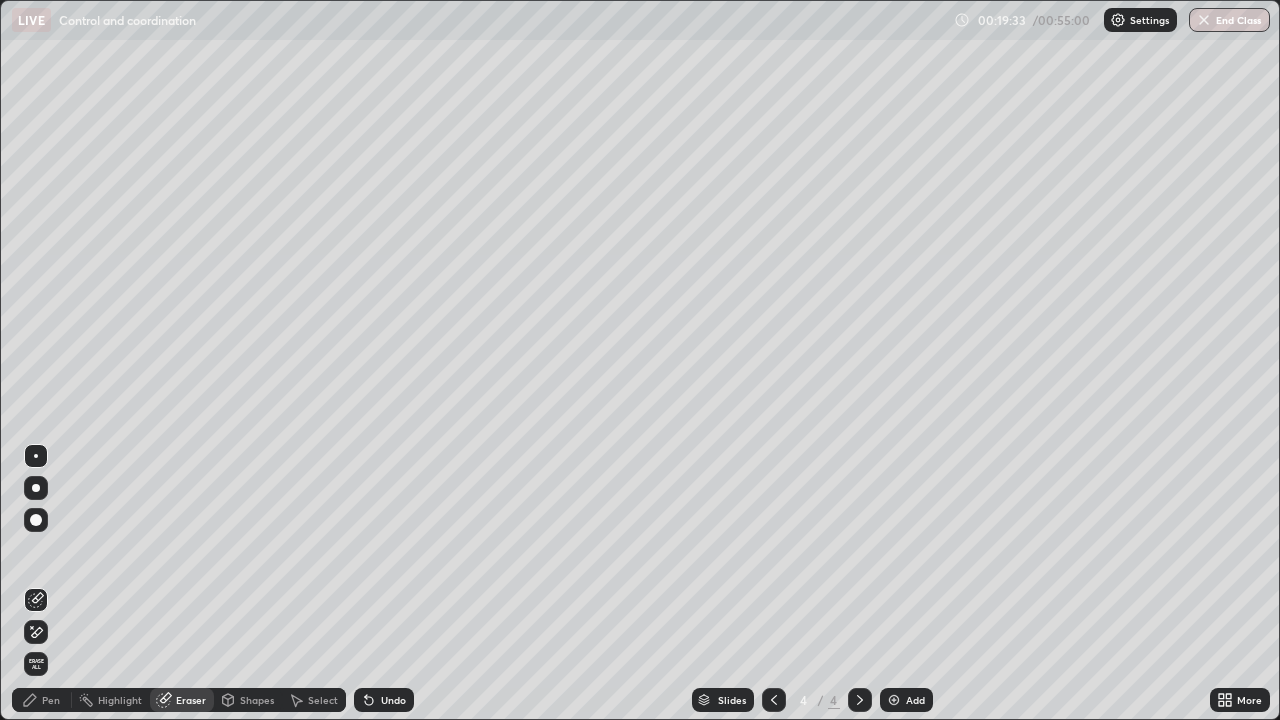 click on "Pen" at bounding box center (42, 700) 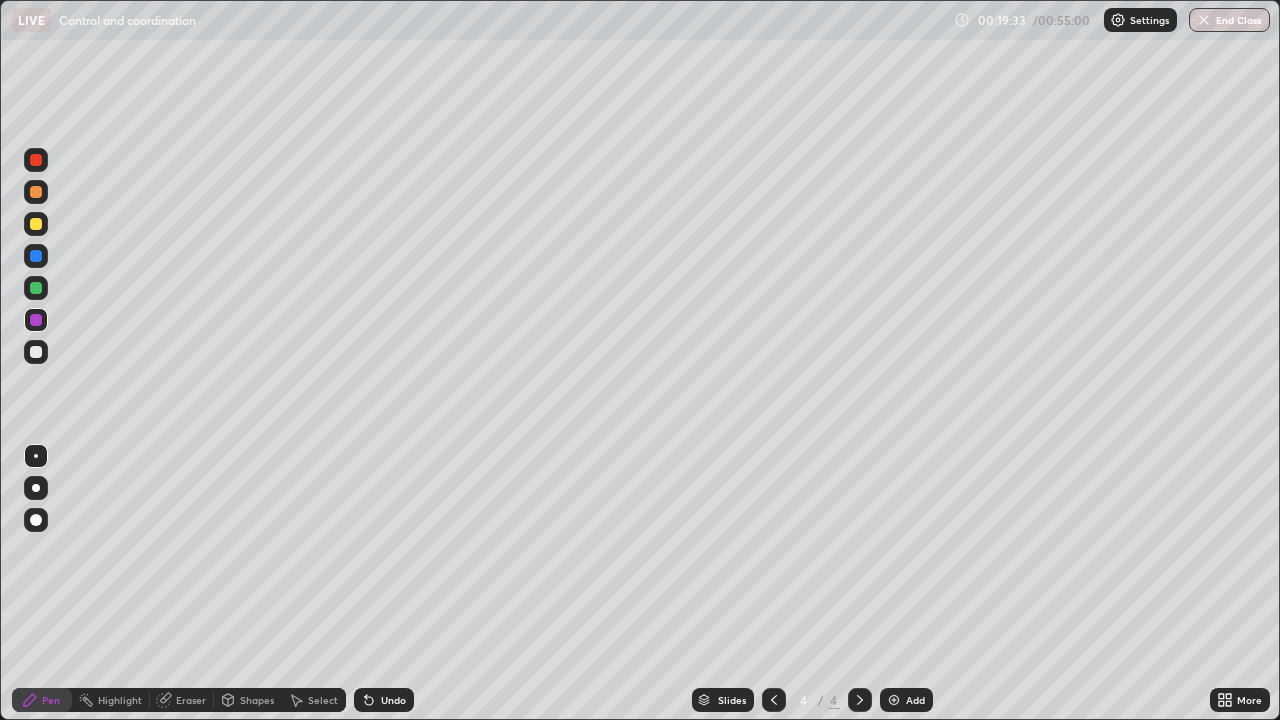 click at bounding box center [36, 352] 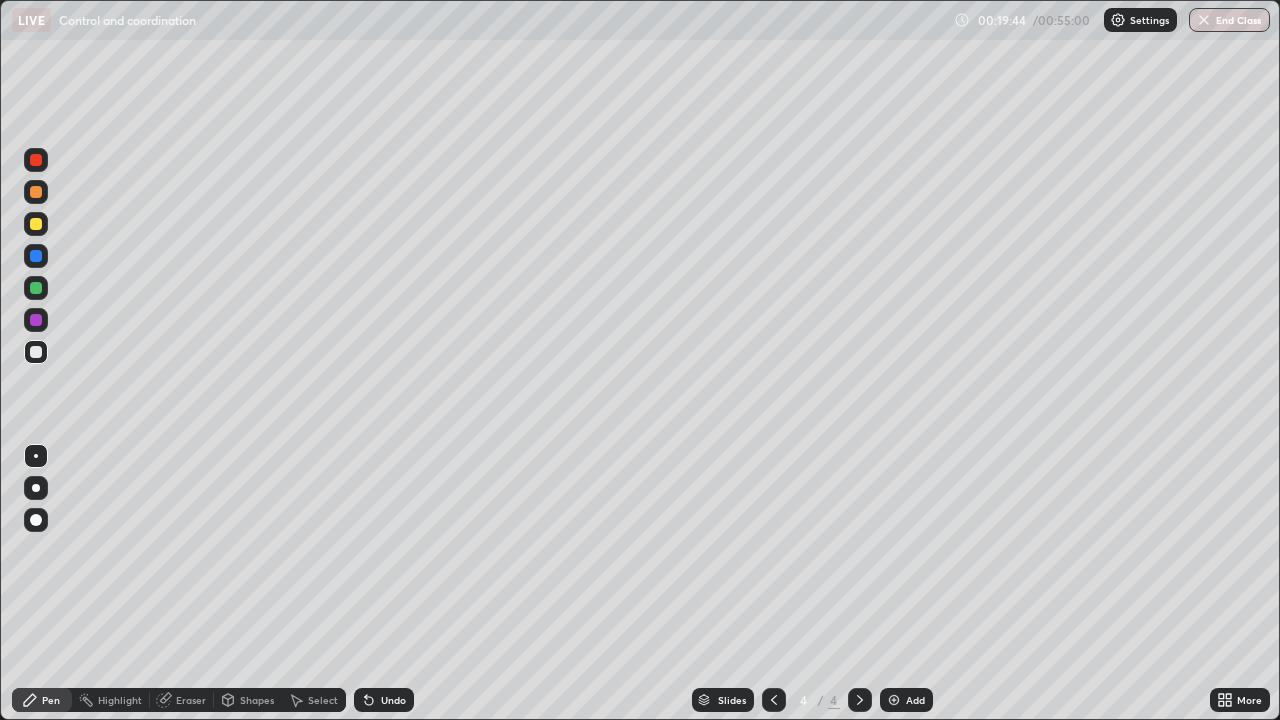 click at bounding box center (36, 320) 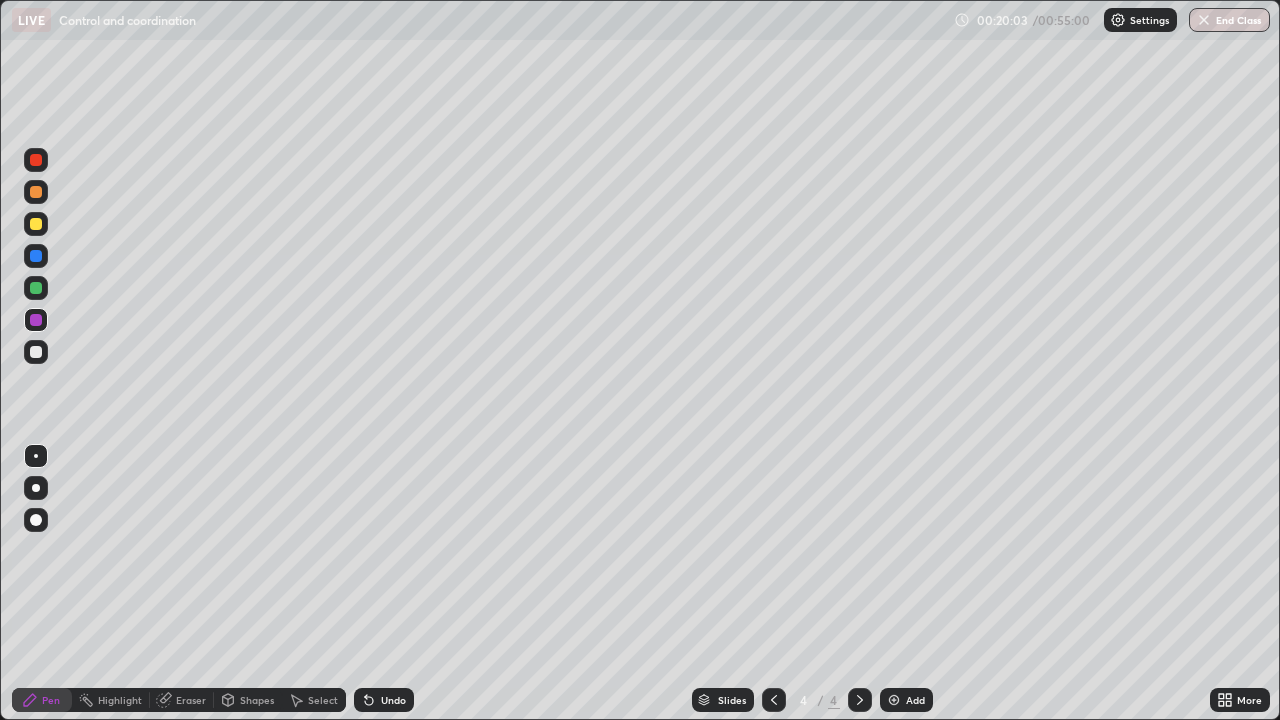 click at bounding box center (36, 288) 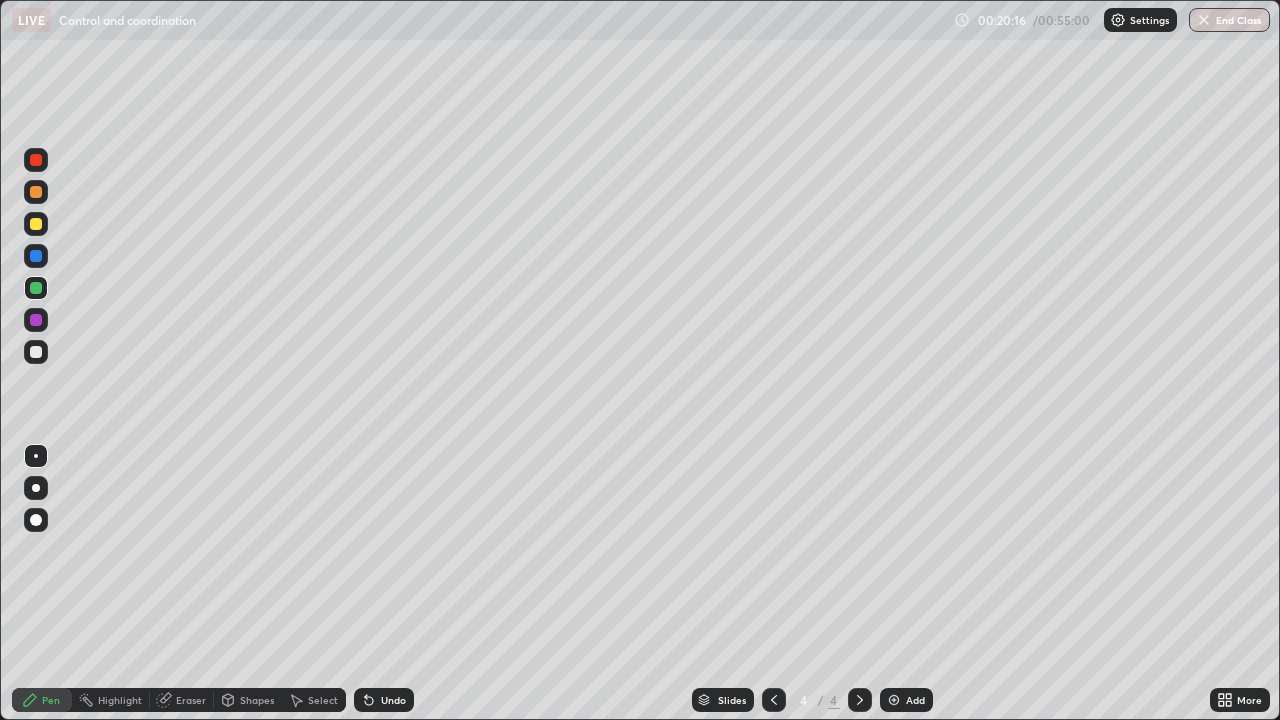 click at bounding box center [36, 192] 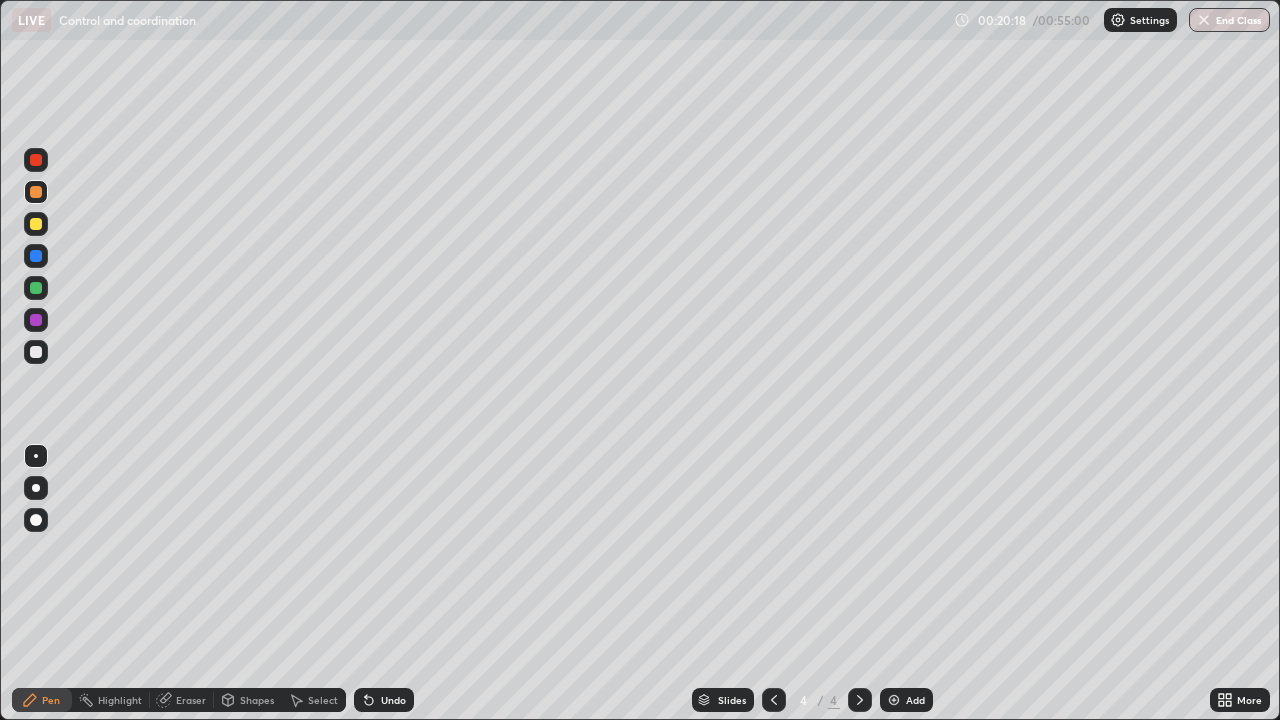 click at bounding box center (36, 192) 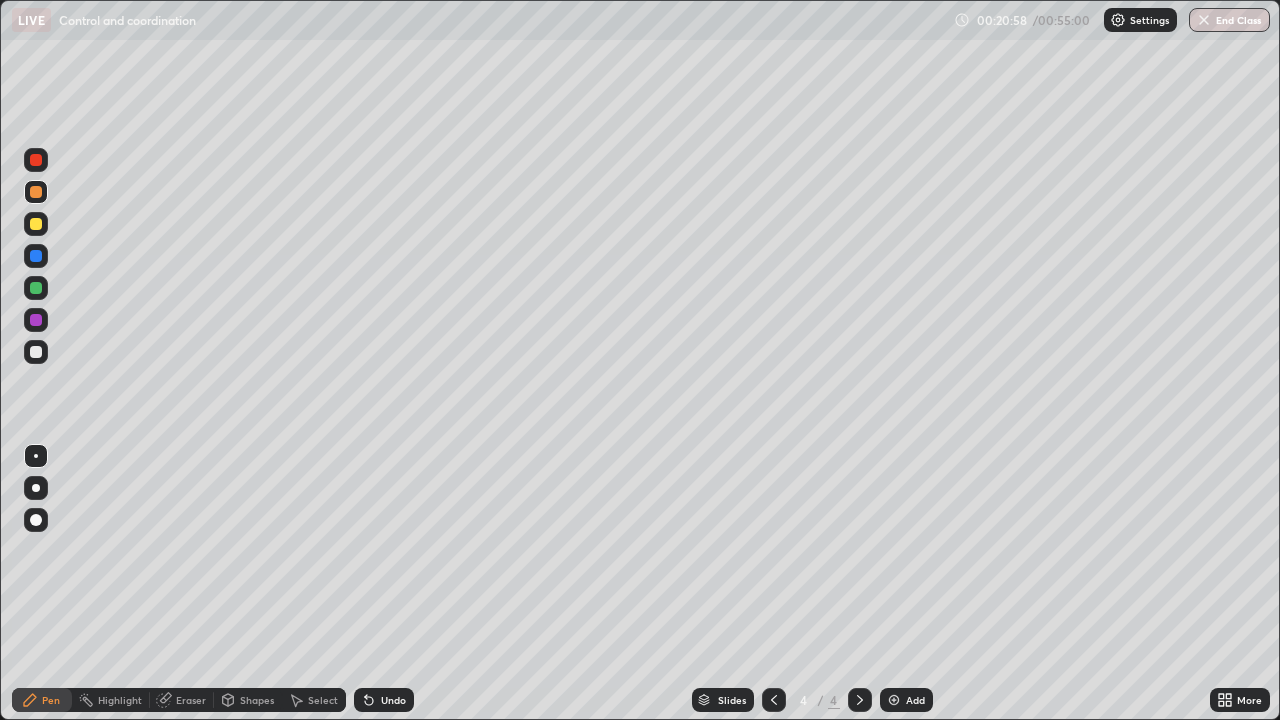 click on "Eraser" at bounding box center [182, 700] 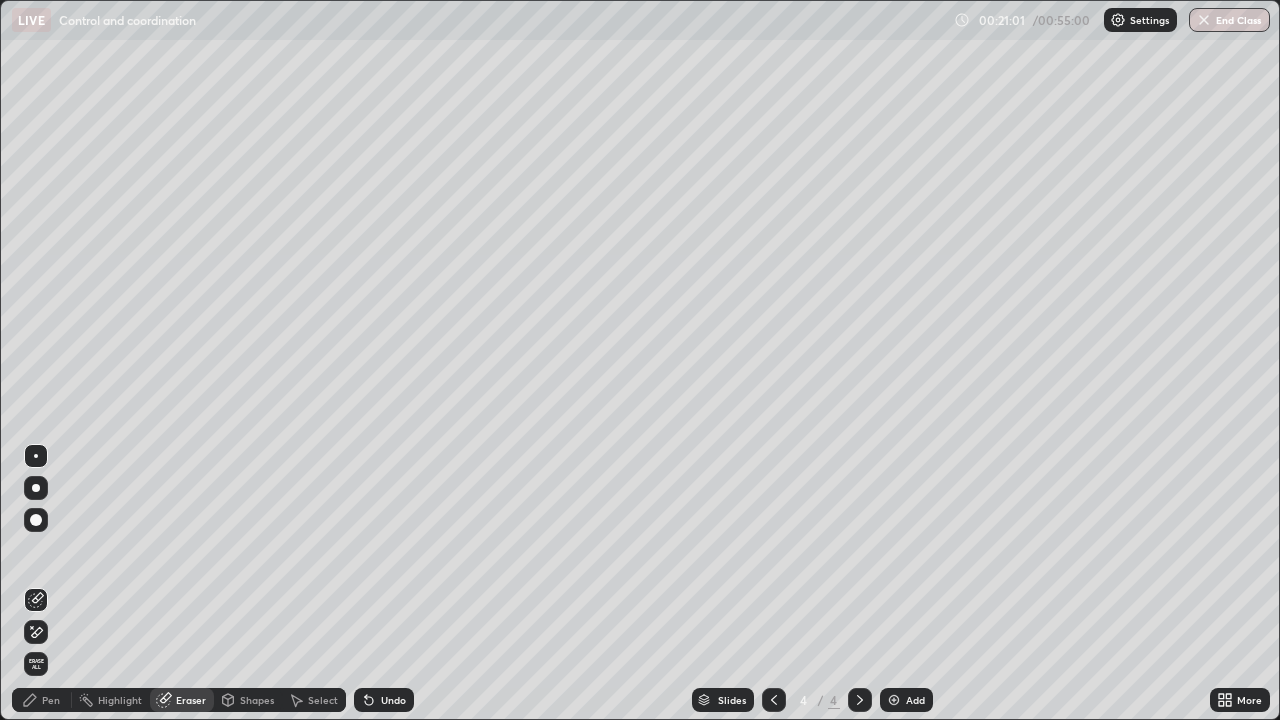 click on "Pen" at bounding box center [42, 700] 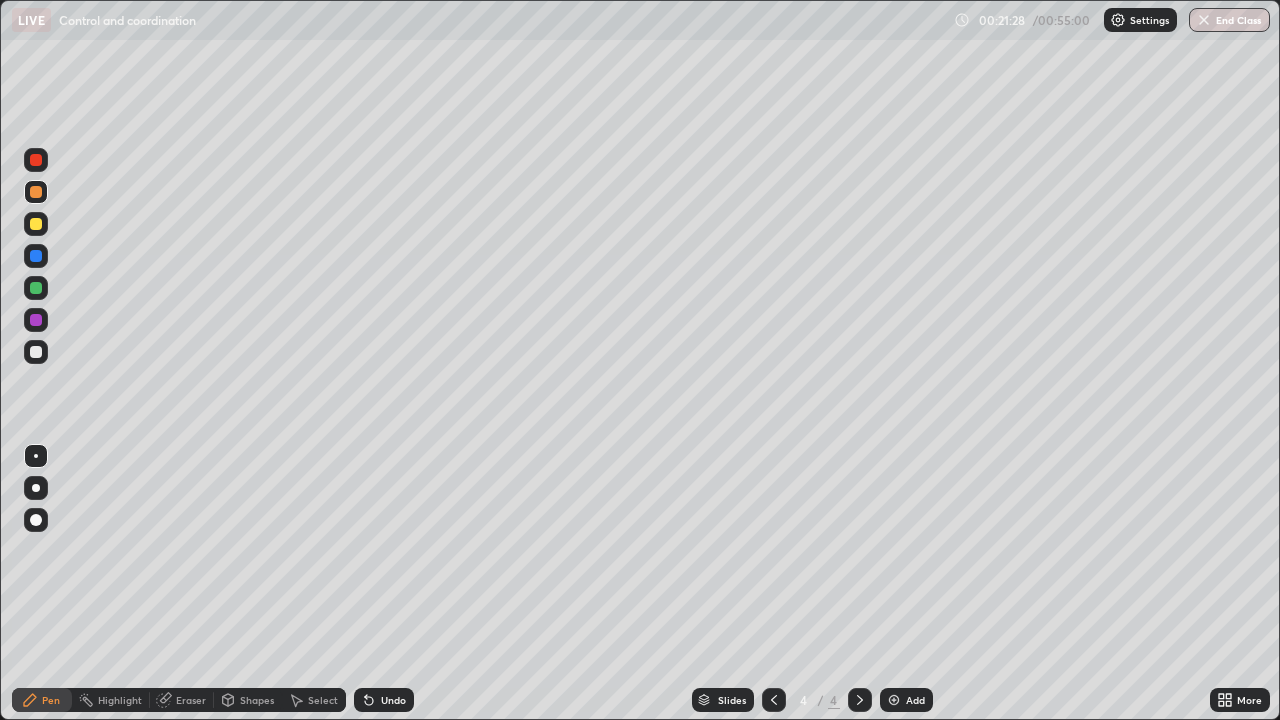 click at bounding box center [36, 352] 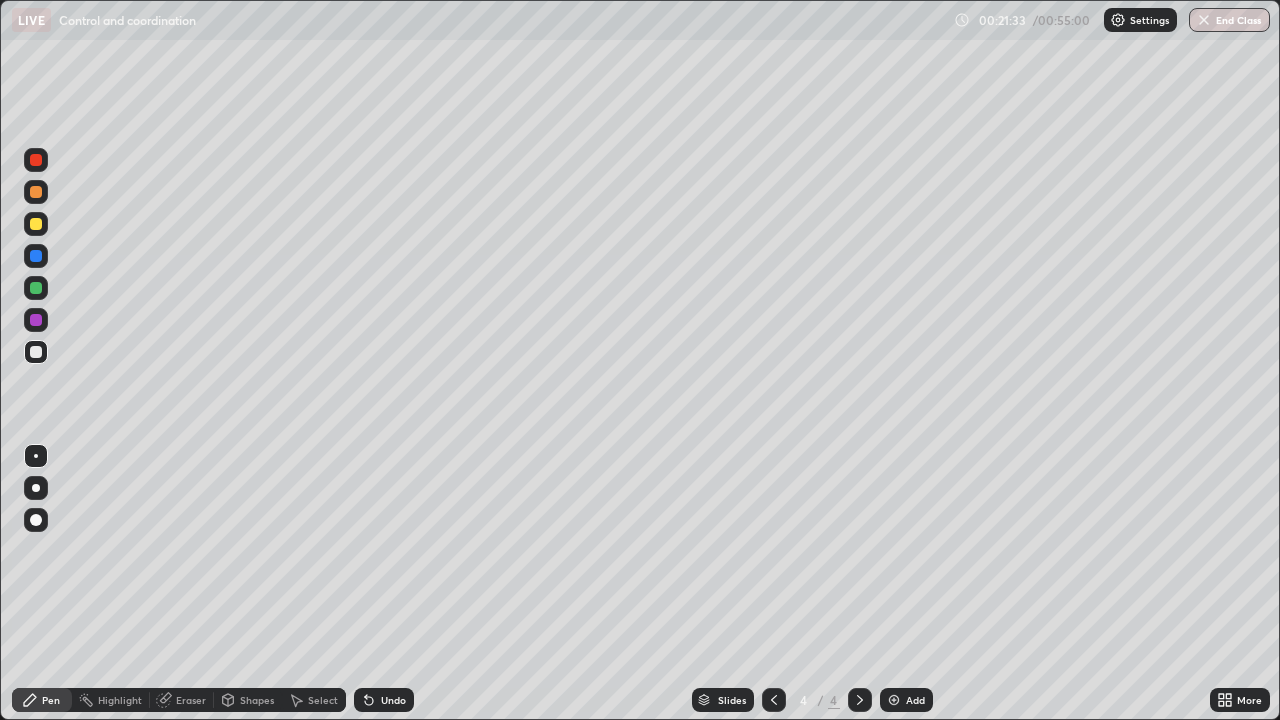 click at bounding box center [36, 320] 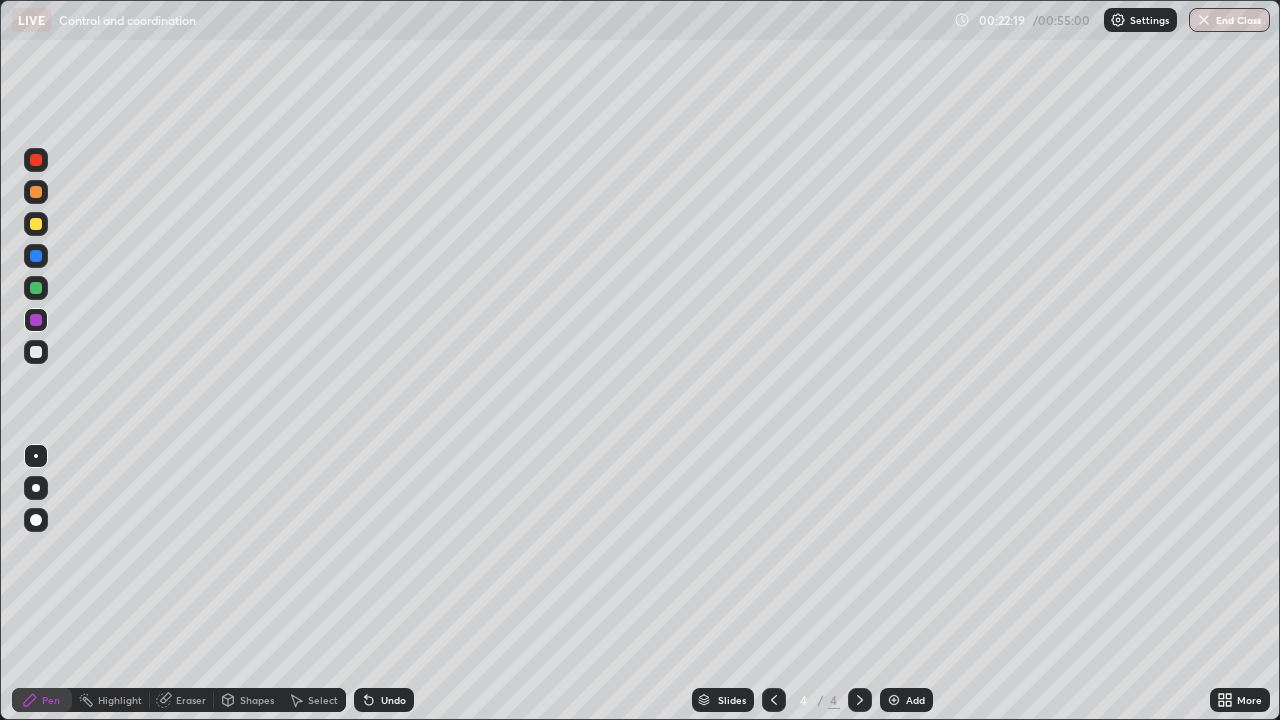 click at bounding box center [36, 352] 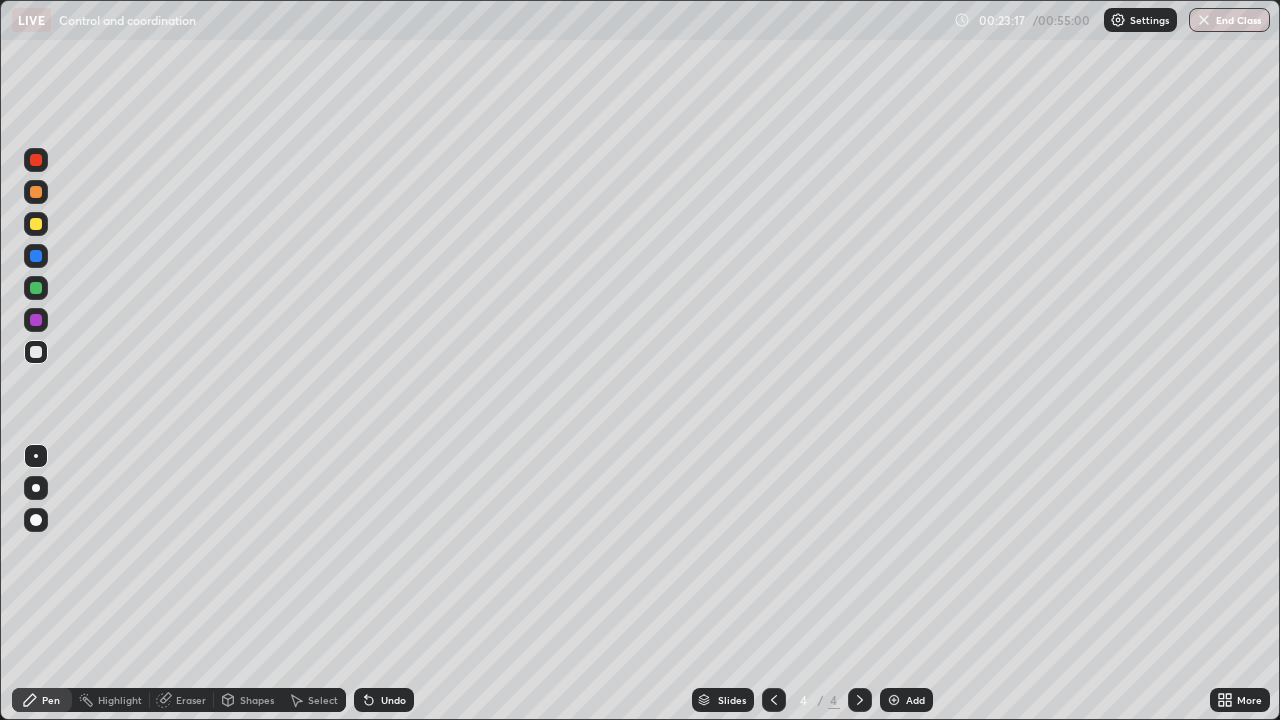 click at bounding box center [36, 352] 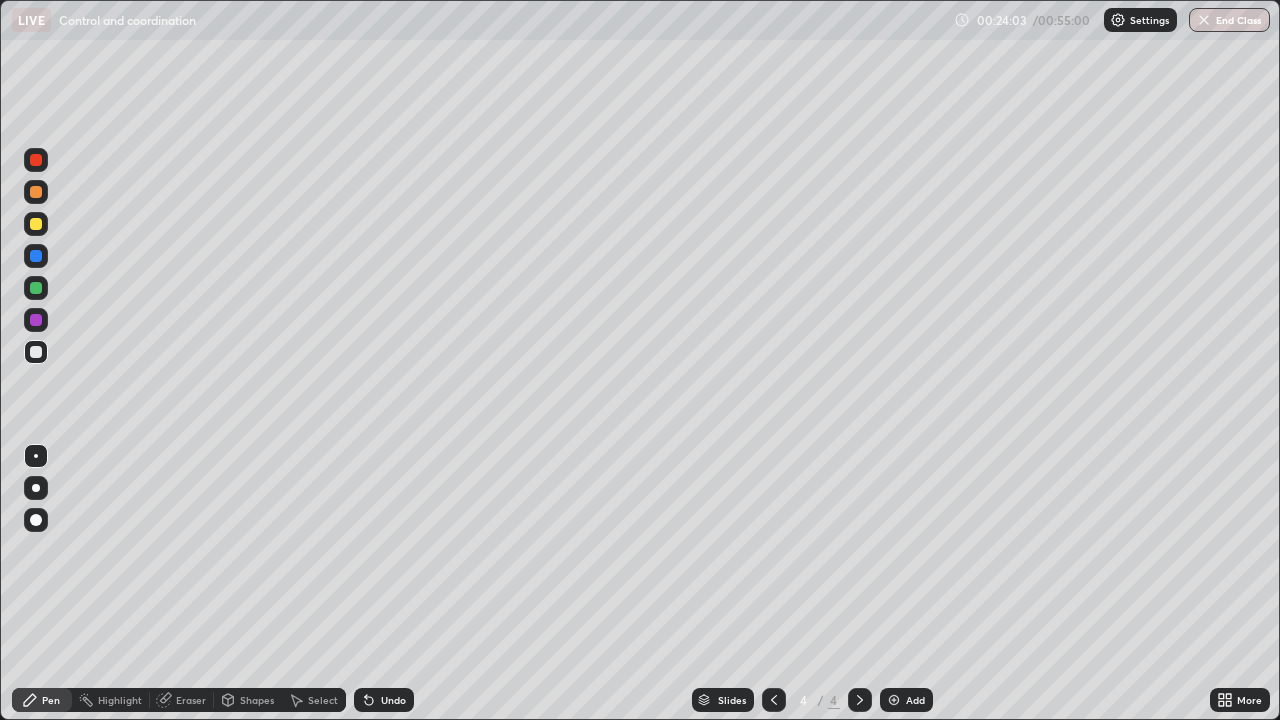 click at bounding box center (36, 320) 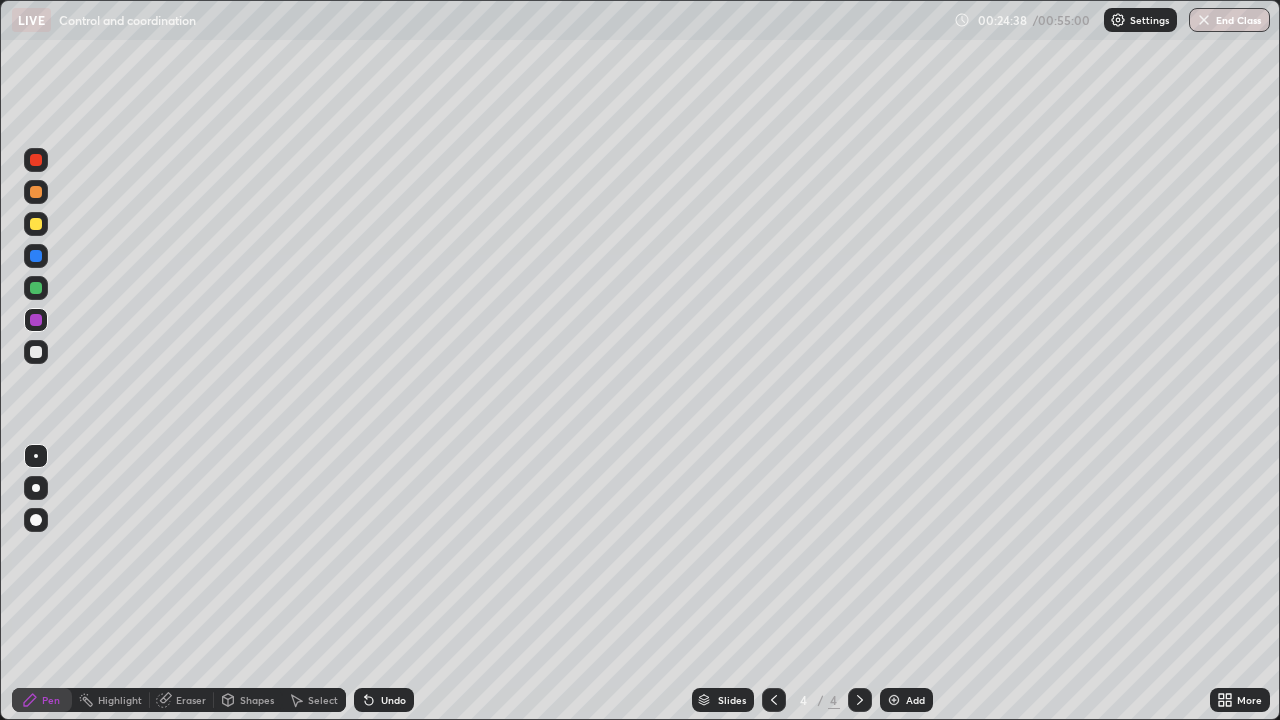 click at bounding box center (36, 352) 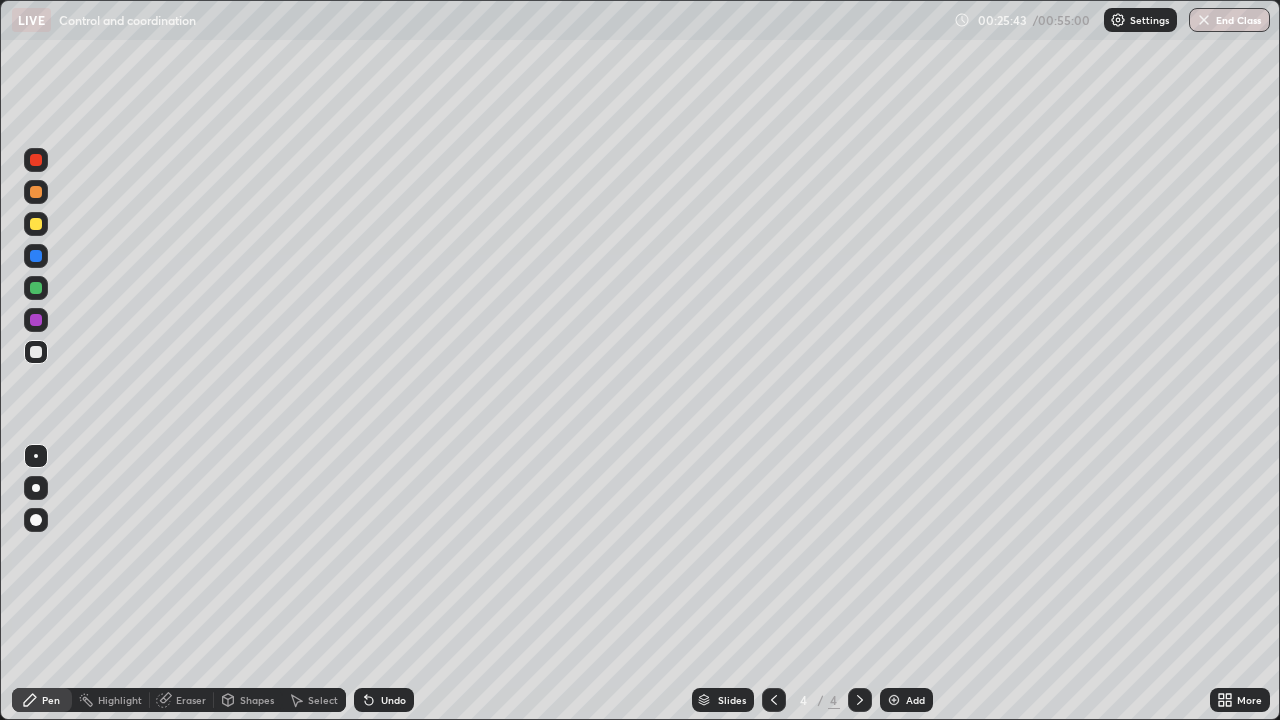 click at bounding box center [36, 352] 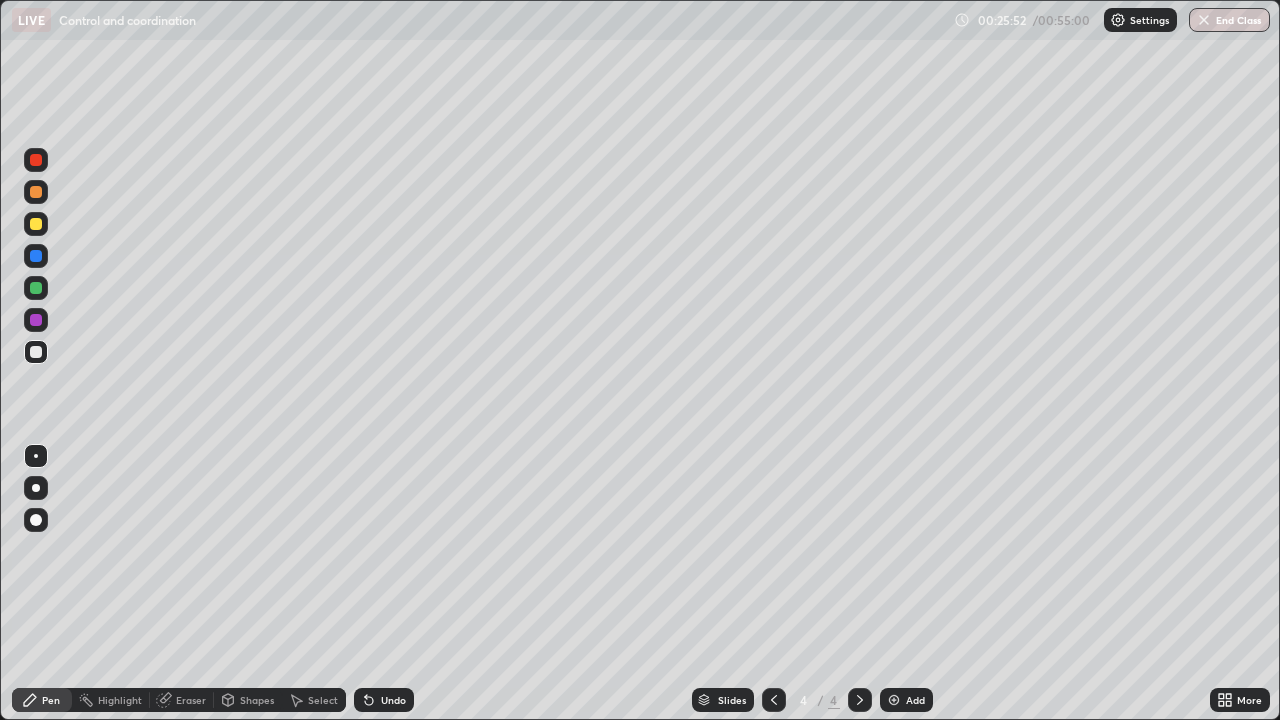click at bounding box center (894, 700) 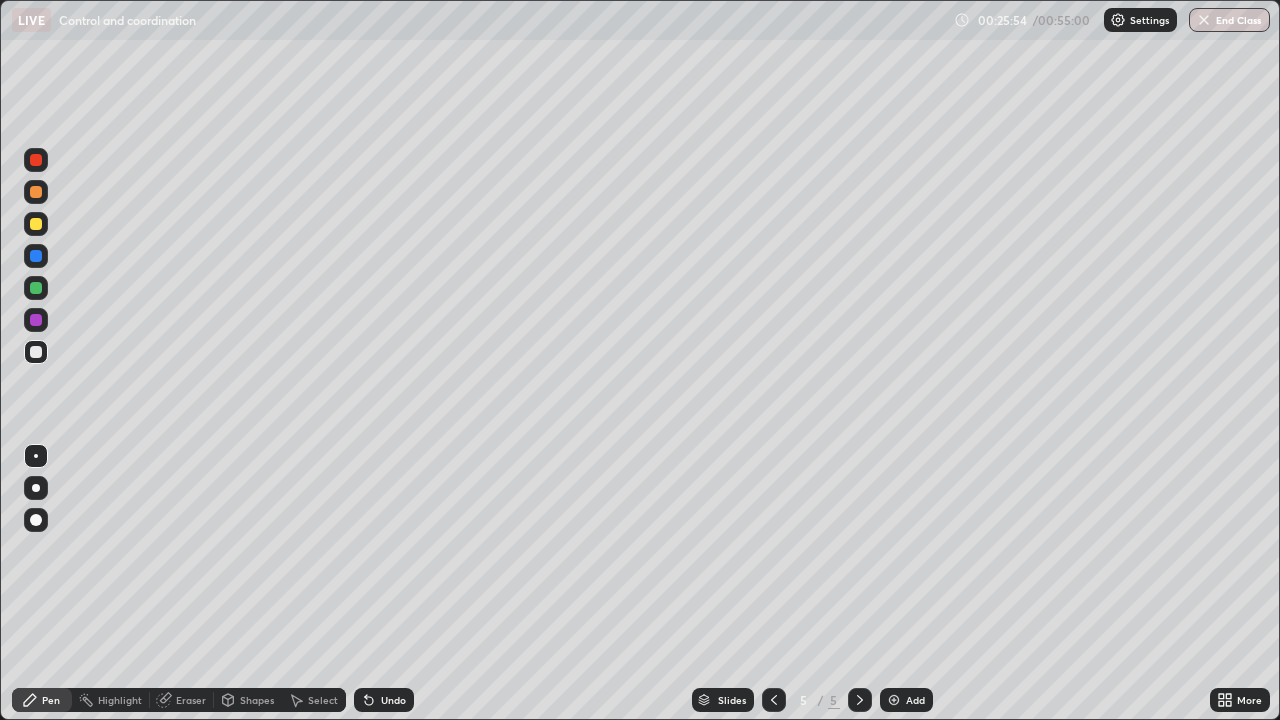 click at bounding box center [36, 224] 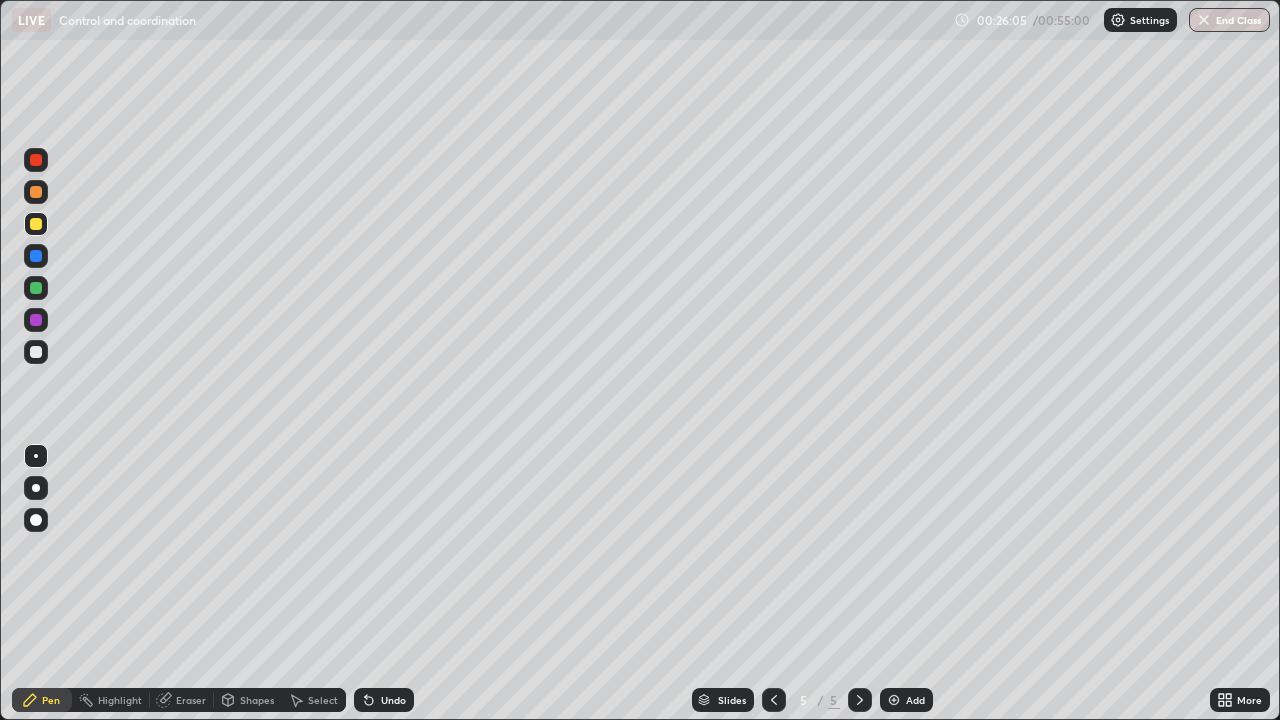click at bounding box center (36, 352) 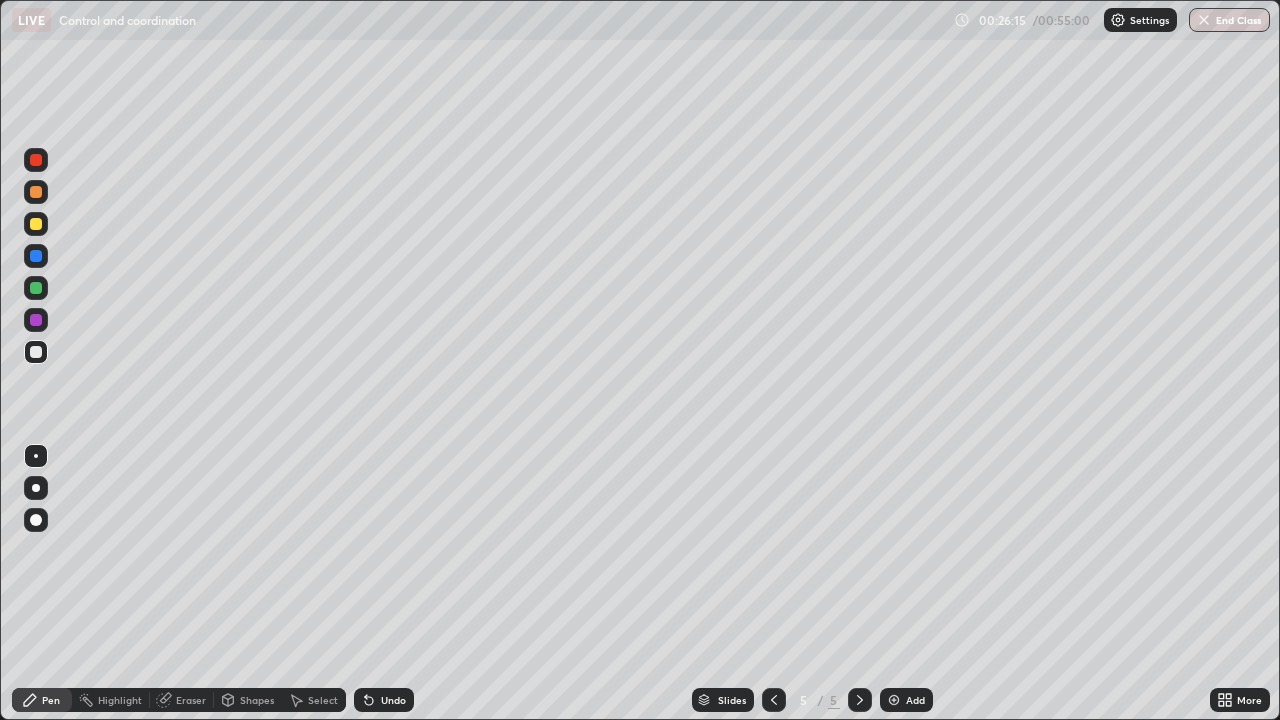 click on "Slides 5 / 5 Add" at bounding box center (812, 700) 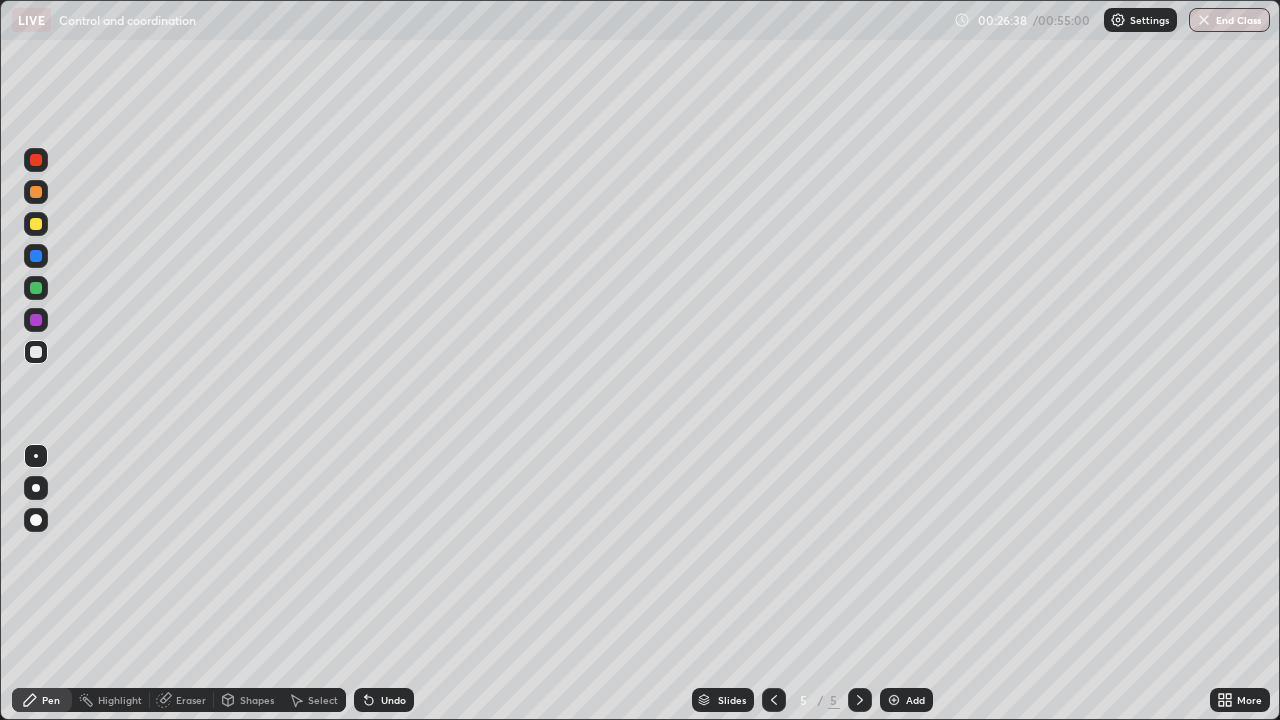 click at bounding box center [36, 352] 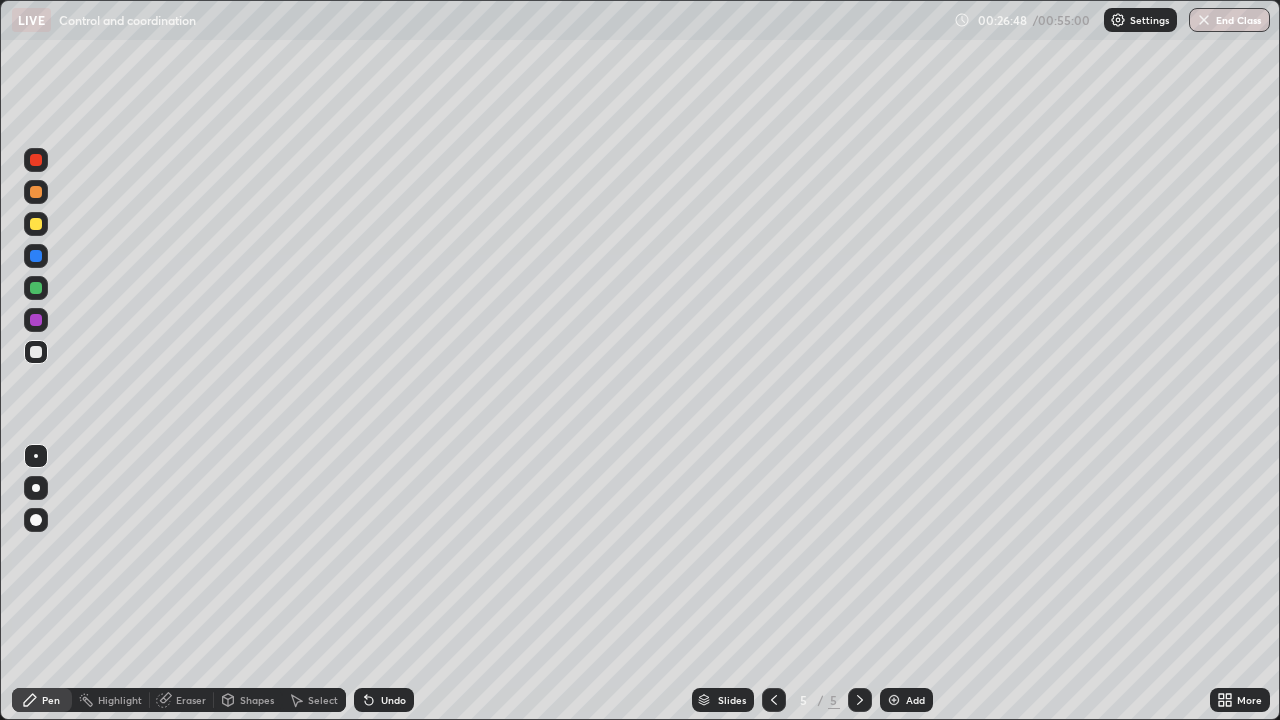 click at bounding box center [36, 288] 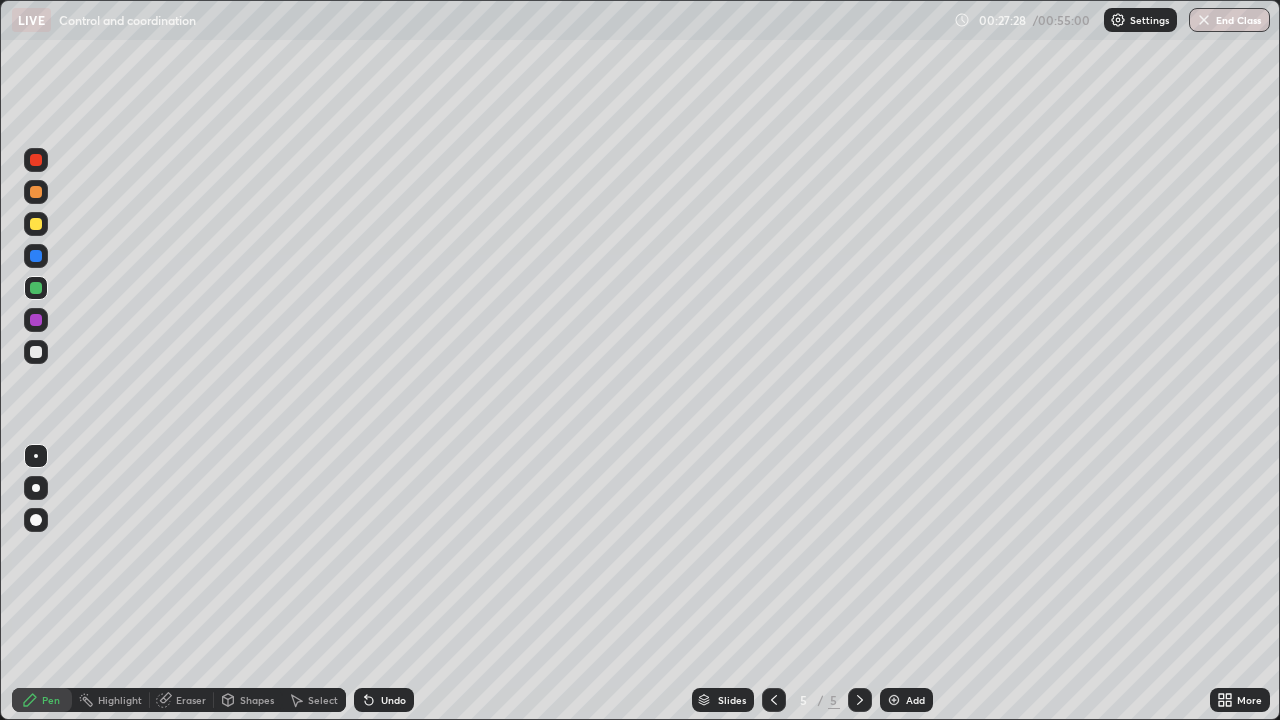 click at bounding box center (36, 352) 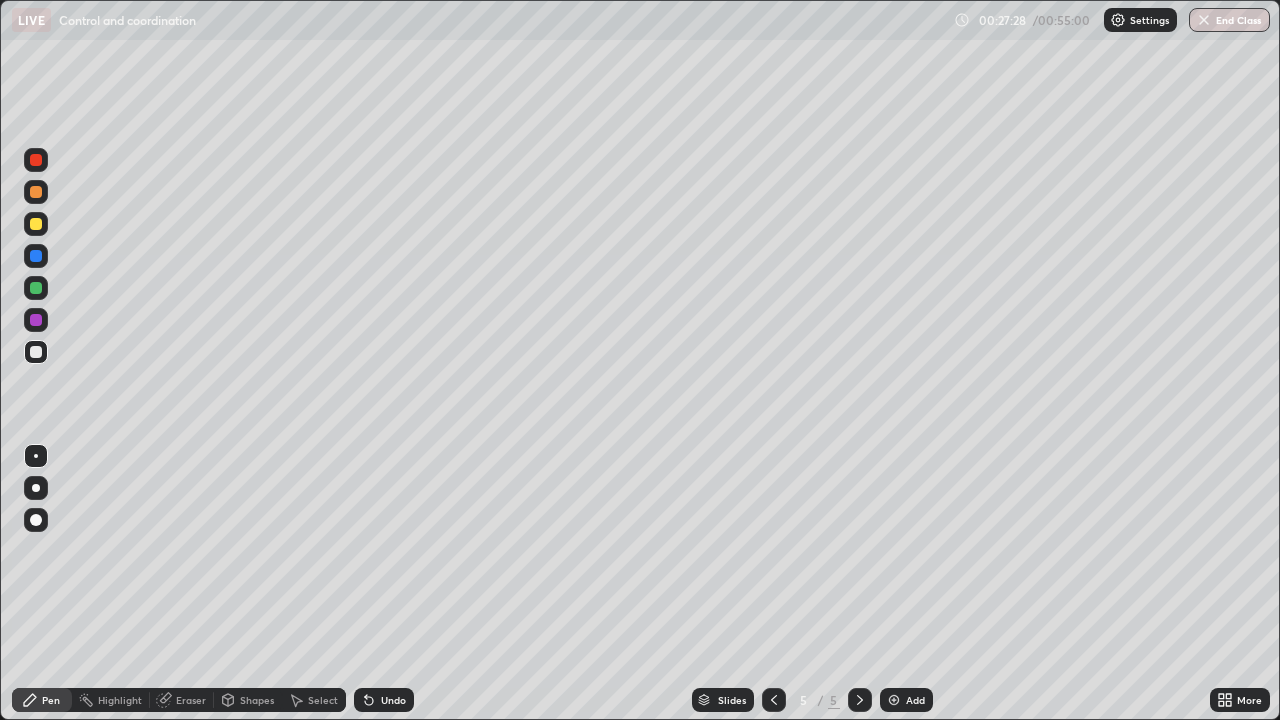 click at bounding box center [36, 320] 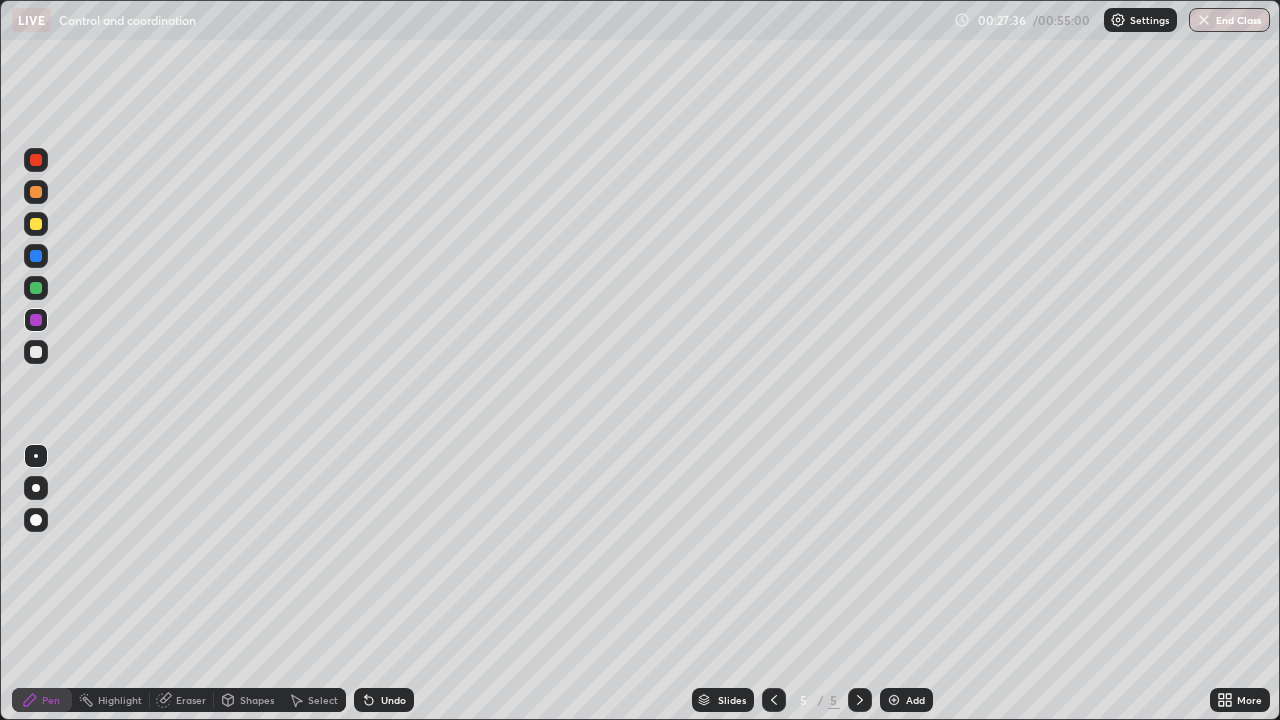 click at bounding box center [36, 352] 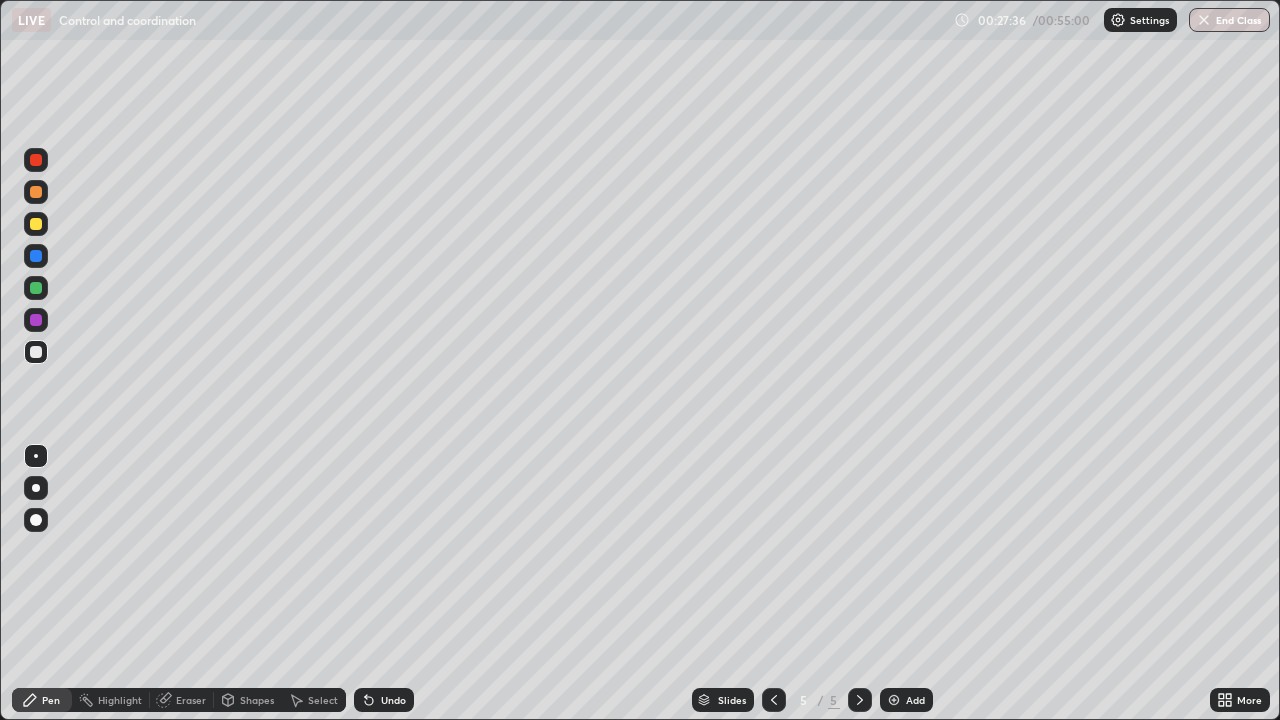 click at bounding box center [36, 288] 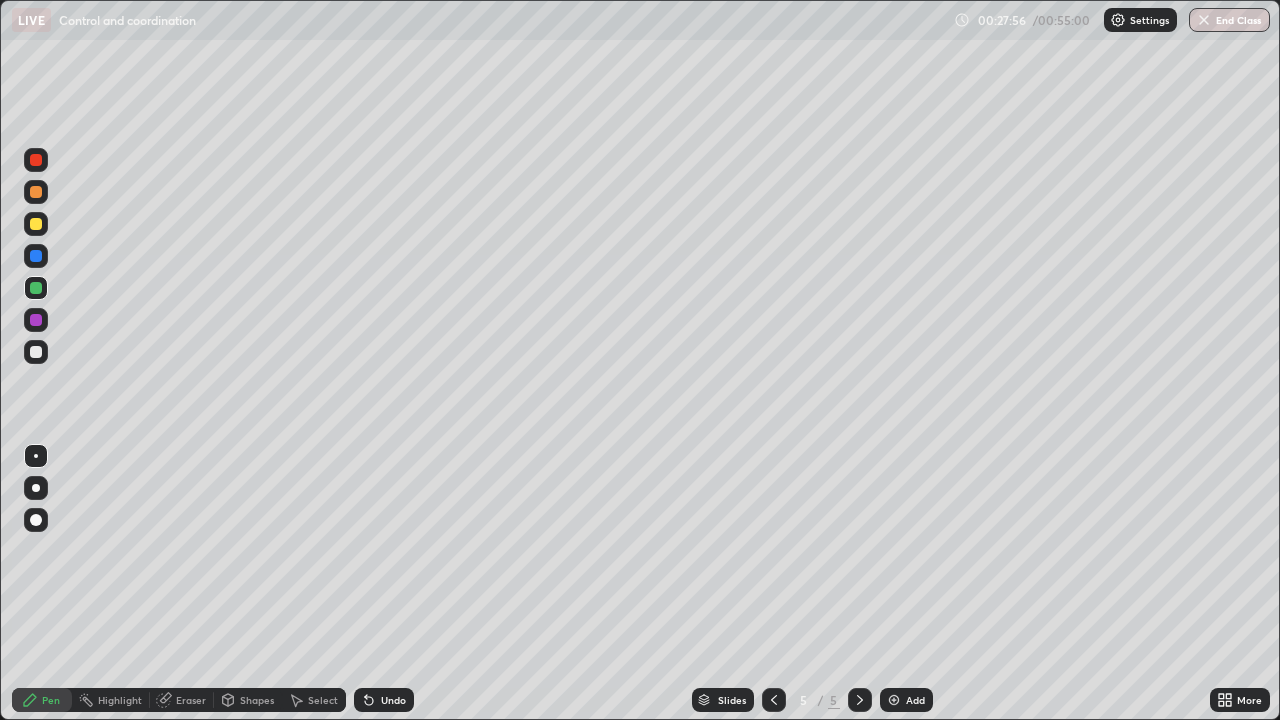 click at bounding box center (36, 352) 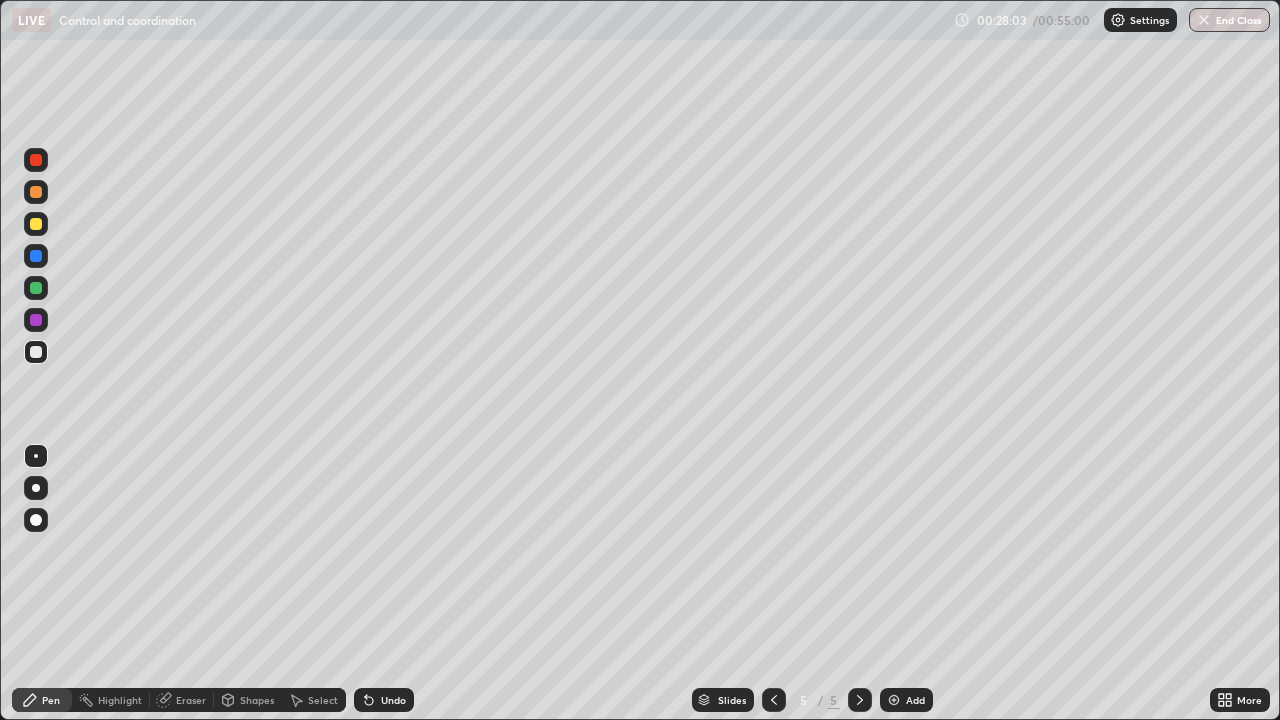 click at bounding box center (36, 352) 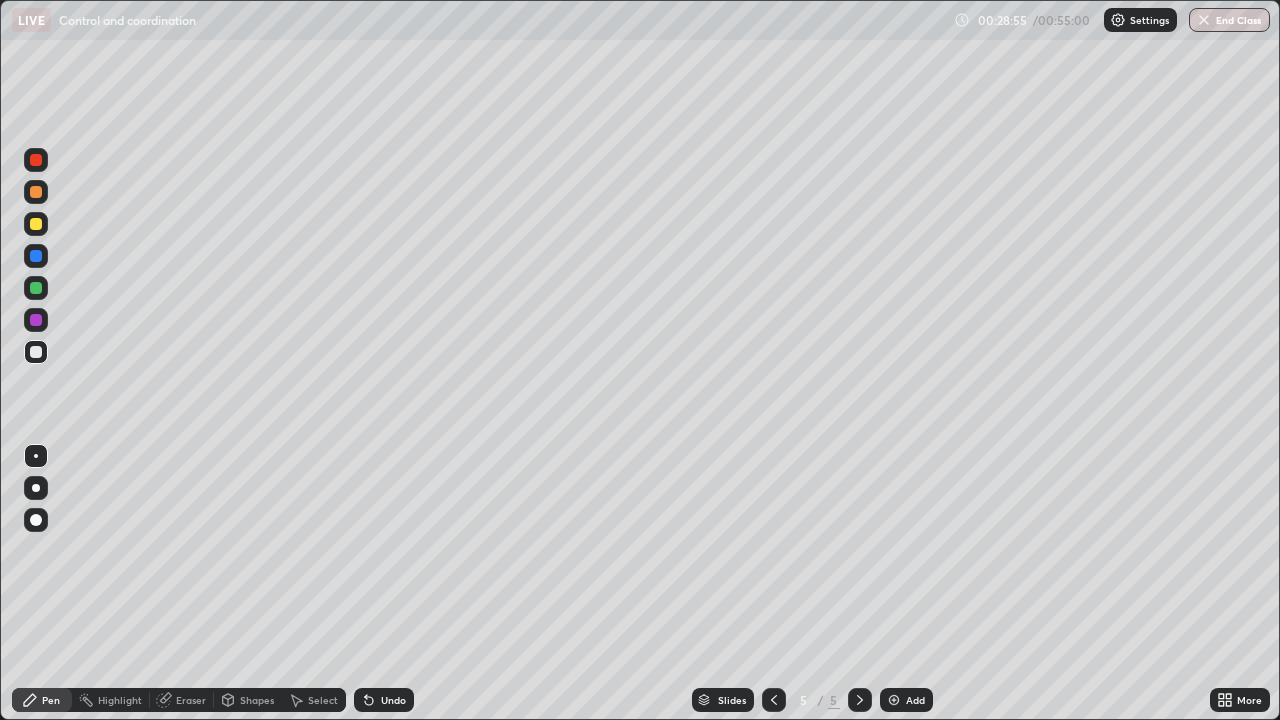 click at bounding box center (36, 352) 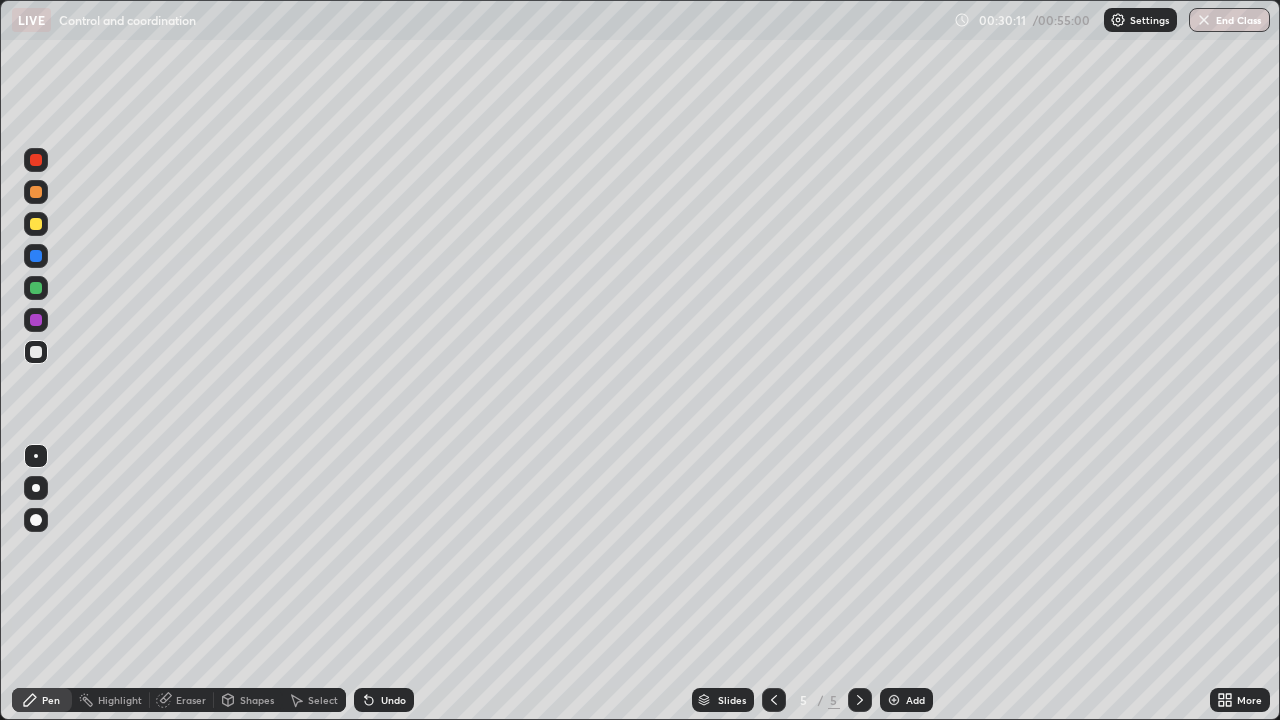 click at bounding box center (36, 352) 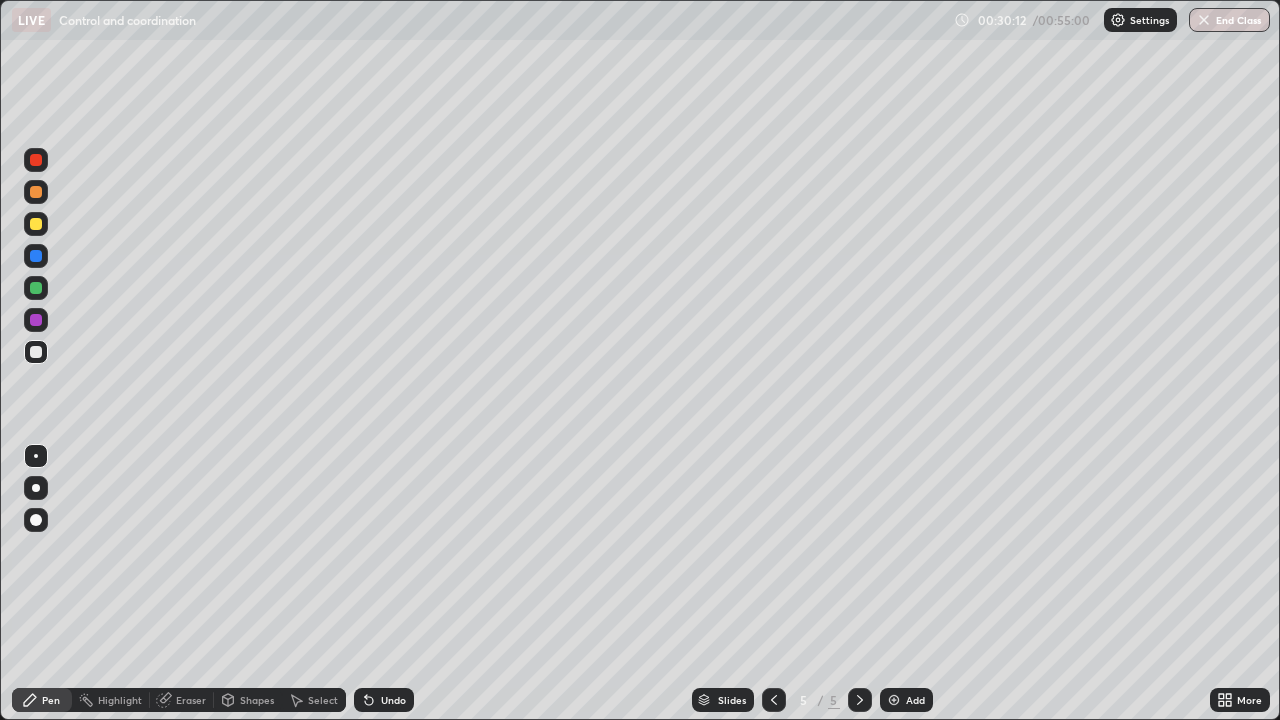 click at bounding box center [36, 224] 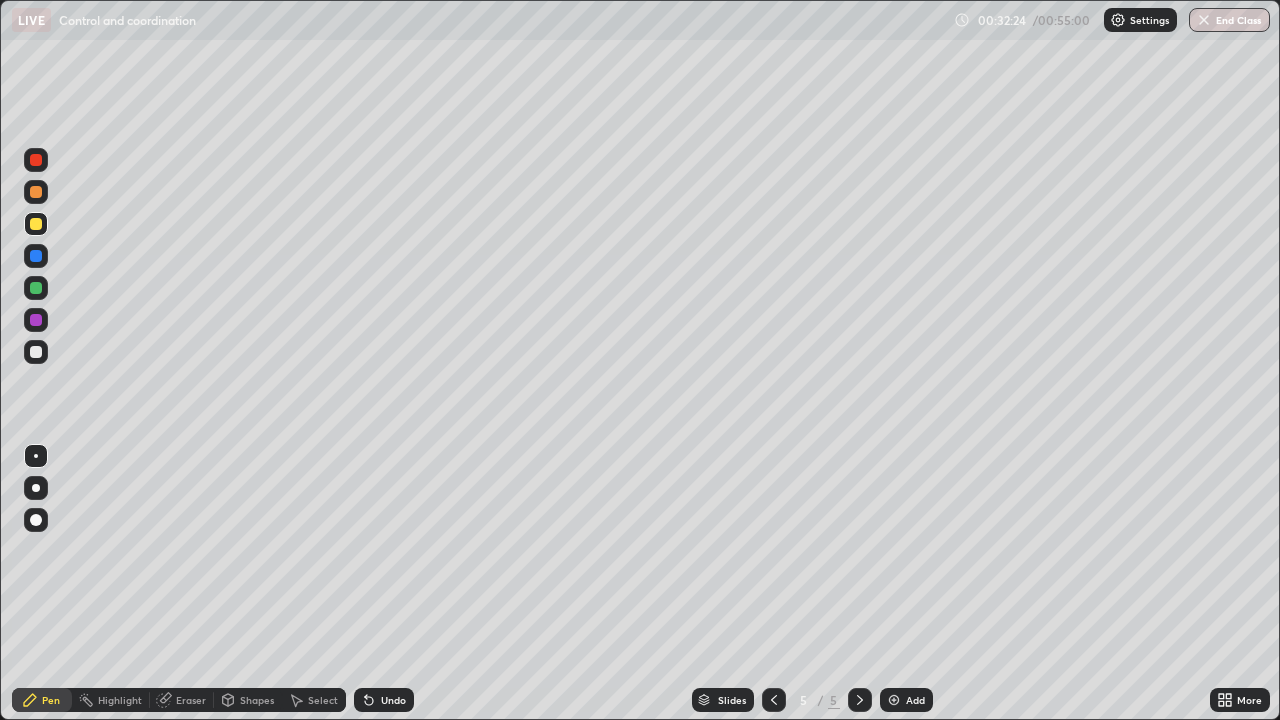 click at bounding box center (36, 224) 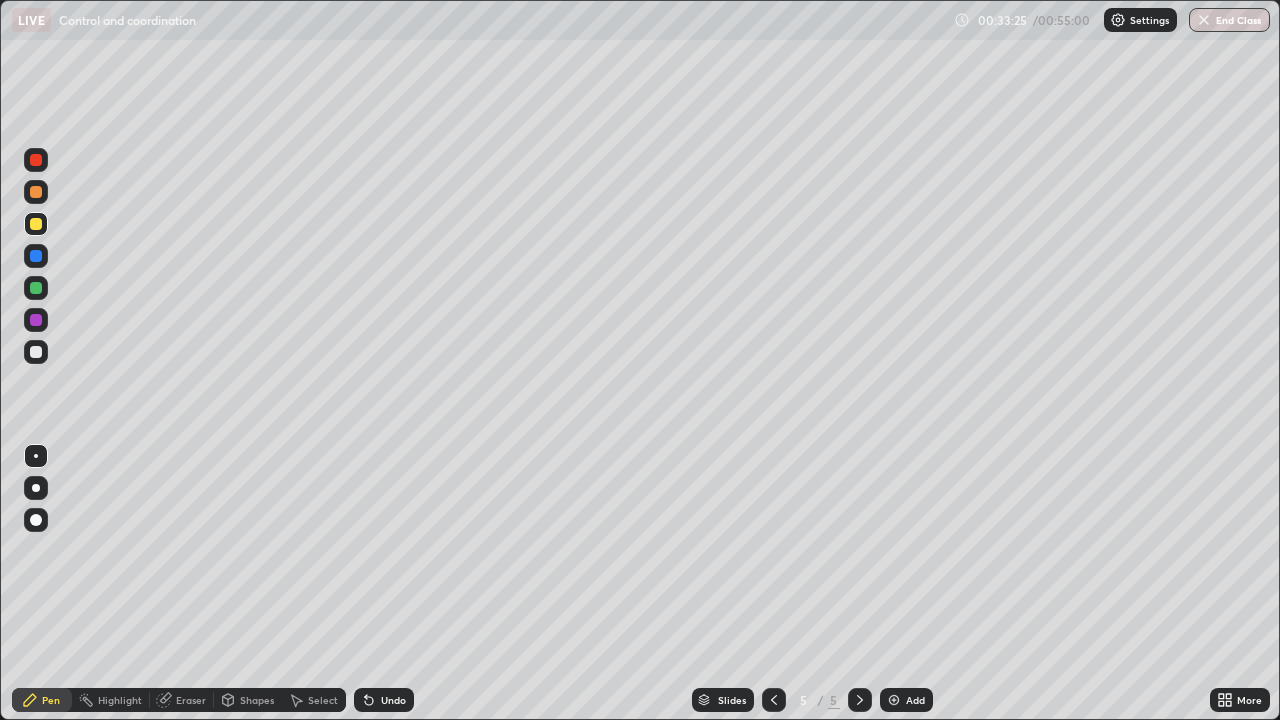 click at bounding box center [36, 352] 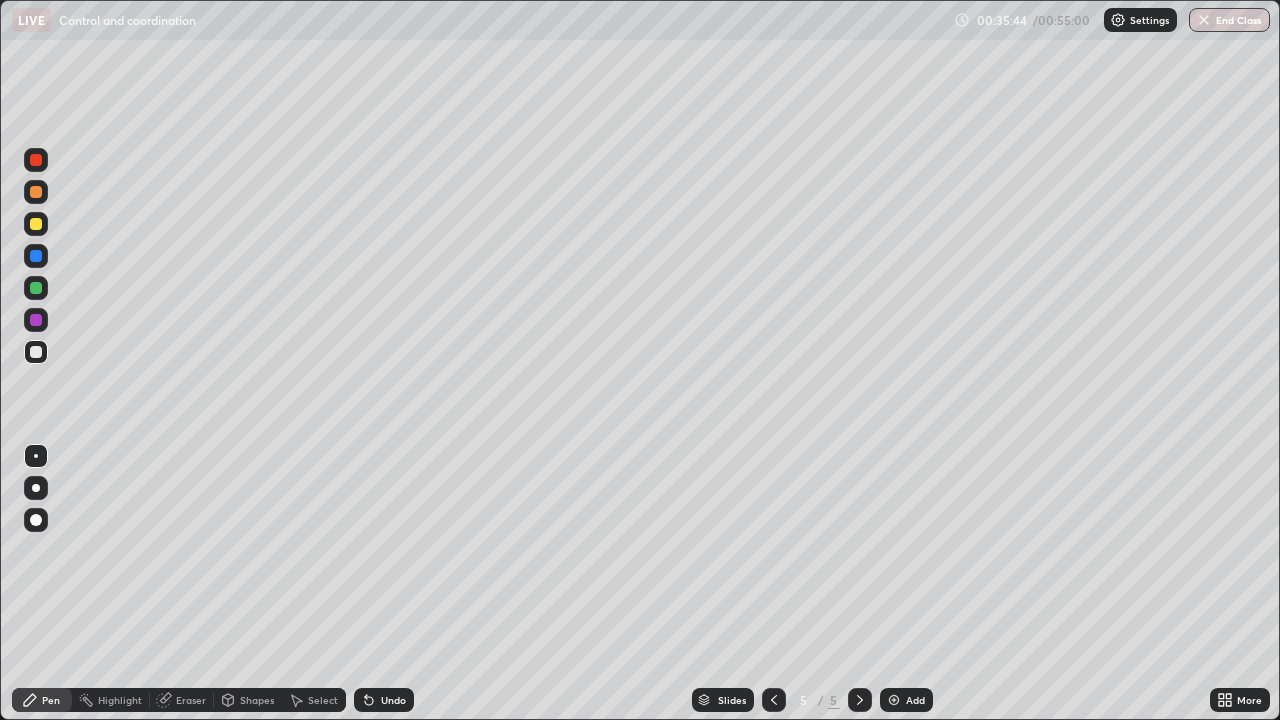 click at bounding box center [36, 320] 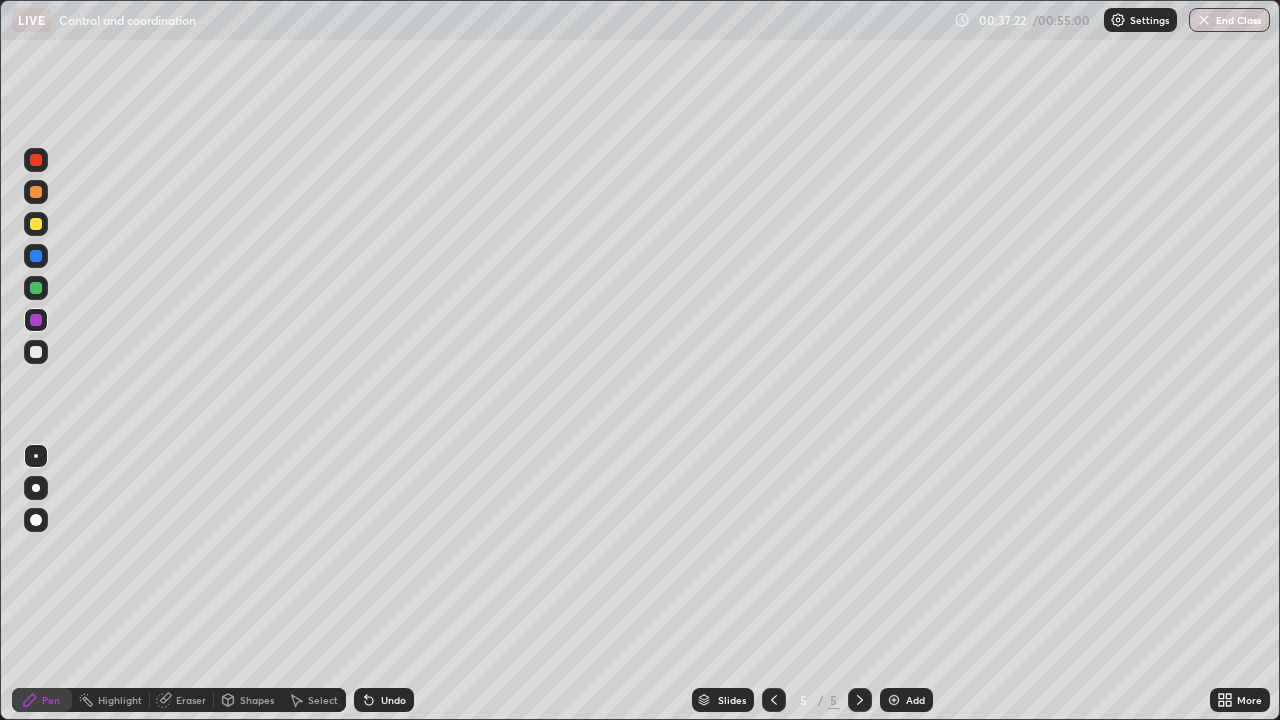 click at bounding box center [36, 352] 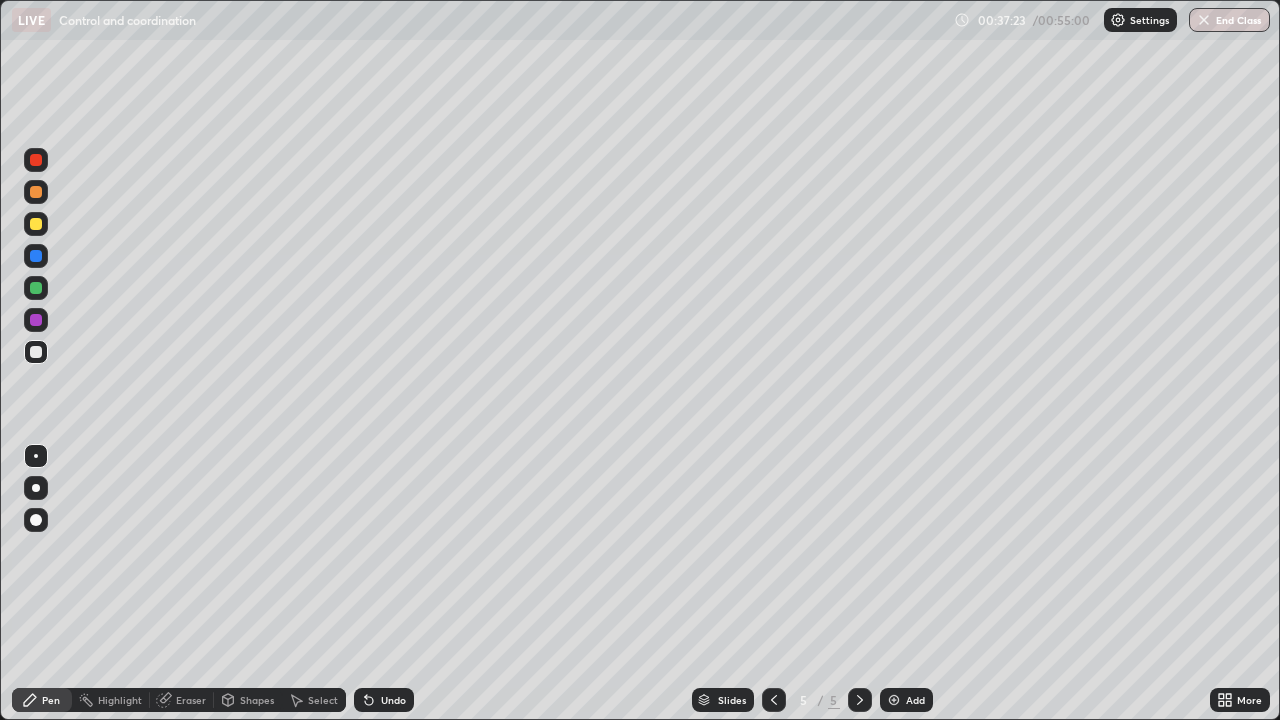 click at bounding box center (36, 288) 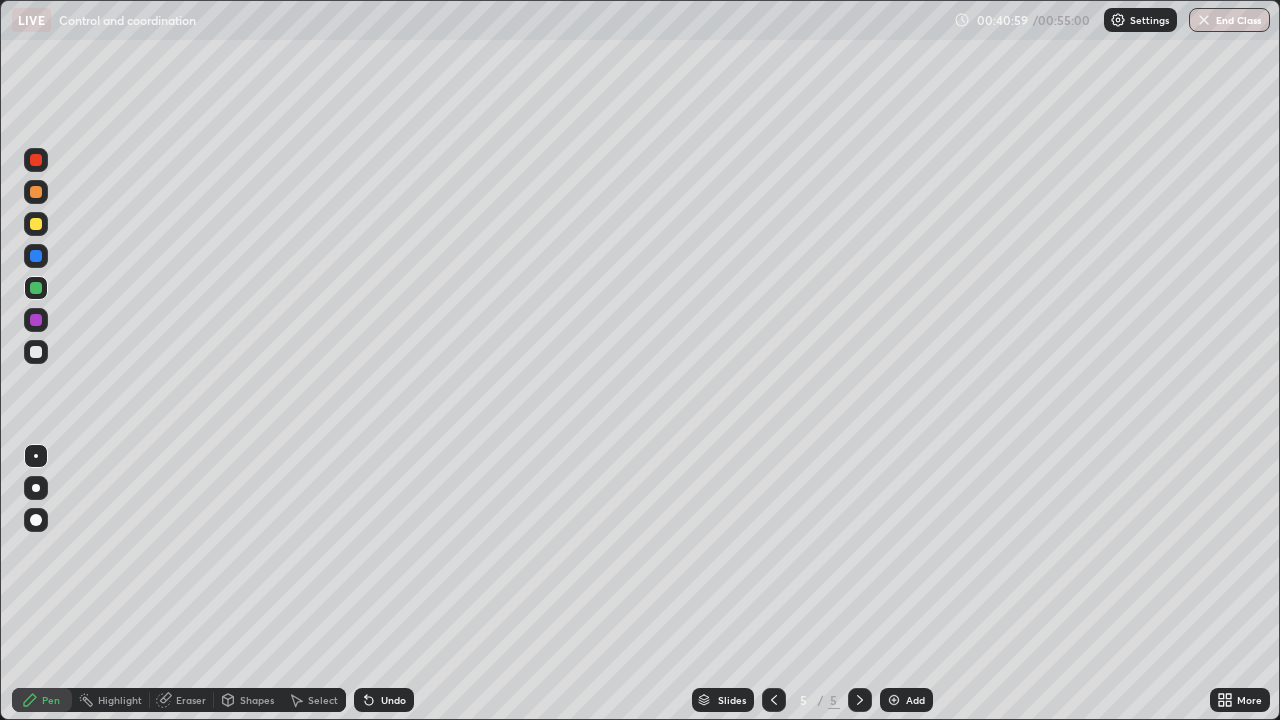 click at bounding box center [894, 700] 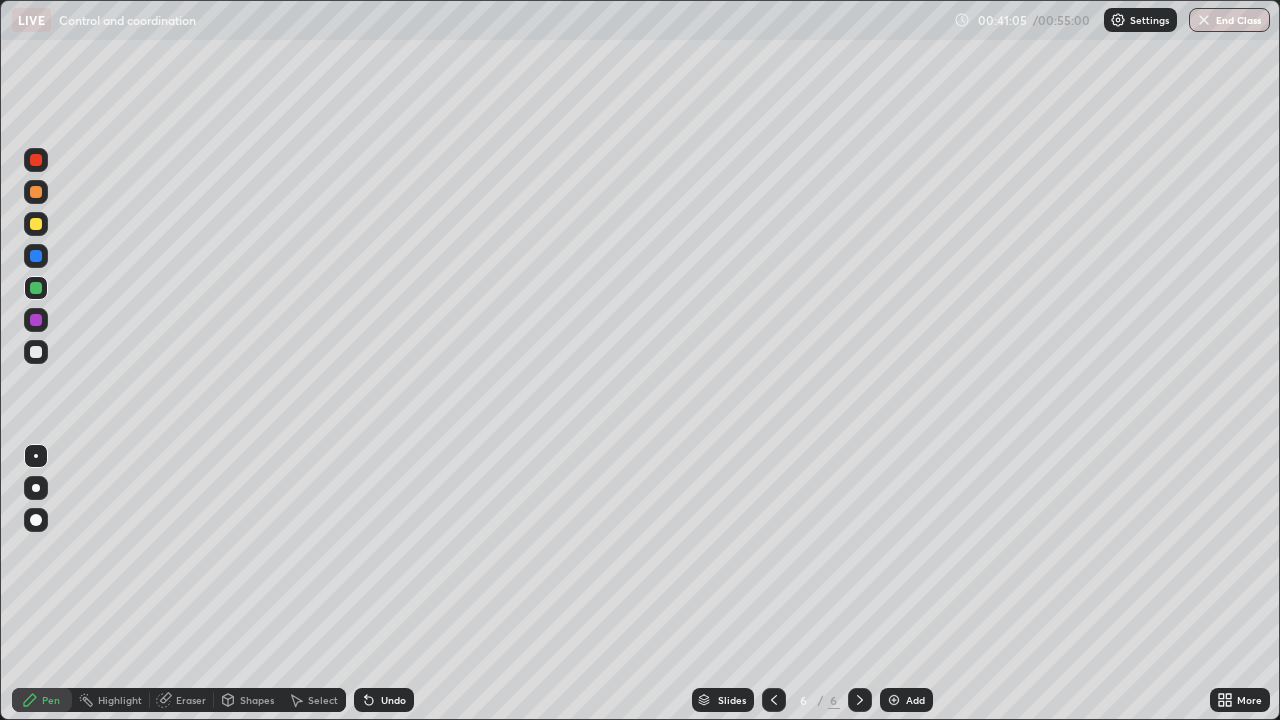click at bounding box center [36, 224] 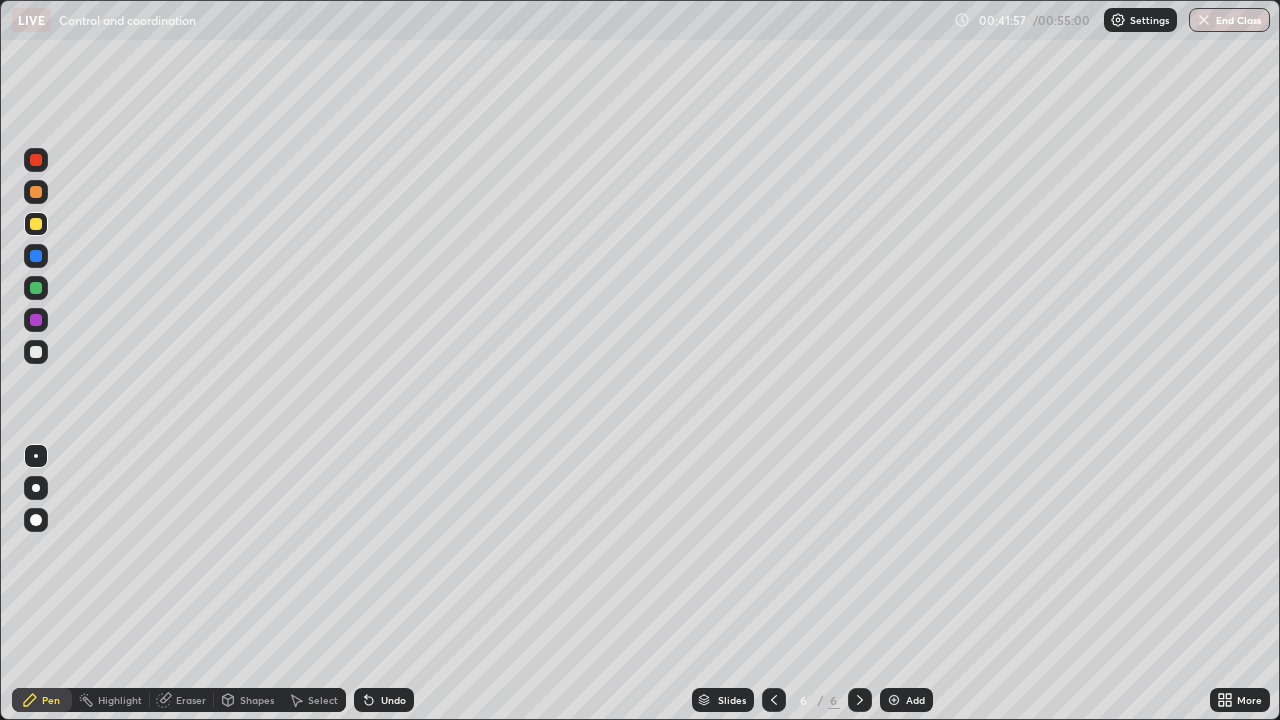 click at bounding box center [36, 352] 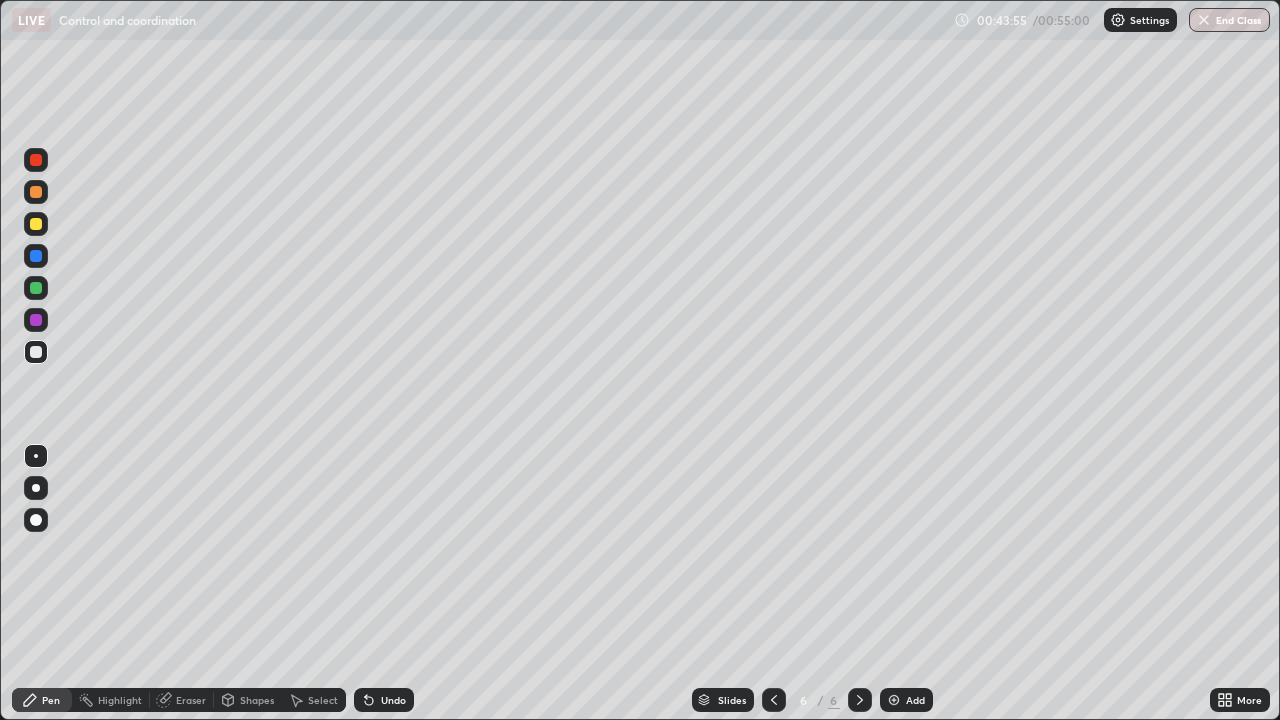 click at bounding box center (36, 288) 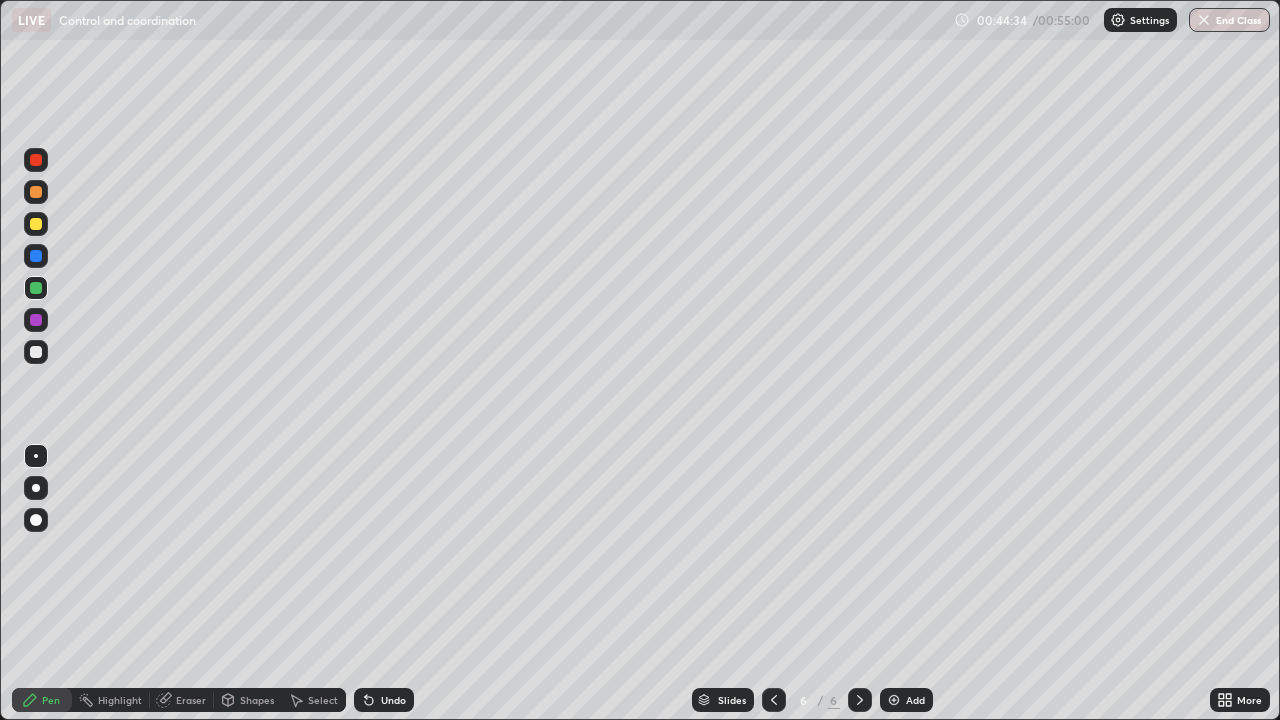 click at bounding box center (36, 352) 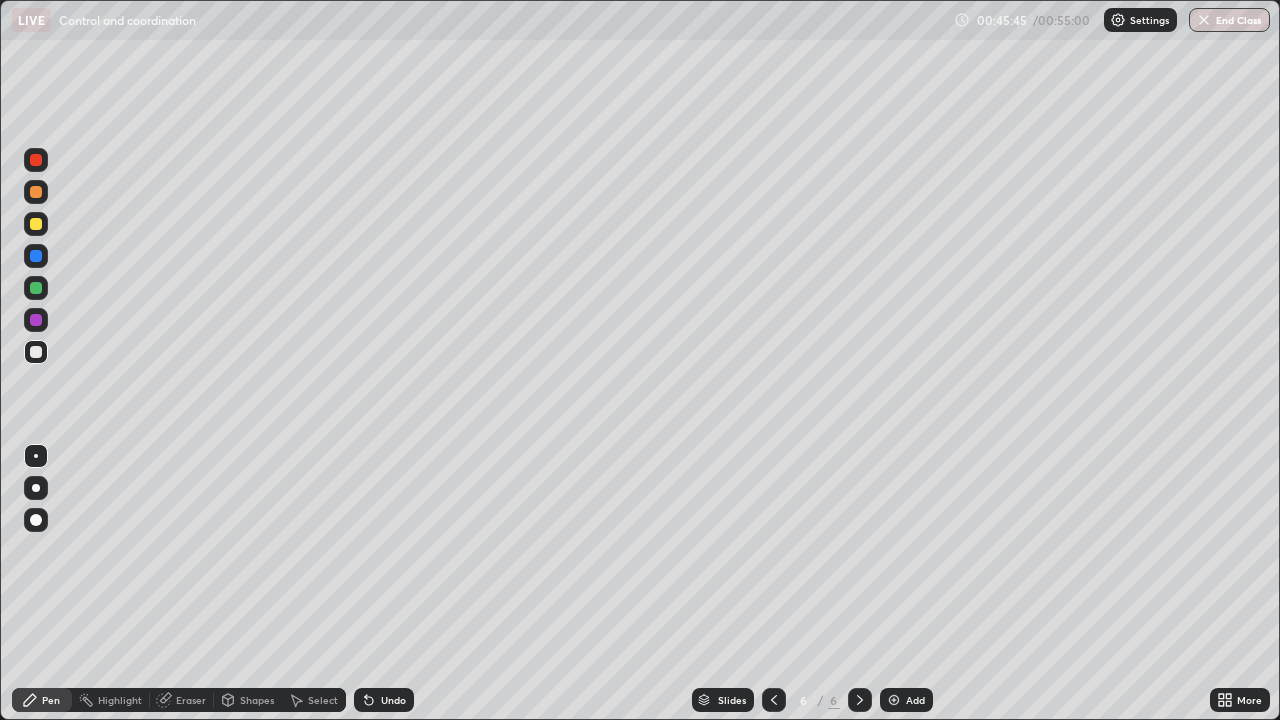 click at bounding box center (36, 352) 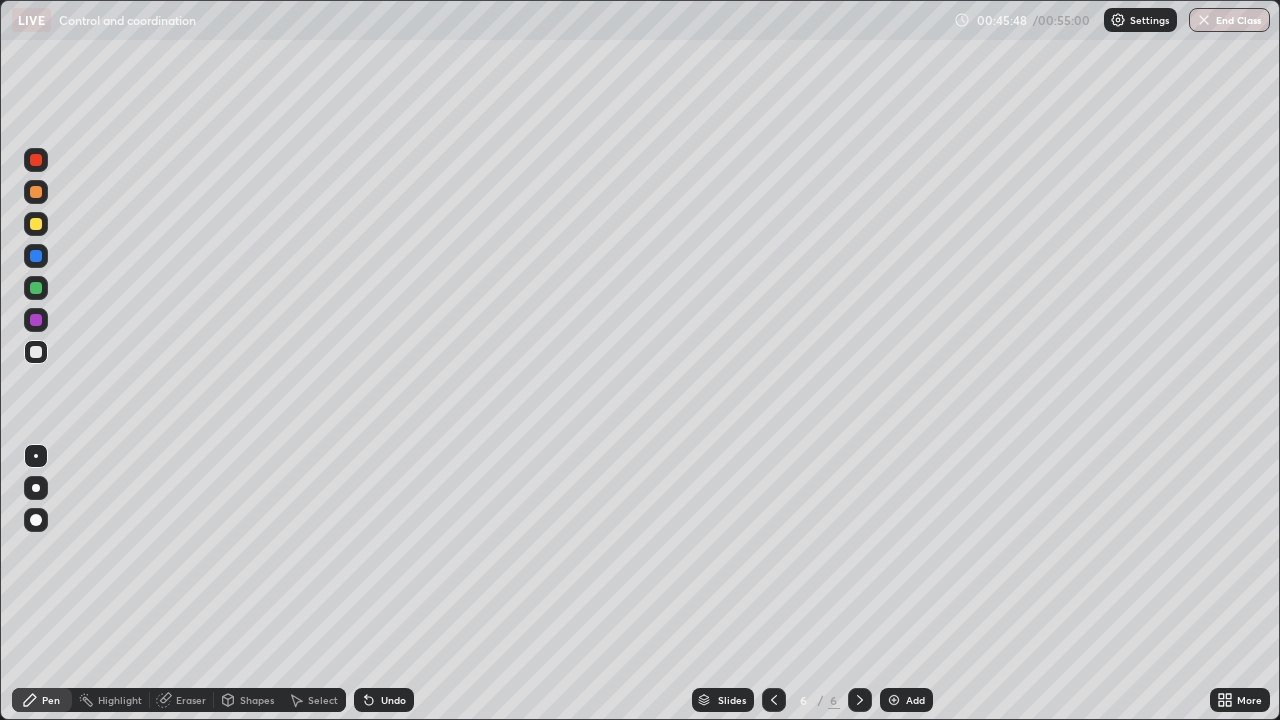 click at bounding box center [36, 320] 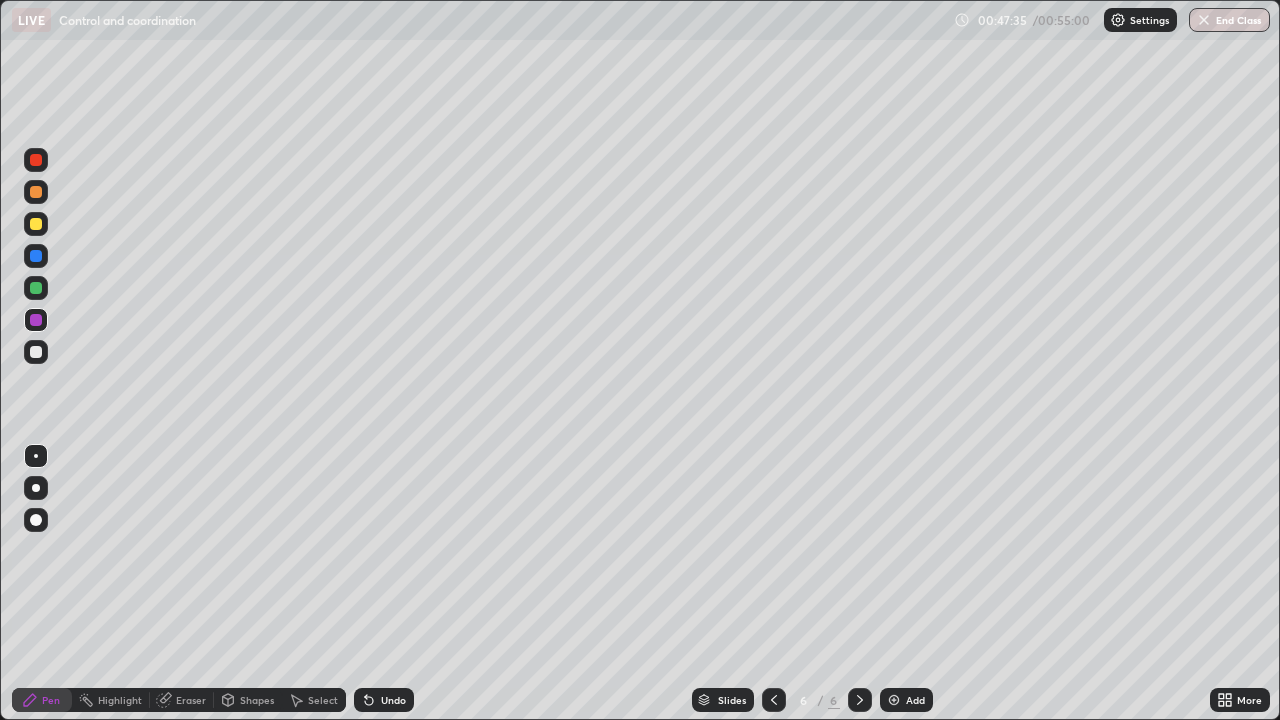 click on "Eraser" at bounding box center [182, 700] 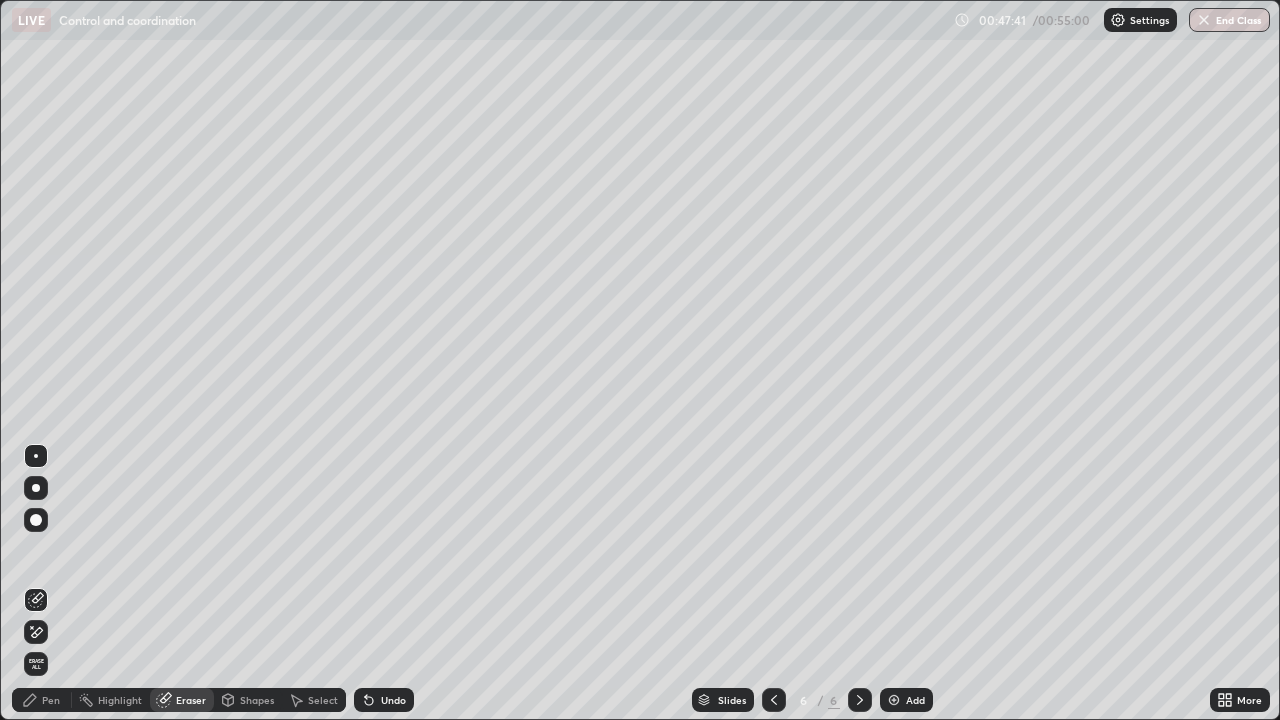click on "Pen" at bounding box center (51, 700) 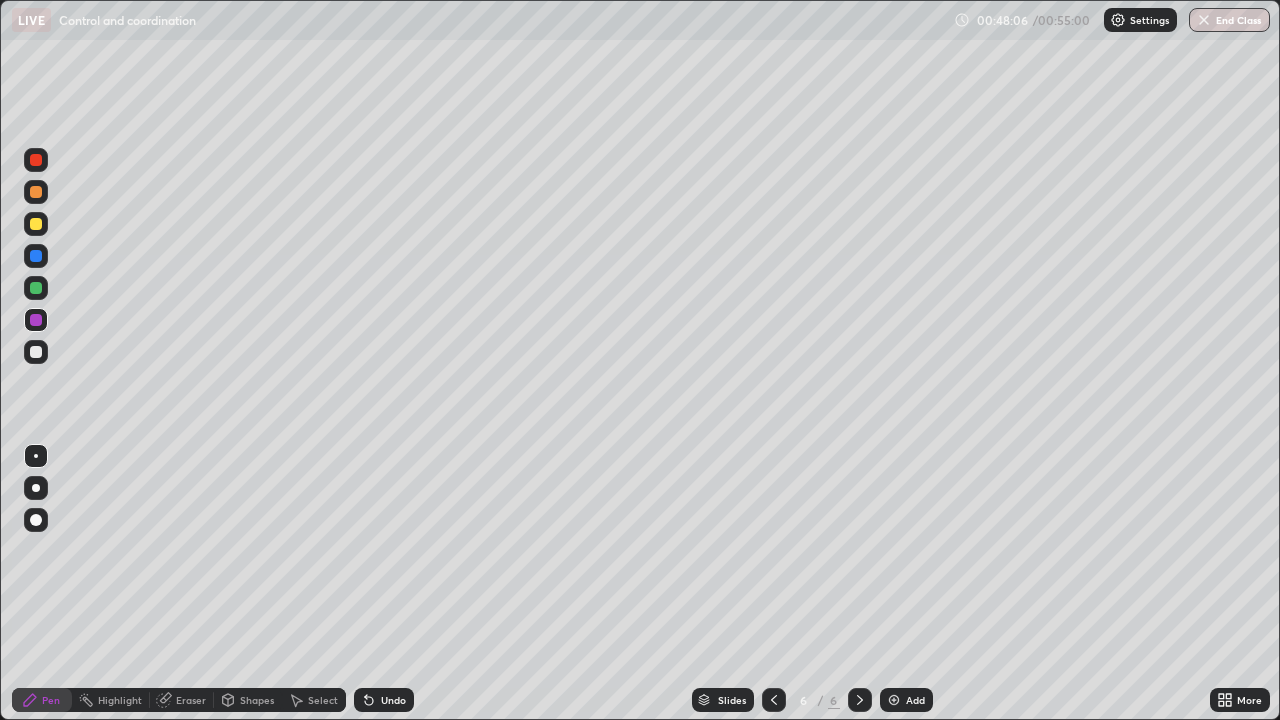 click on "Shapes" at bounding box center (248, 700) 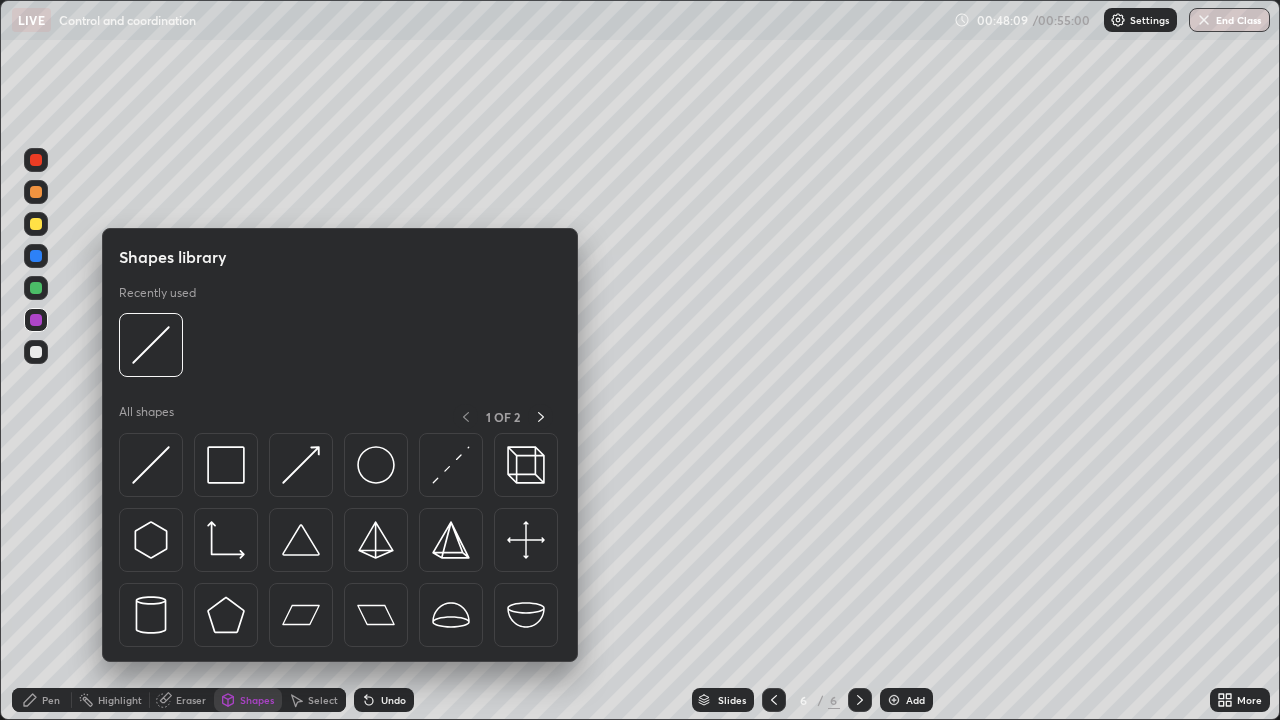 click on "Pen" at bounding box center (51, 700) 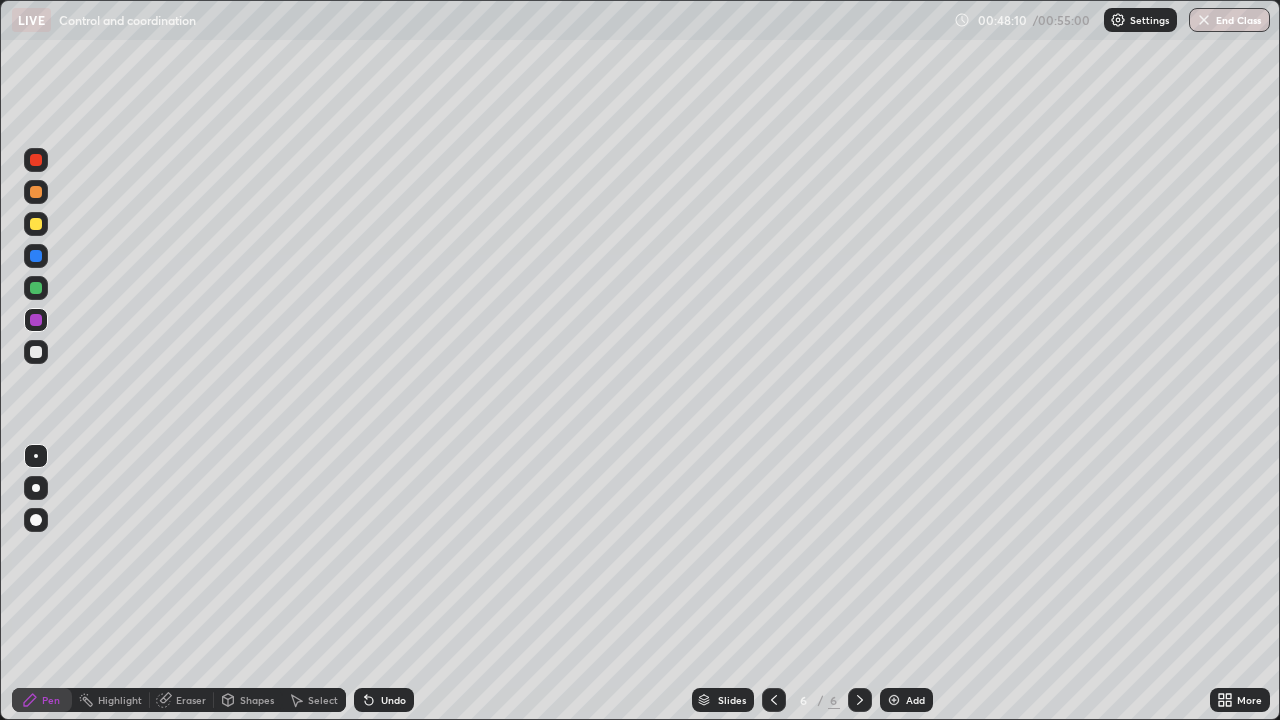click on "Eraser" at bounding box center (182, 700) 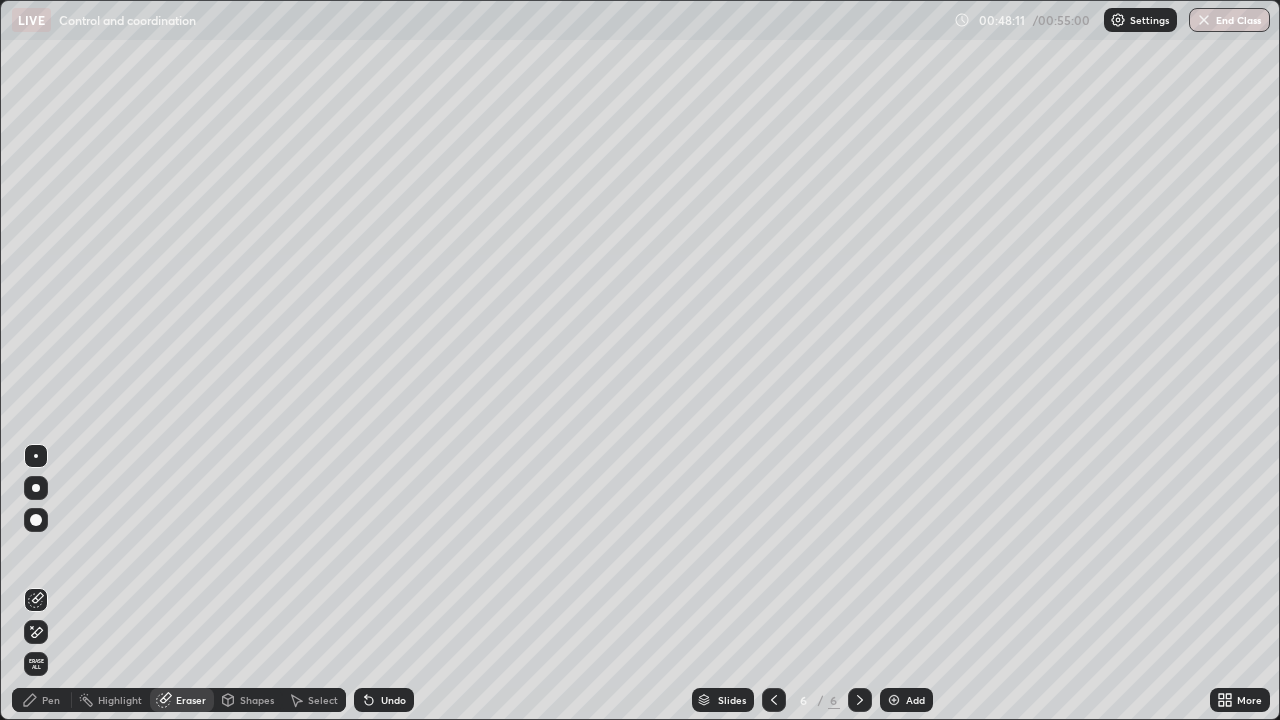 click on "Eraser" at bounding box center [182, 700] 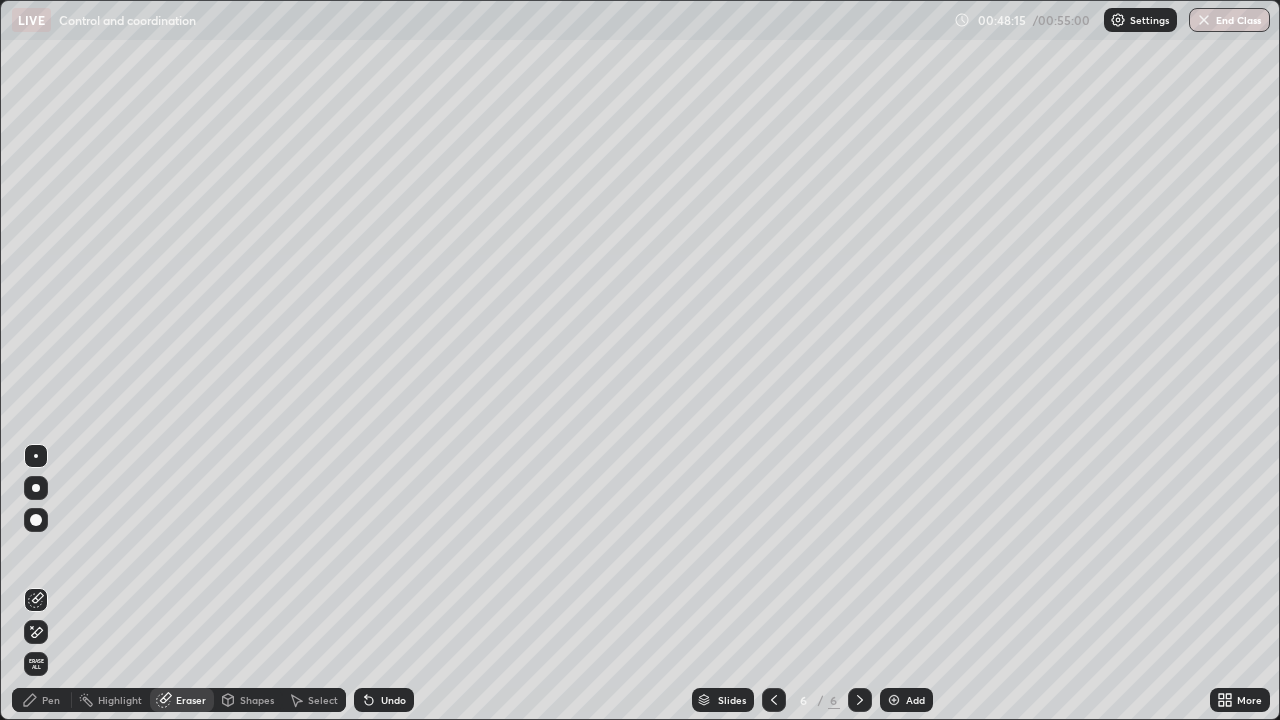click on "Pen" at bounding box center [51, 700] 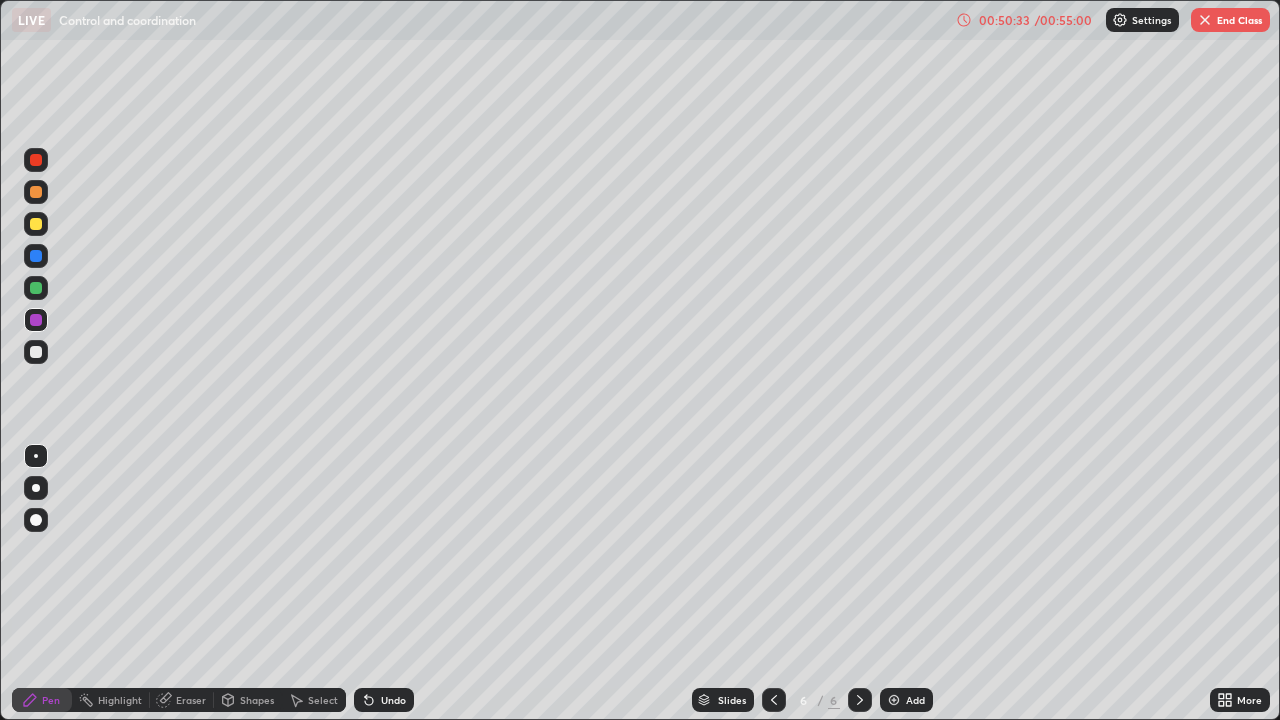 click at bounding box center [894, 700] 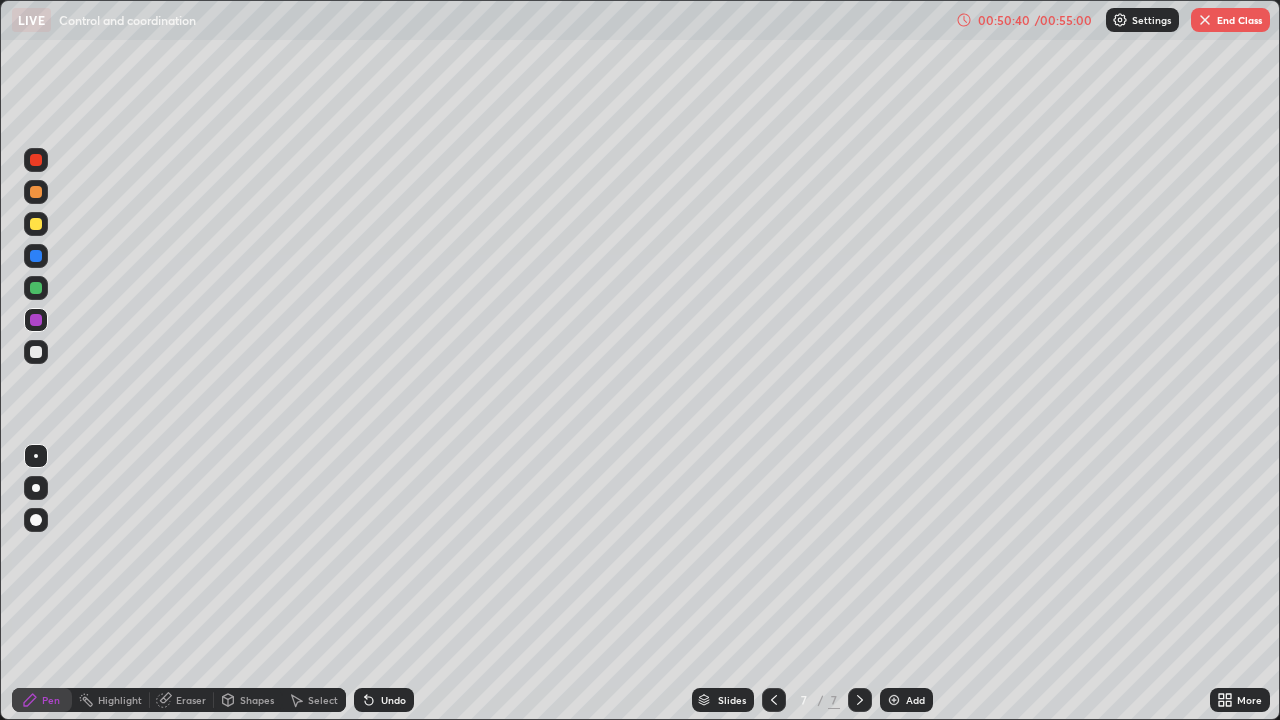 click at bounding box center (36, 320) 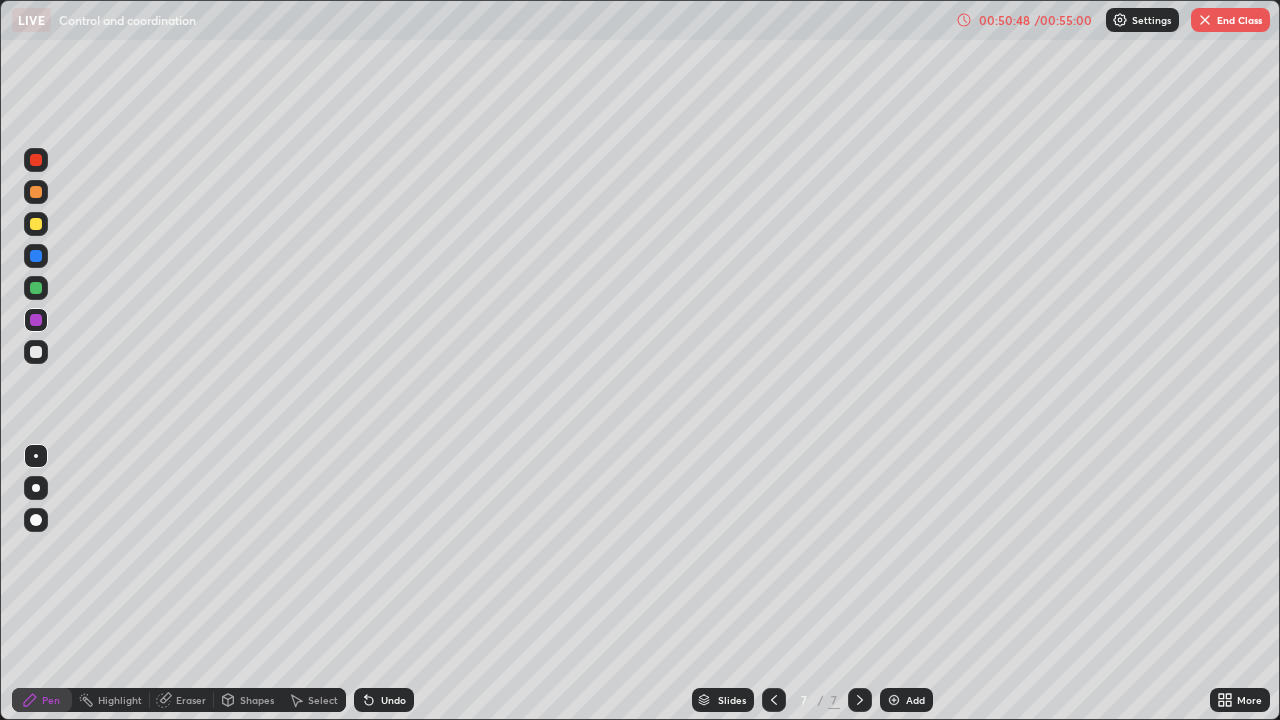 click at bounding box center (36, 352) 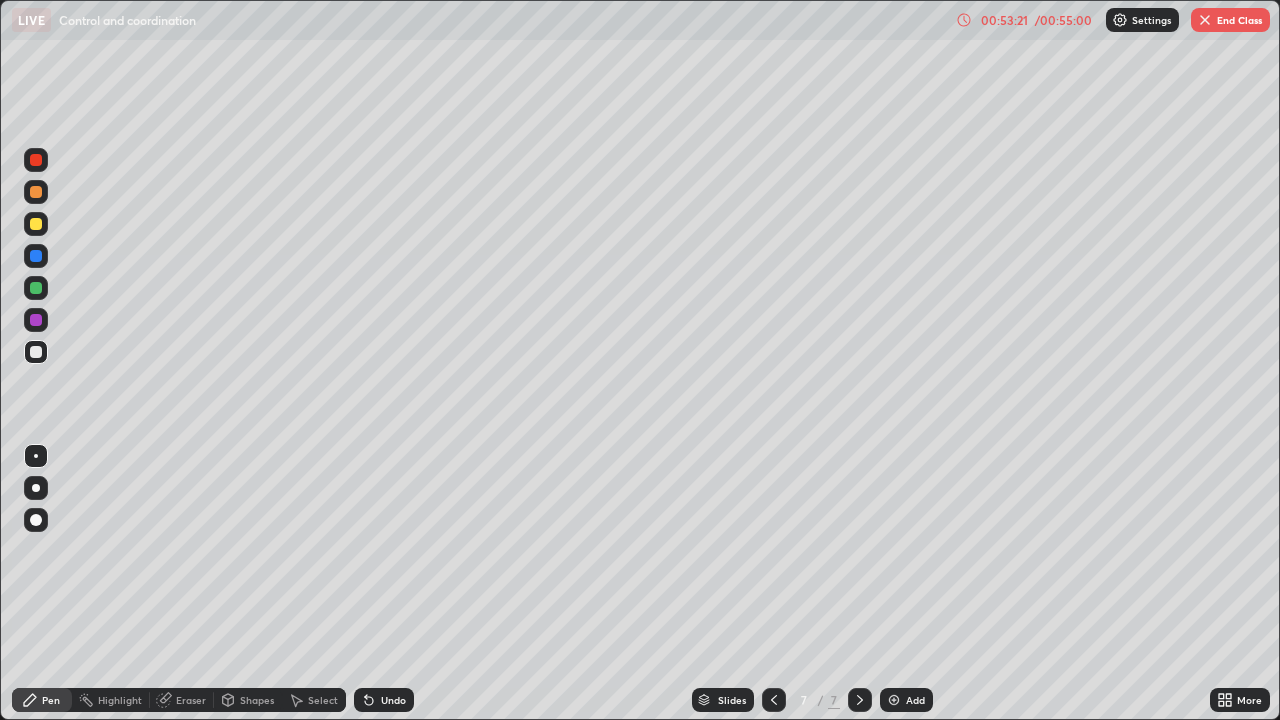 click at bounding box center [36, 288] 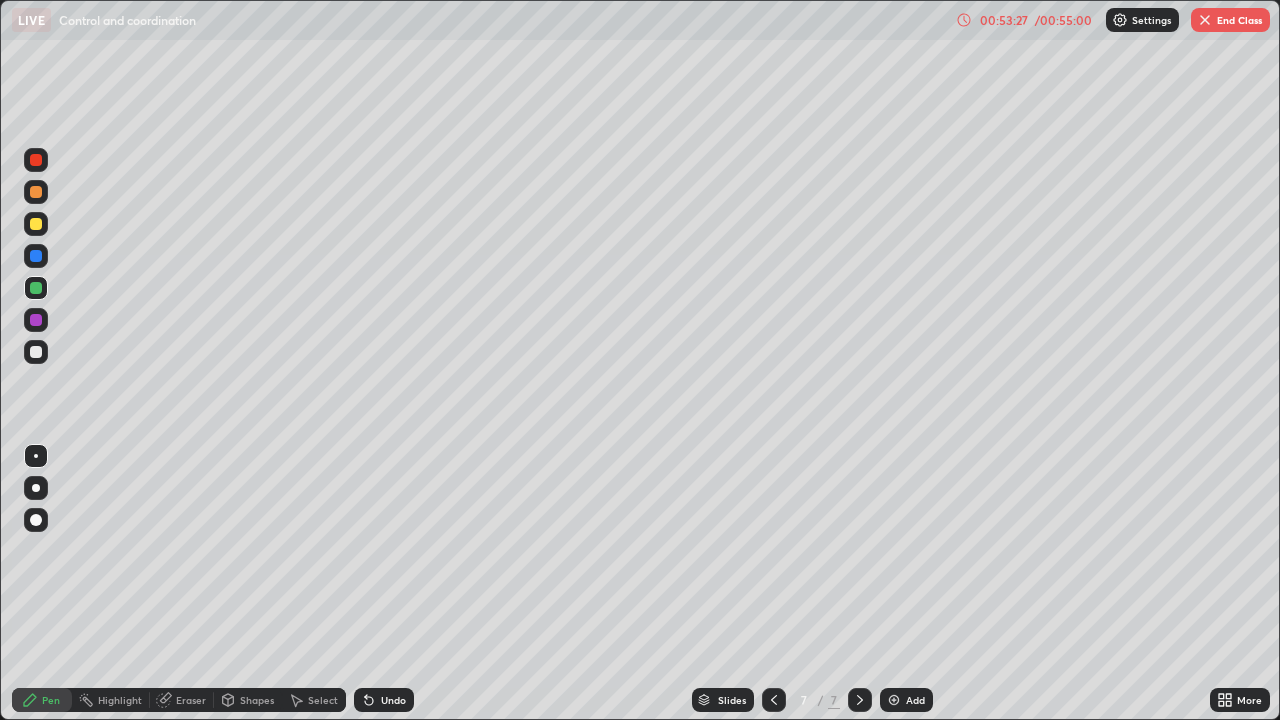click at bounding box center [36, 352] 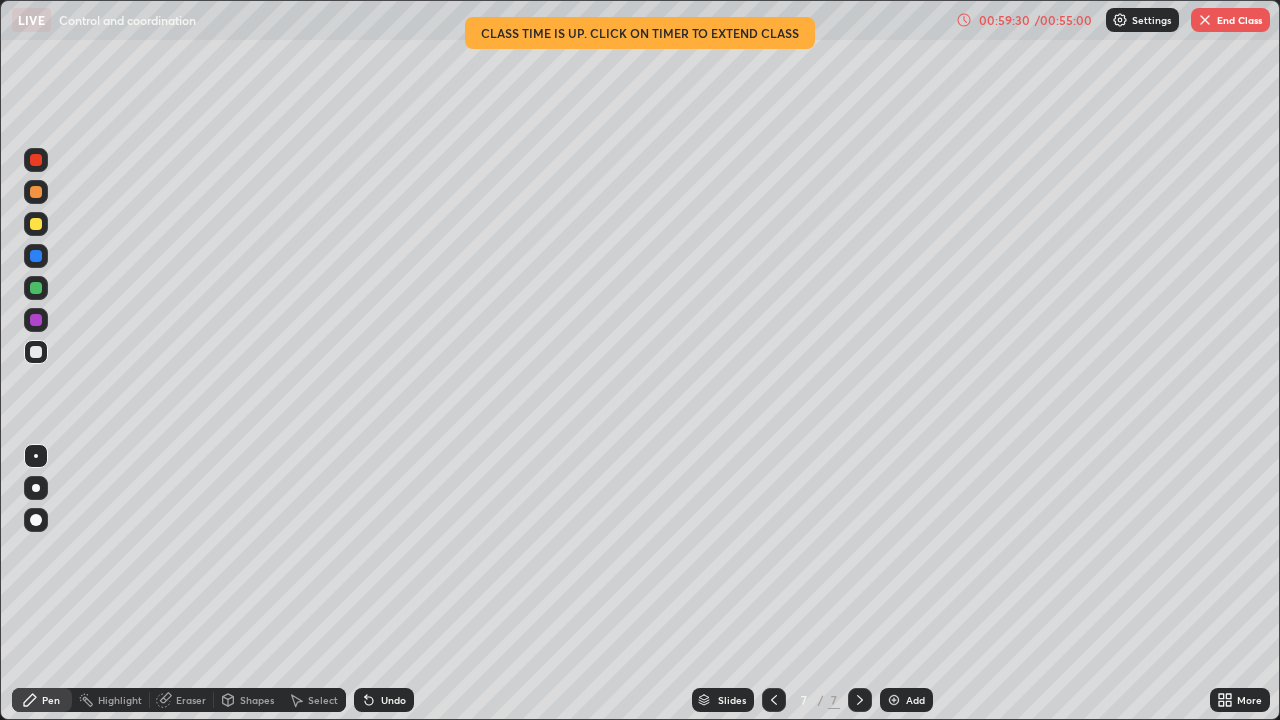 click on "End Class" at bounding box center [1230, 20] 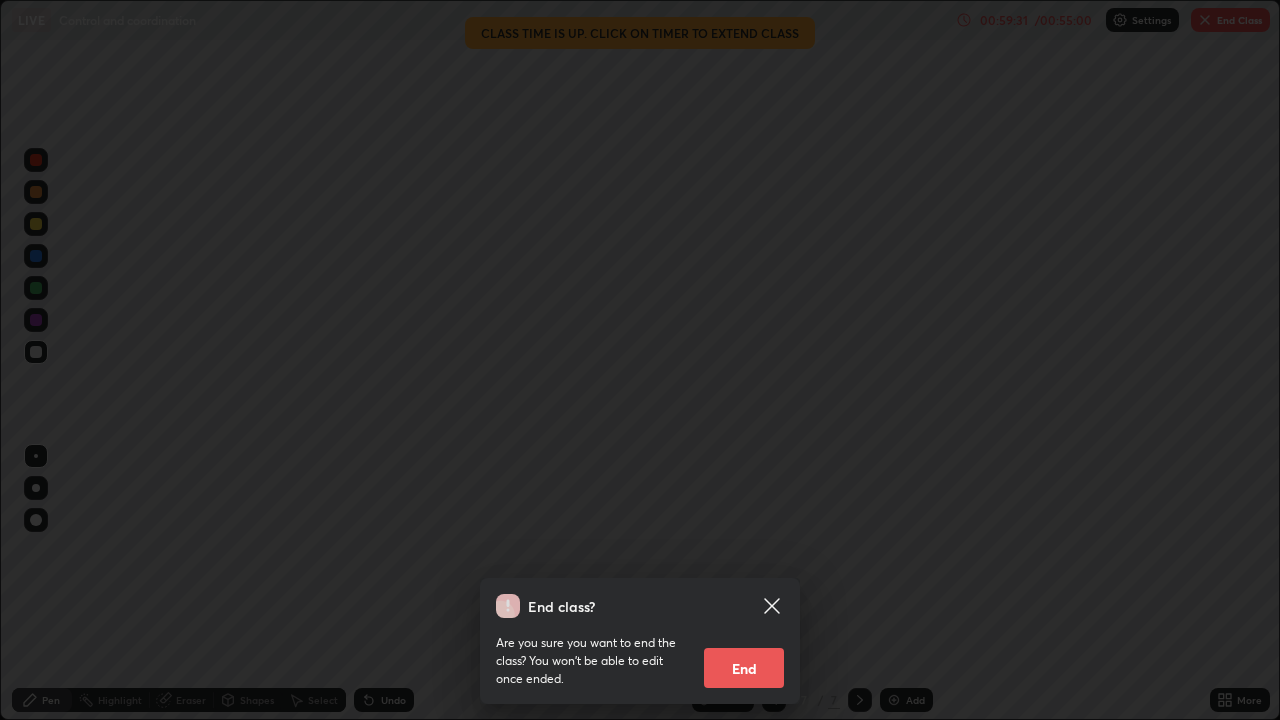 click on "End" at bounding box center [744, 668] 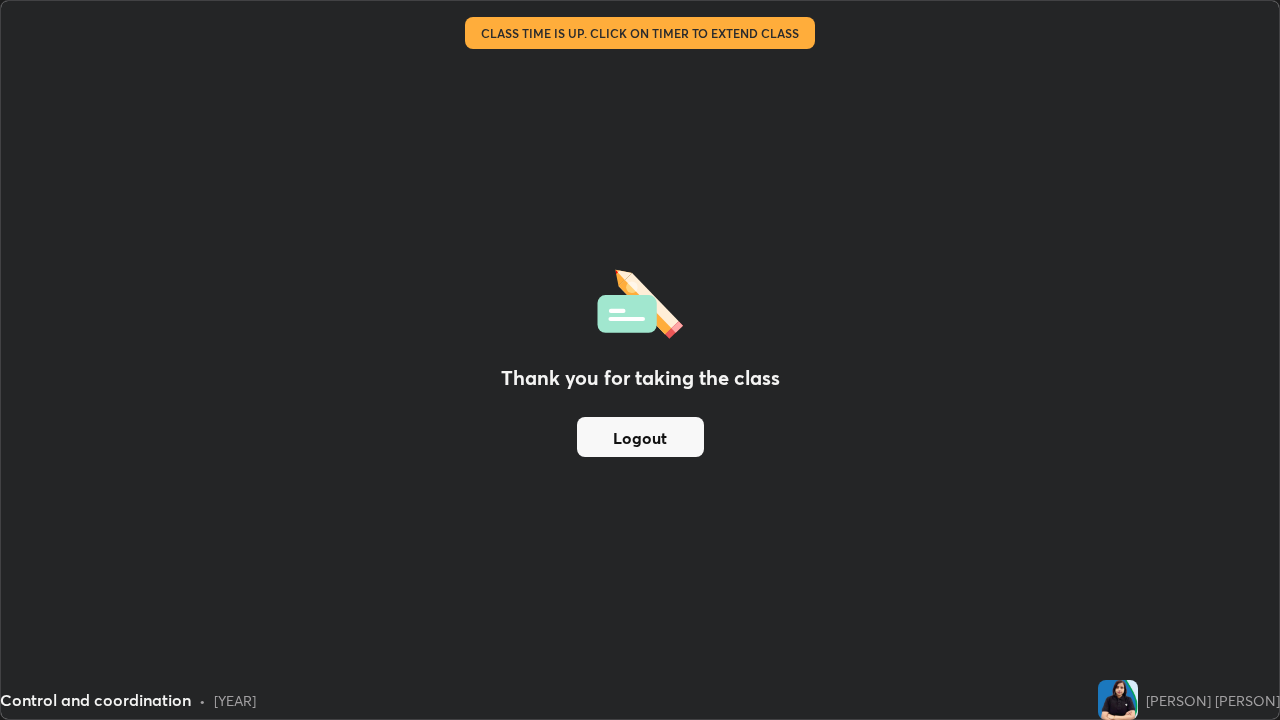 click on "Logout" at bounding box center (640, 437) 